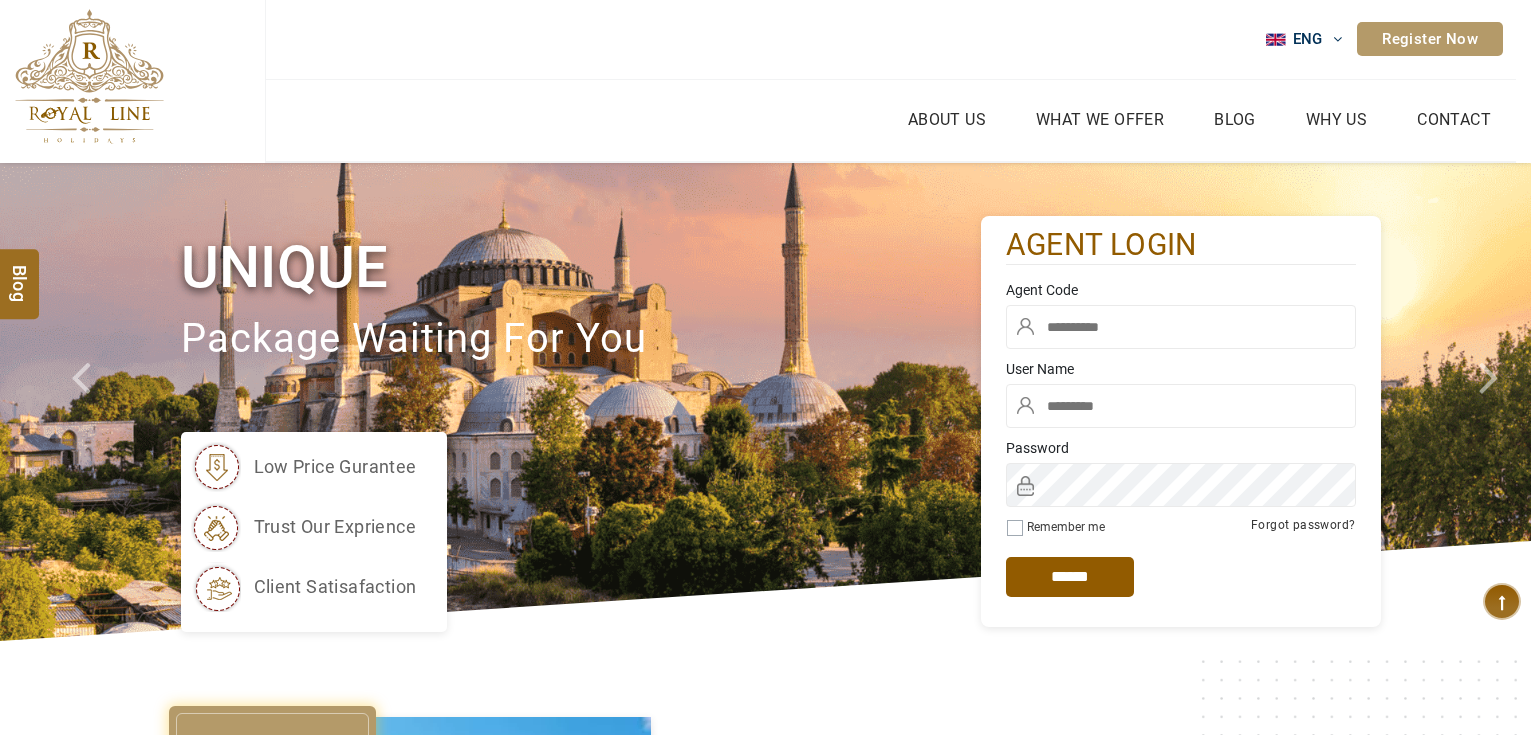 scroll, scrollTop: 0, scrollLeft: 0, axis: both 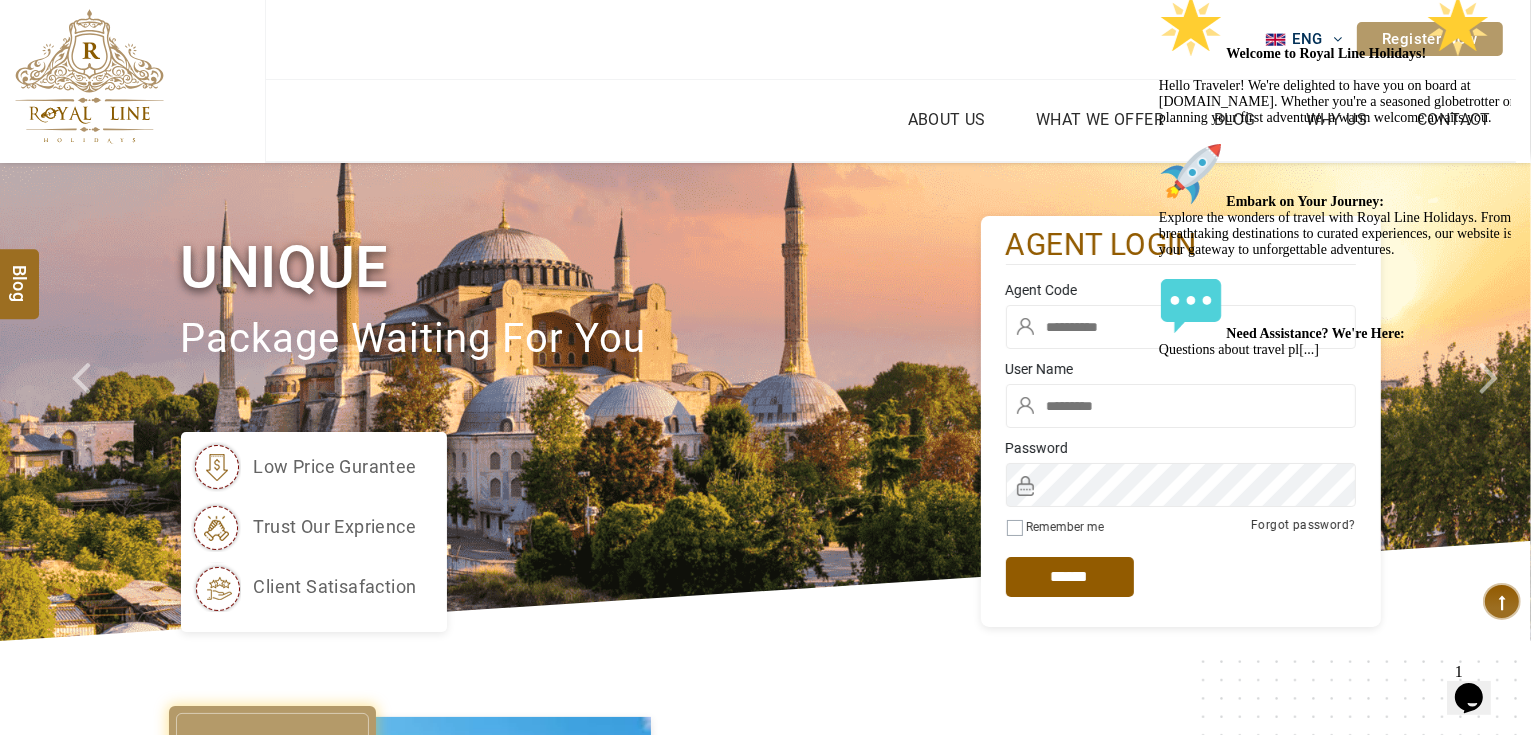 click at bounding box center (1158, -6) 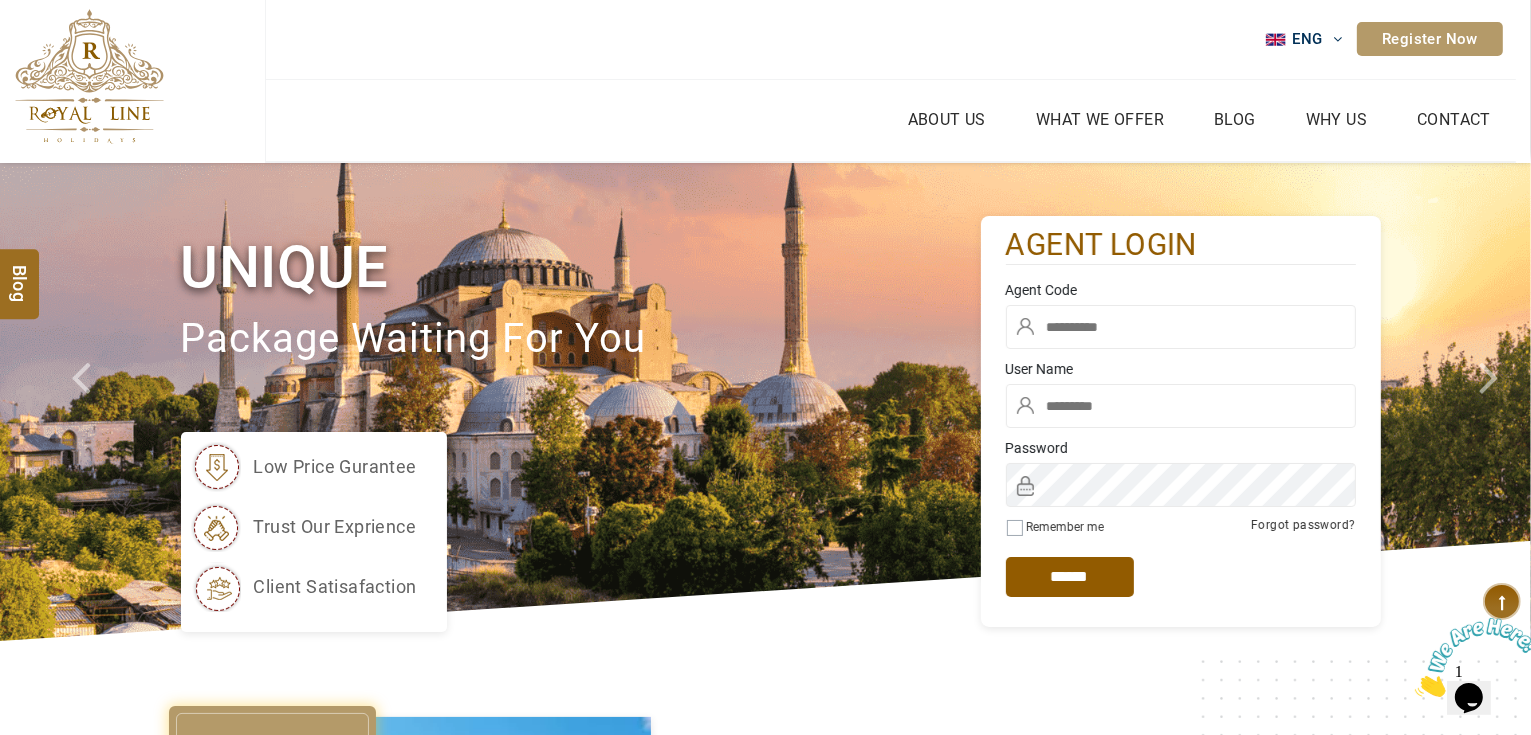 type on "*******" 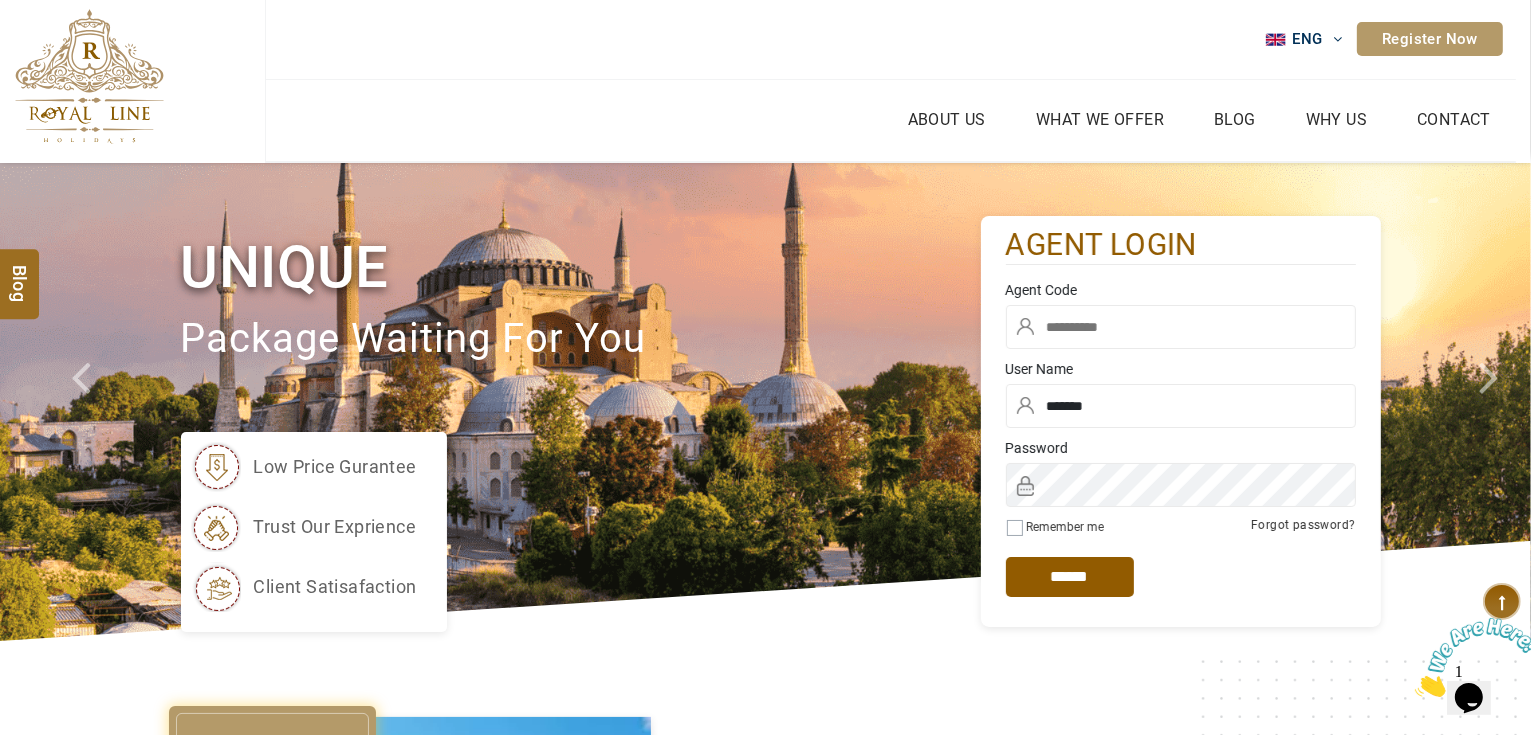click at bounding box center [1181, 327] 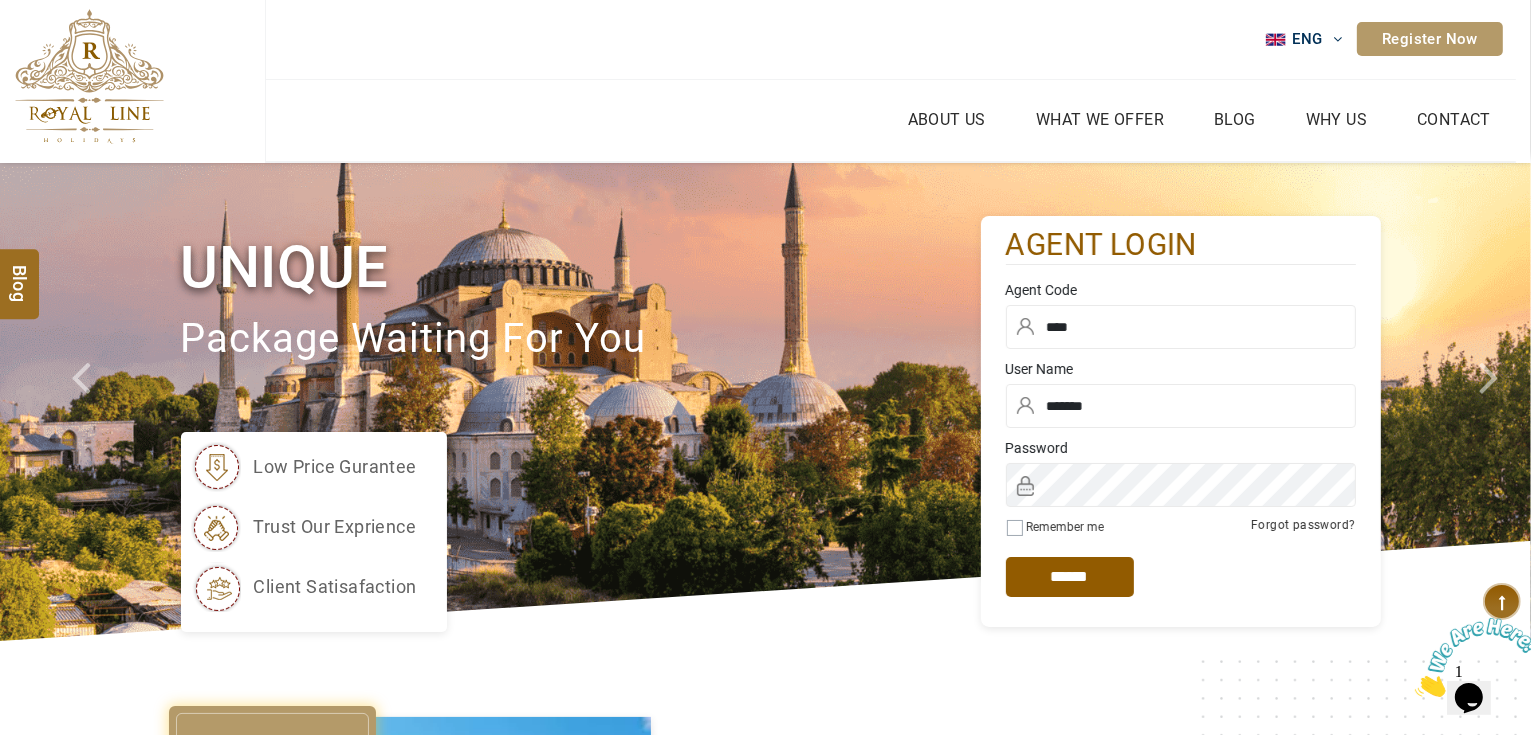 type on "****" 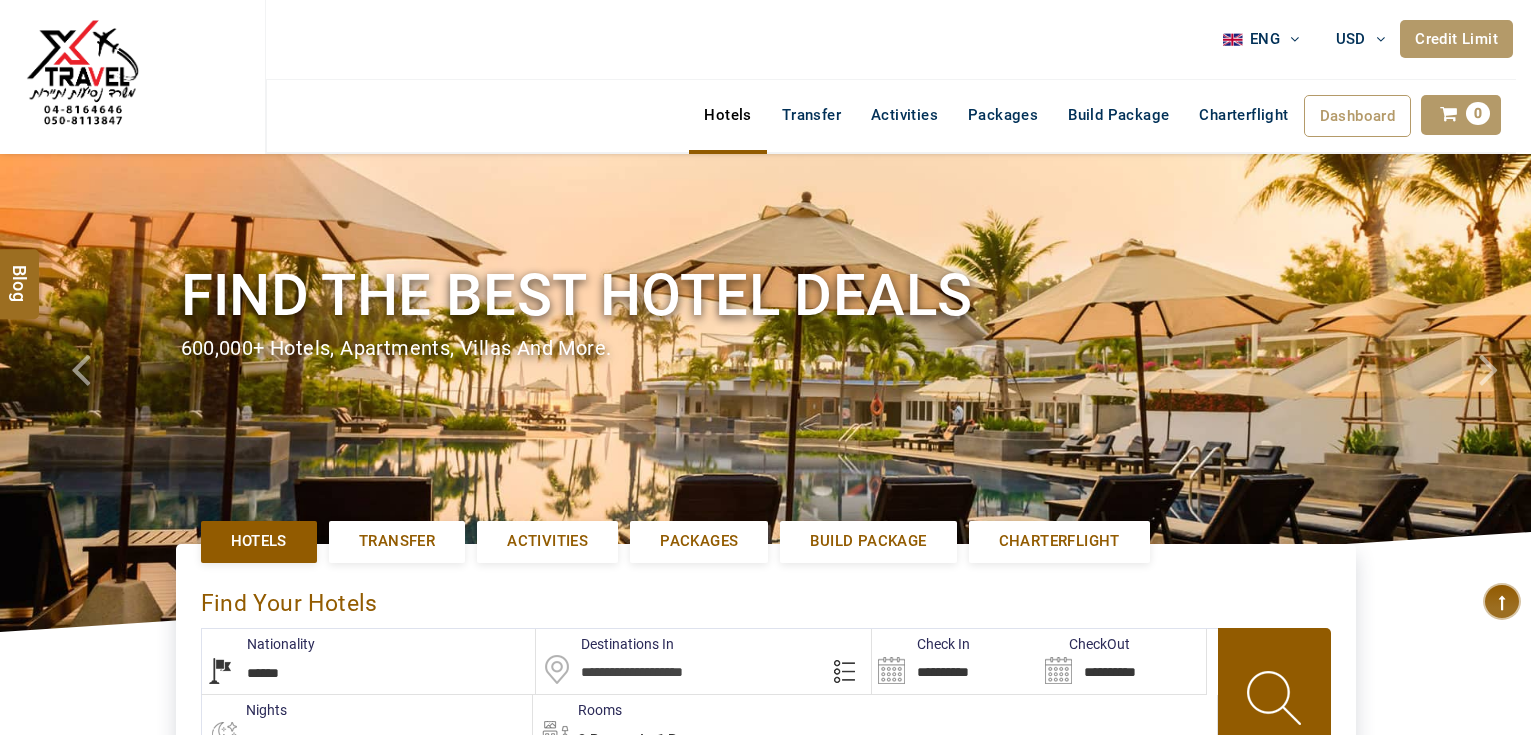 select on "******" 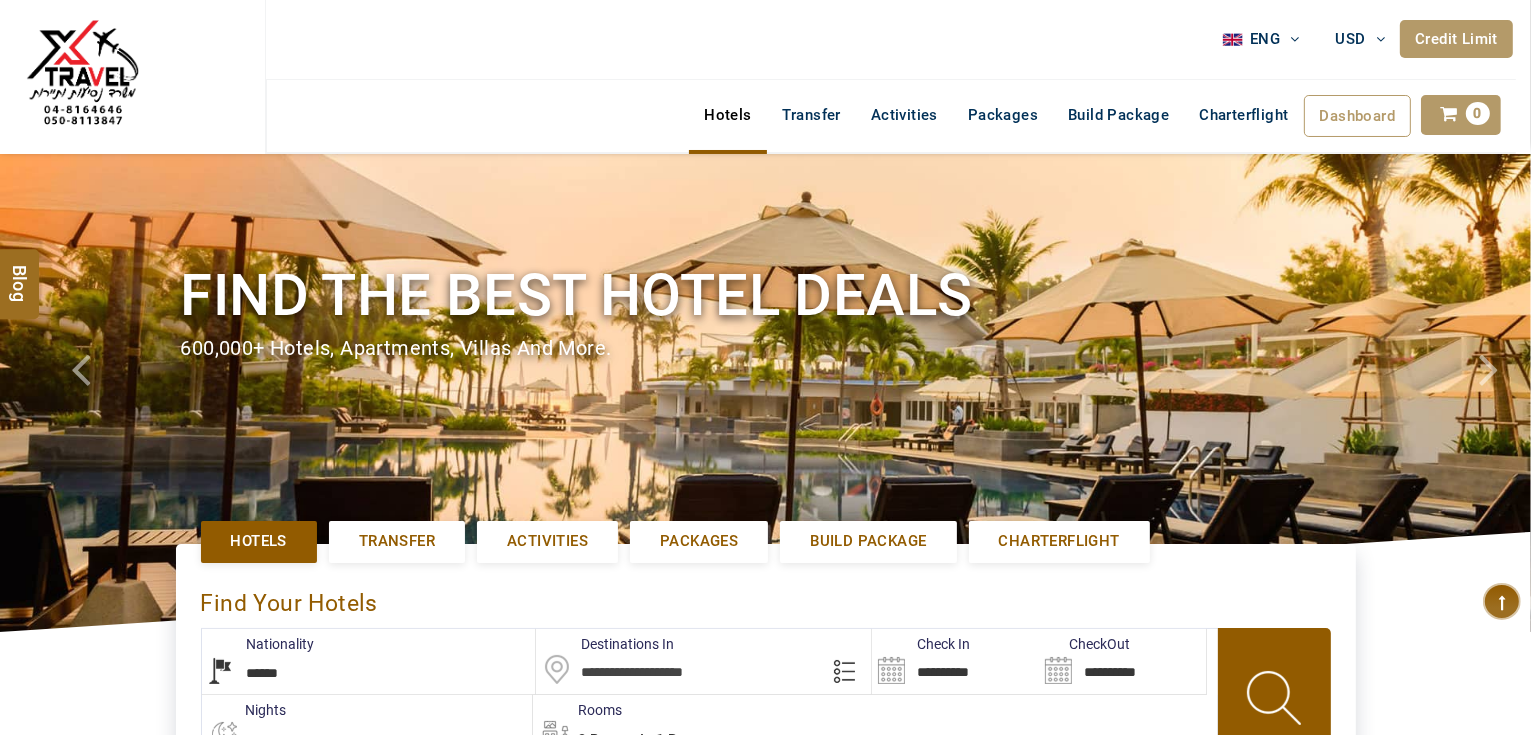type on "**********" 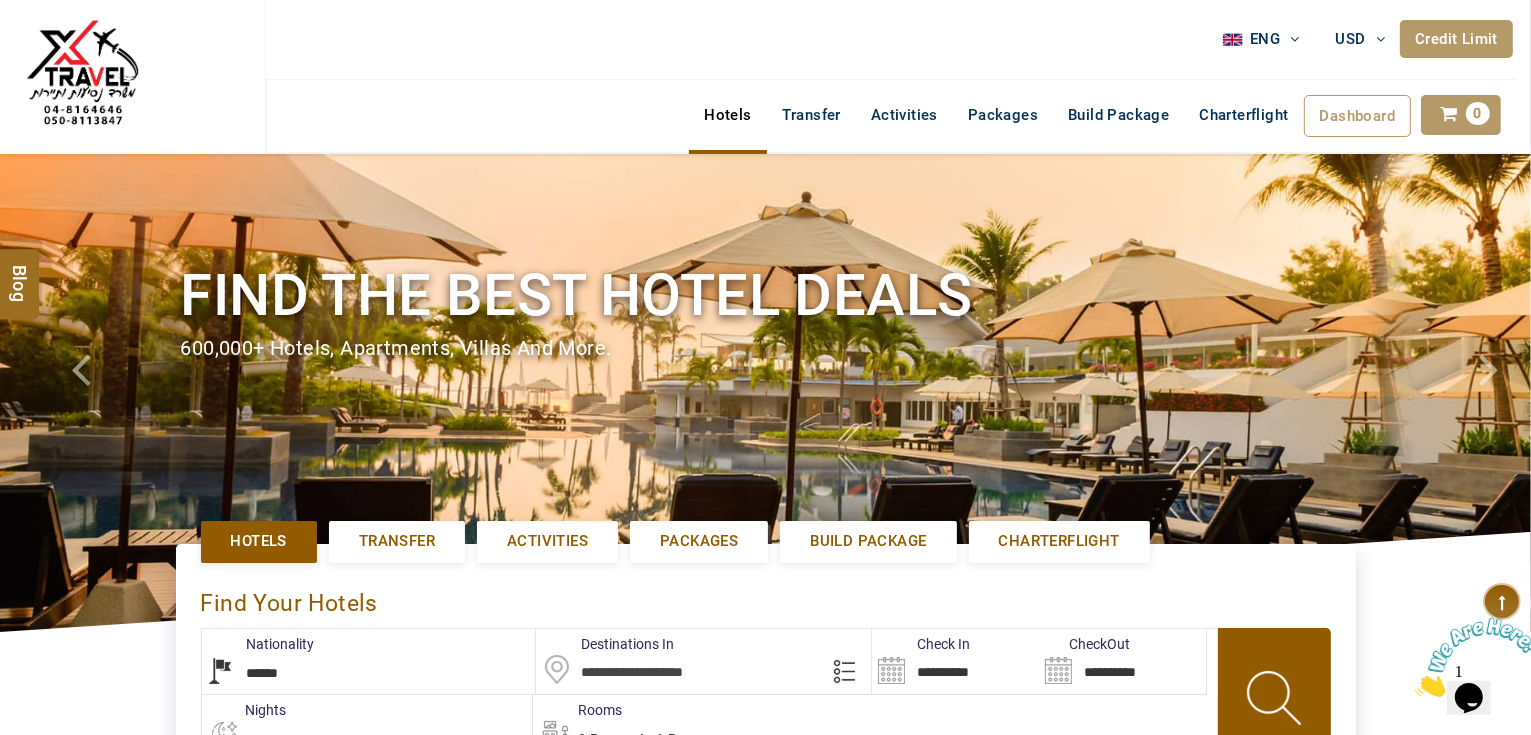 scroll, scrollTop: 0, scrollLeft: 0, axis: both 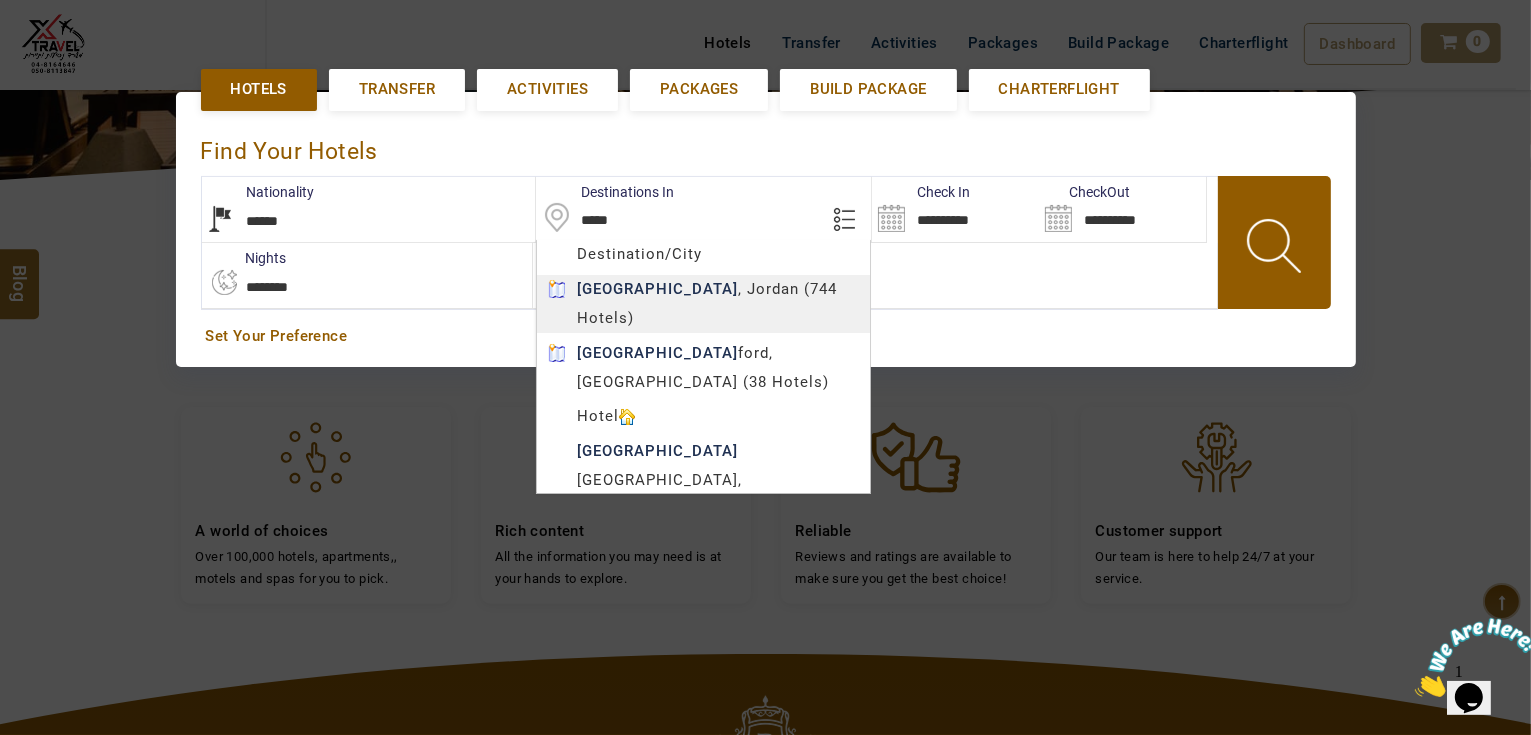 type on "*****" 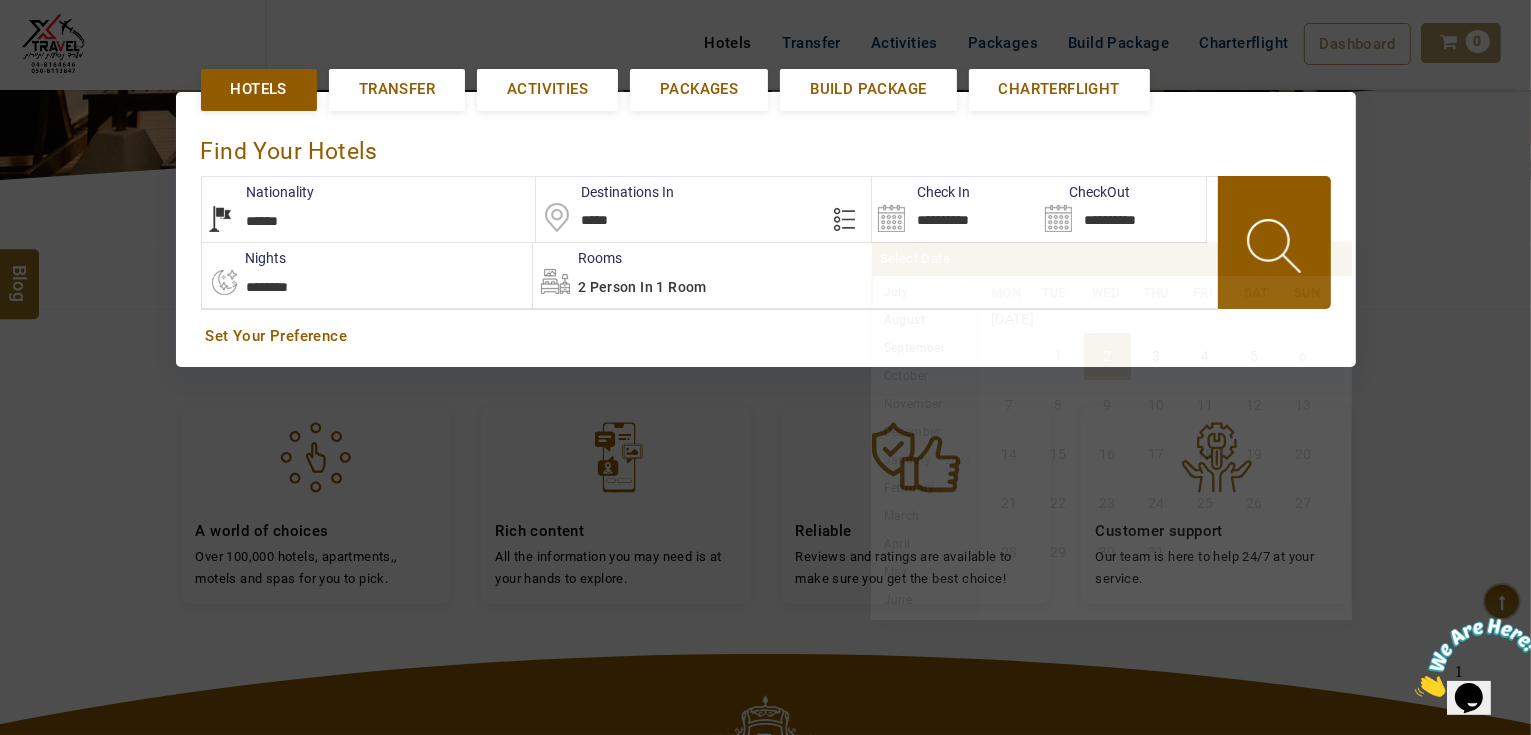 click on "**********" at bounding box center (955, 209) 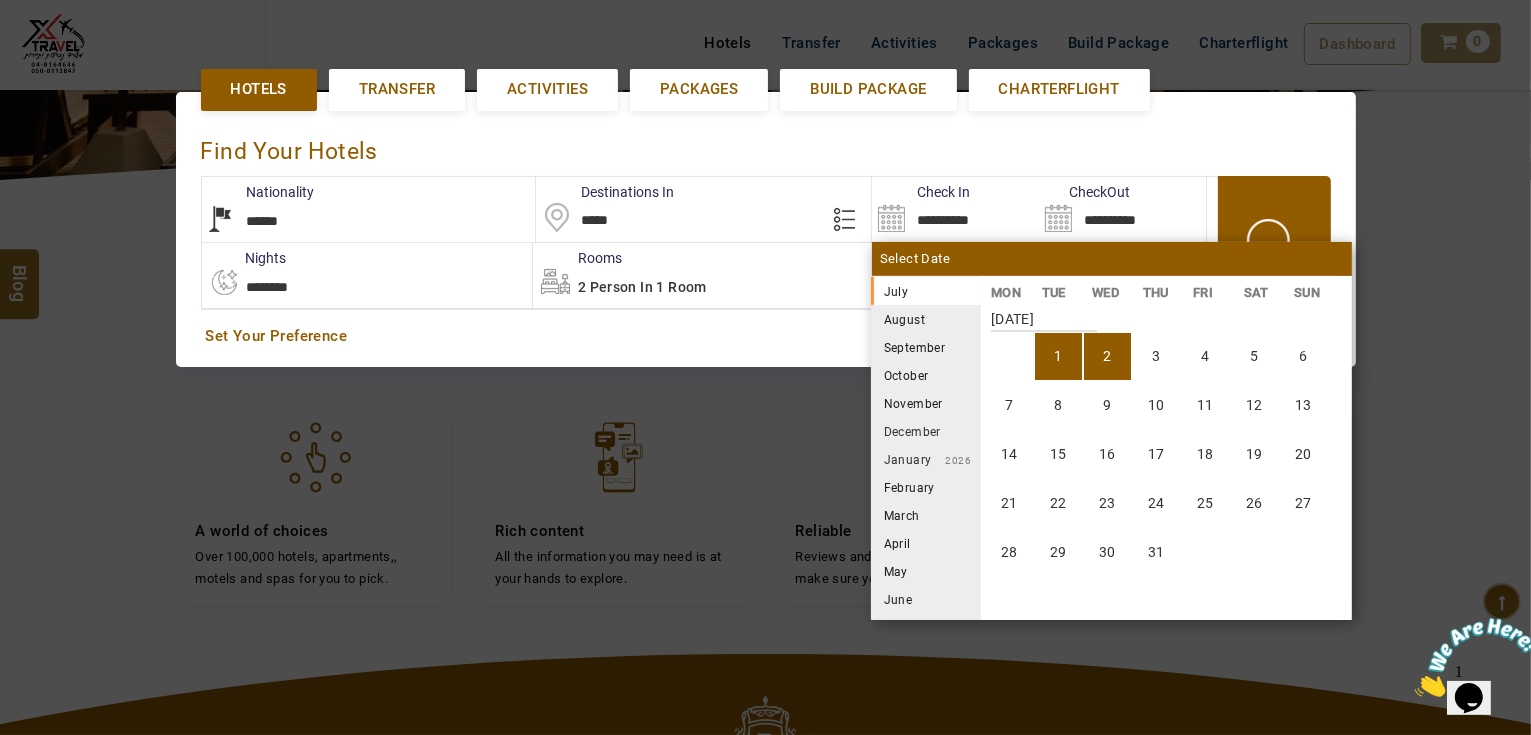 click on "1" at bounding box center [1058, 356] 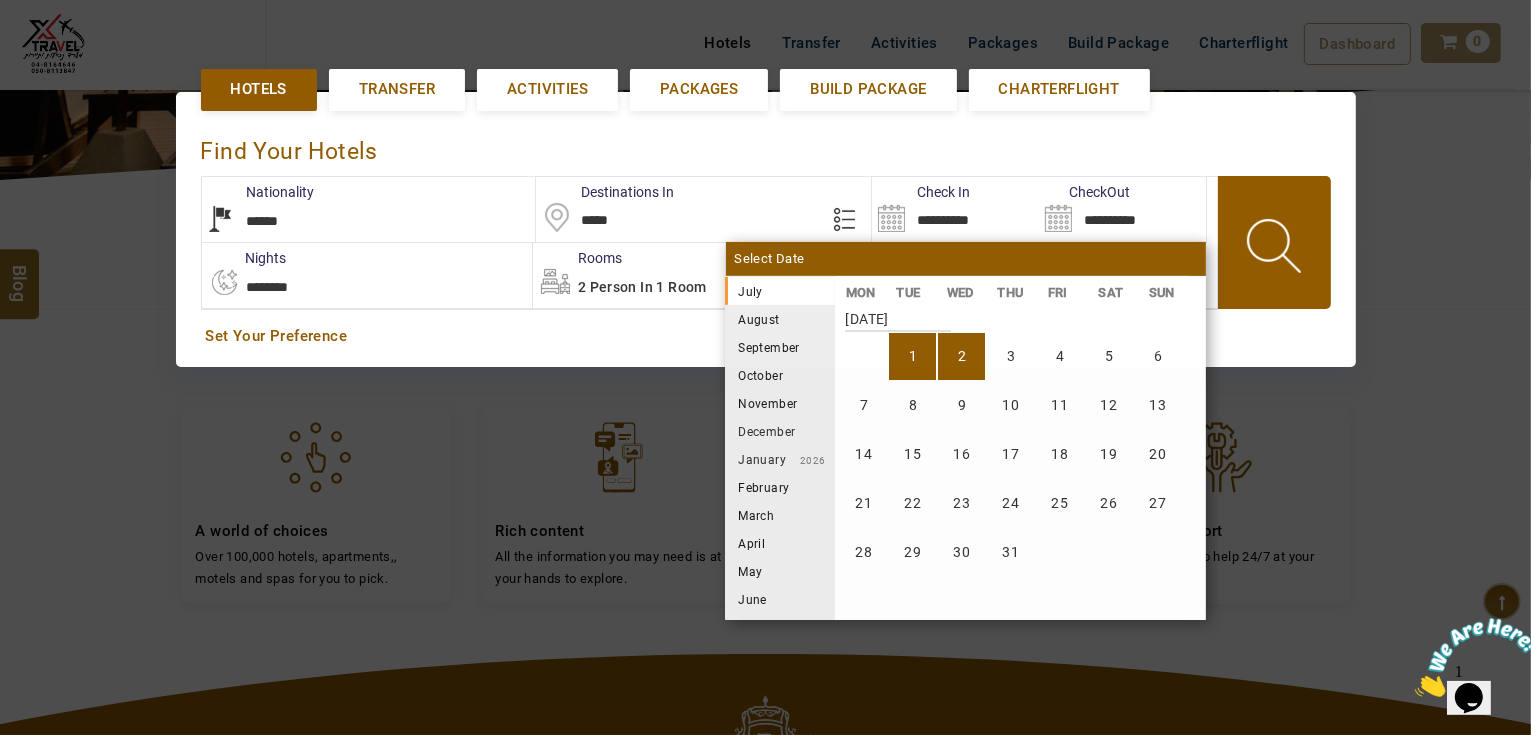 click on "2" at bounding box center (961, 356) 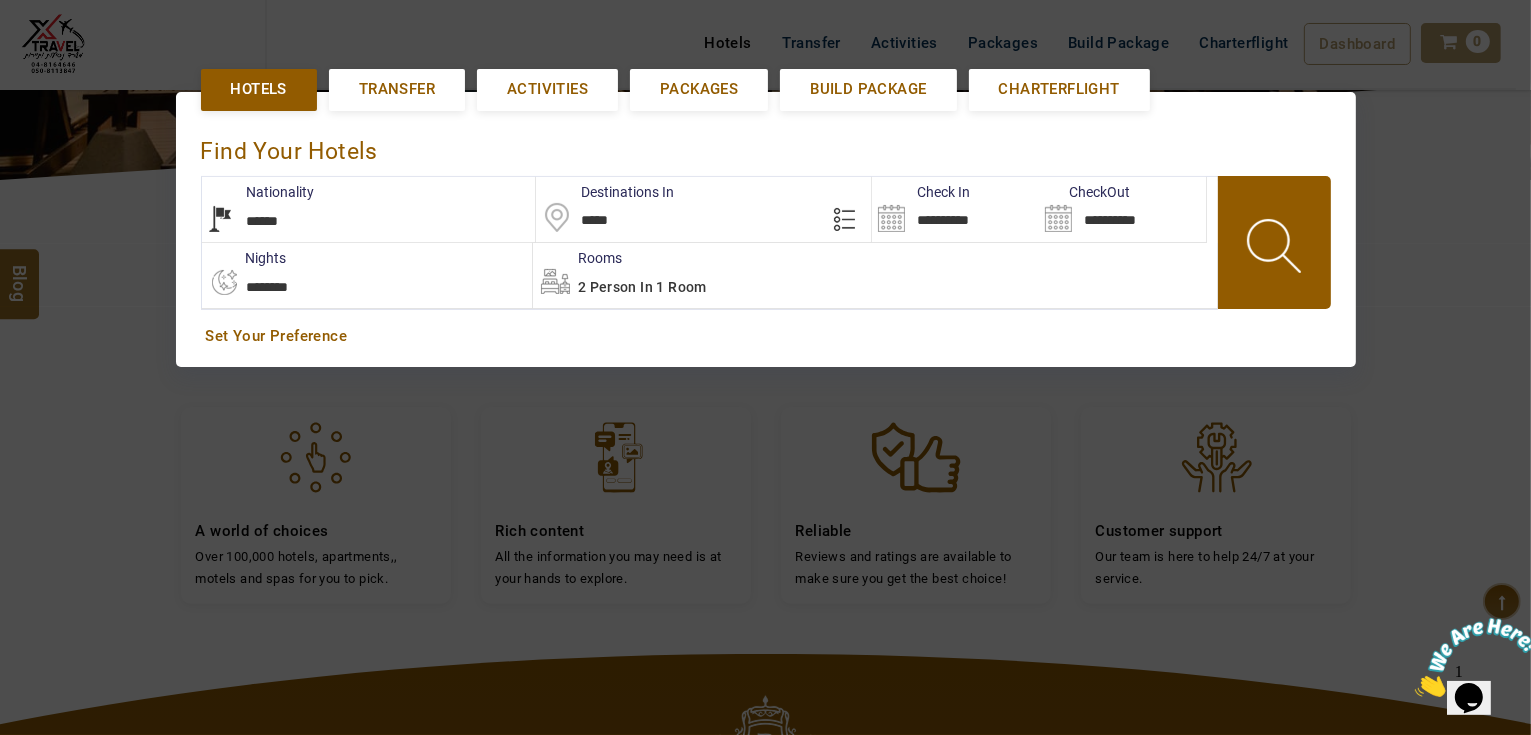 click at bounding box center [1276, 249] 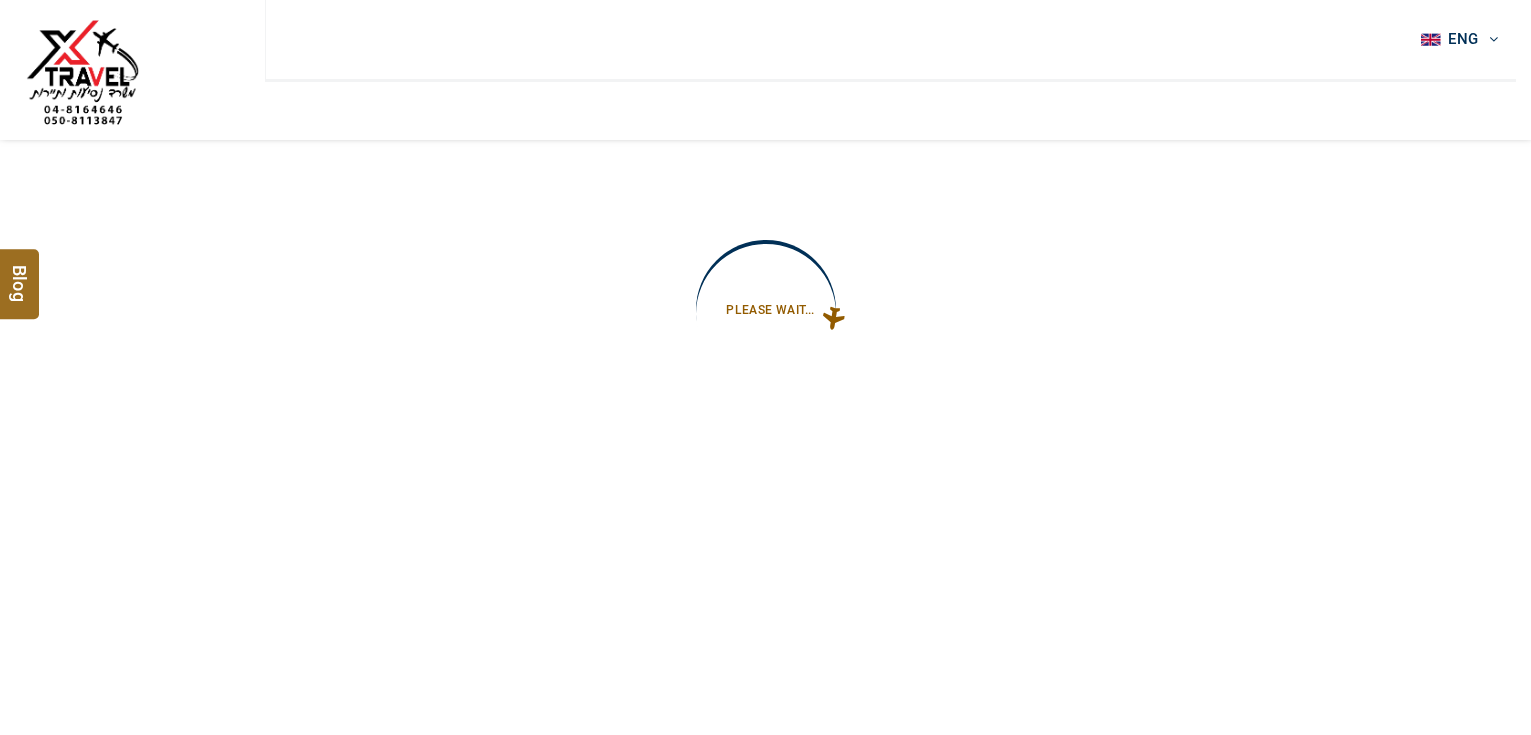 type on "**********" 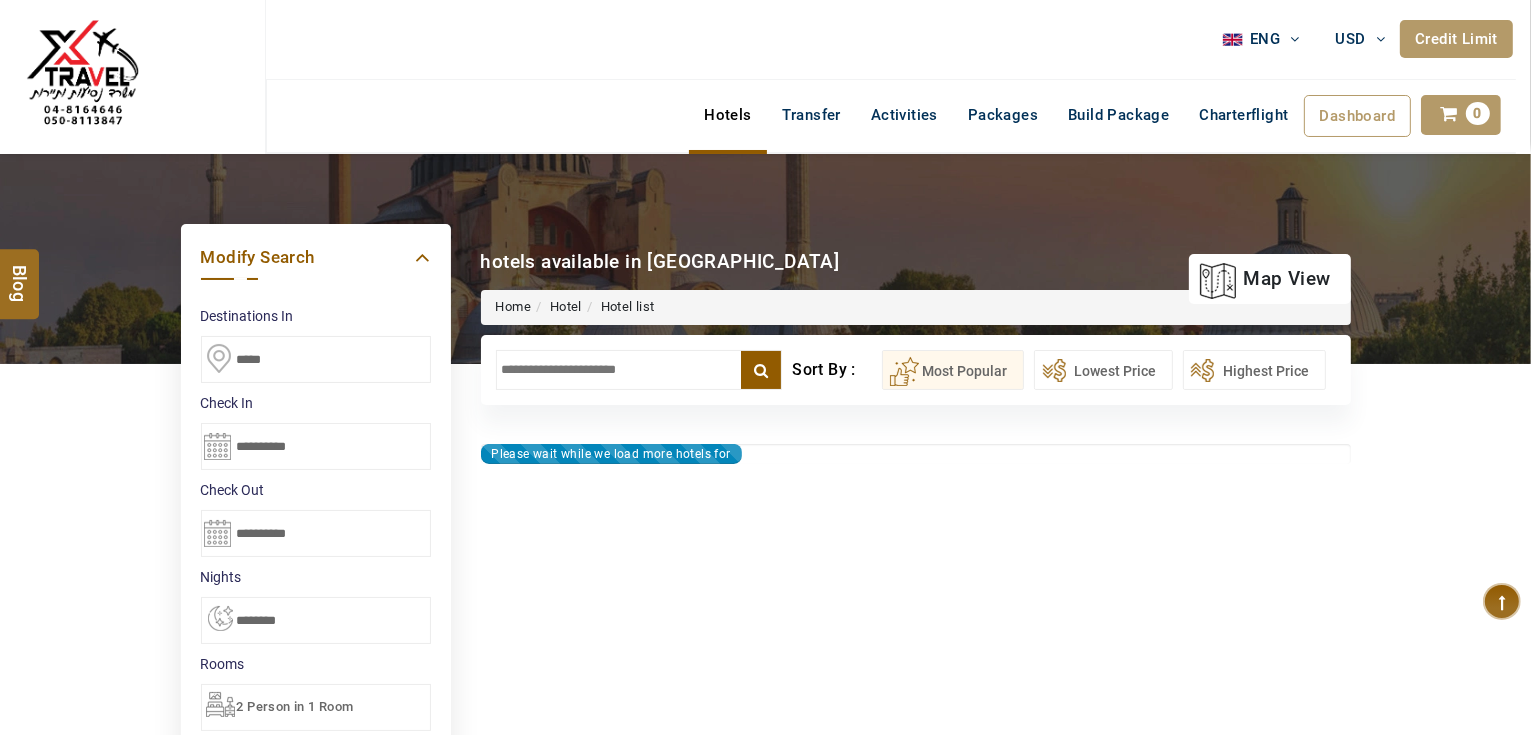type on "**********" 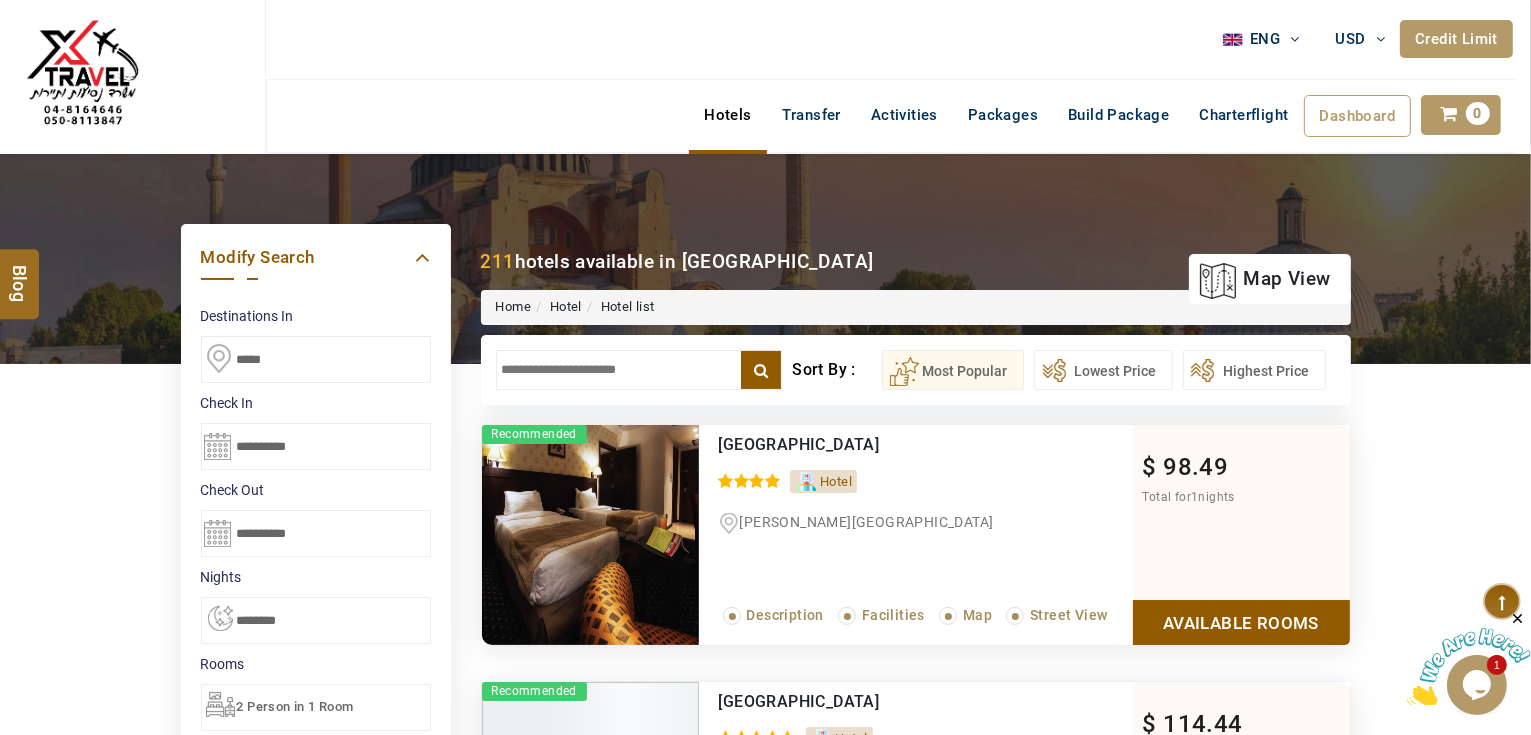 scroll, scrollTop: 0, scrollLeft: 0, axis: both 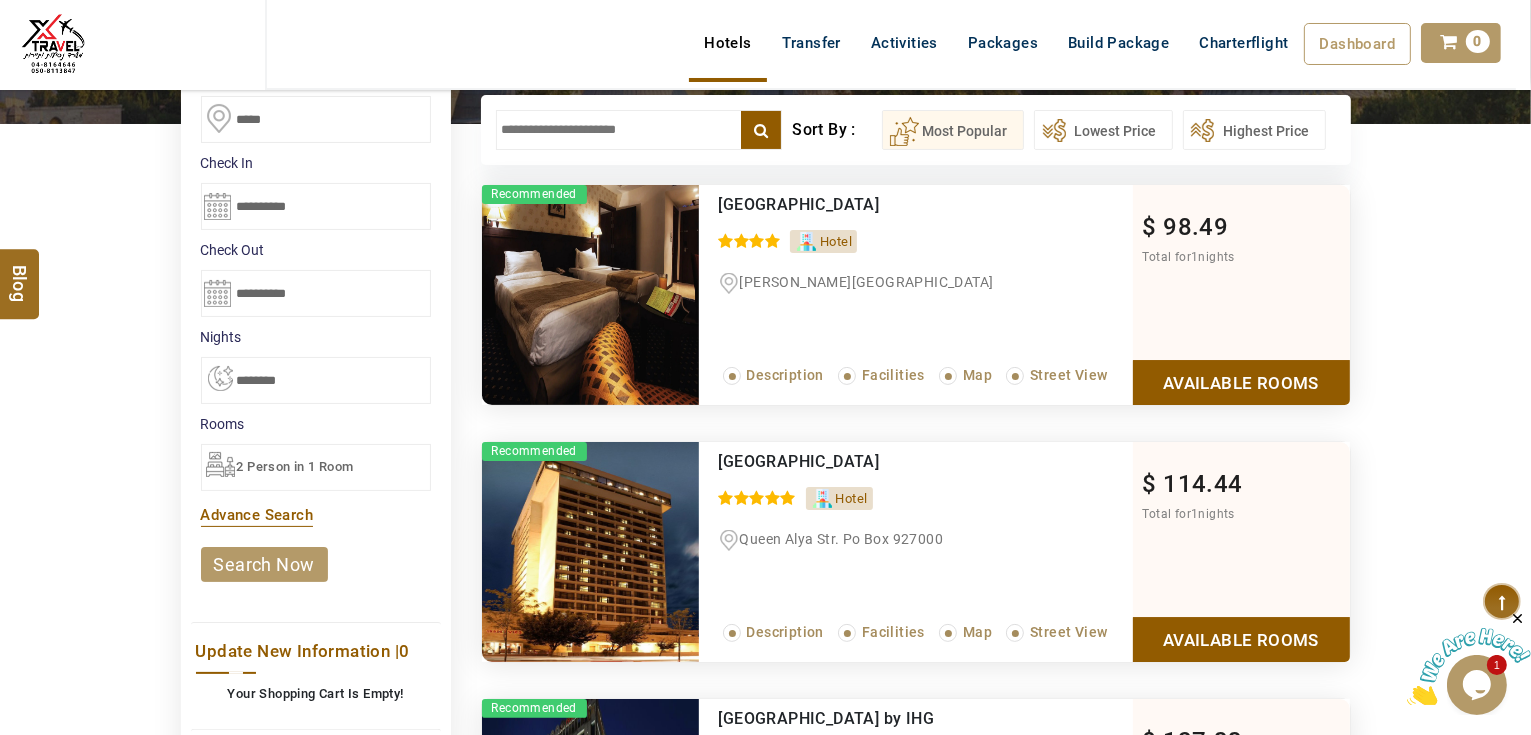 click at bounding box center (639, 130) 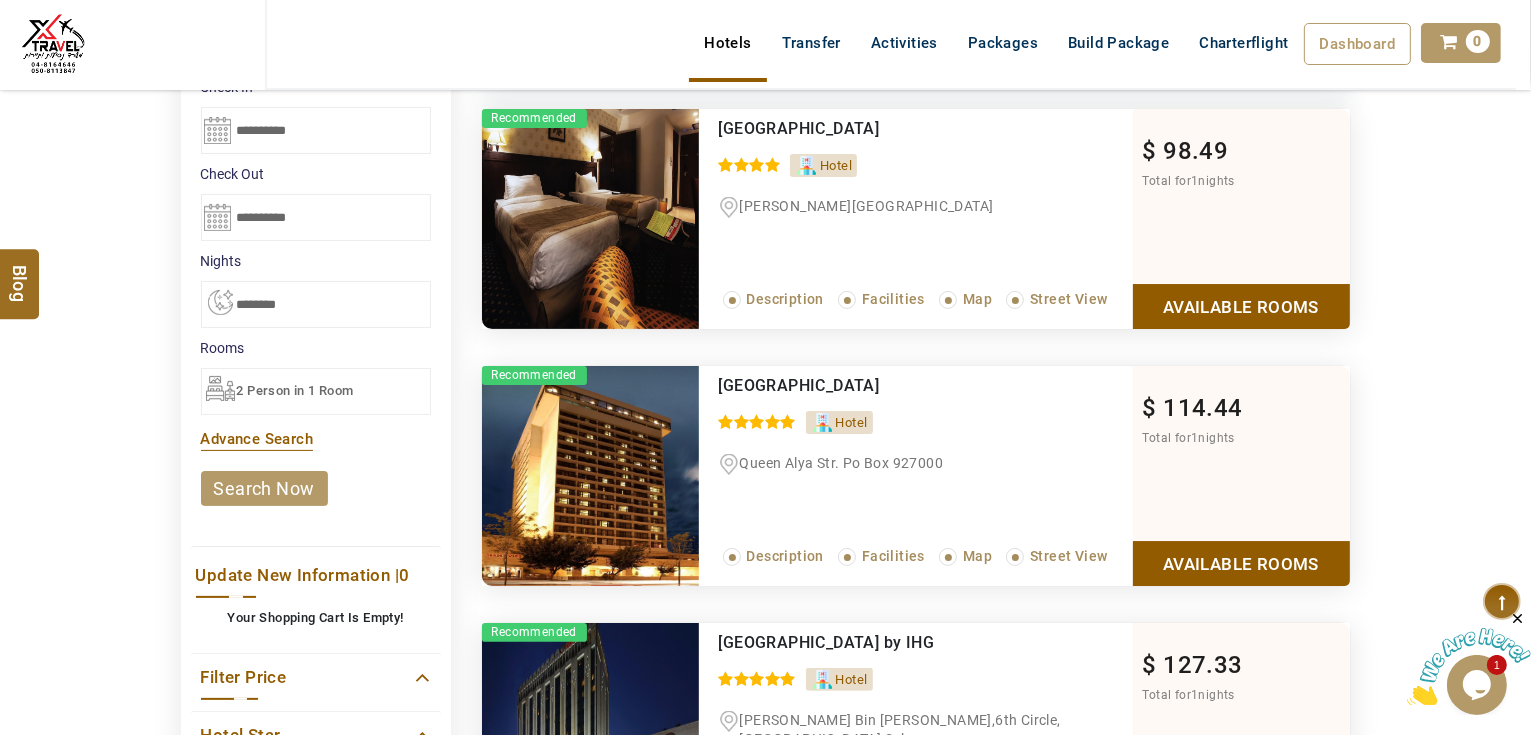 scroll, scrollTop: 160, scrollLeft: 0, axis: vertical 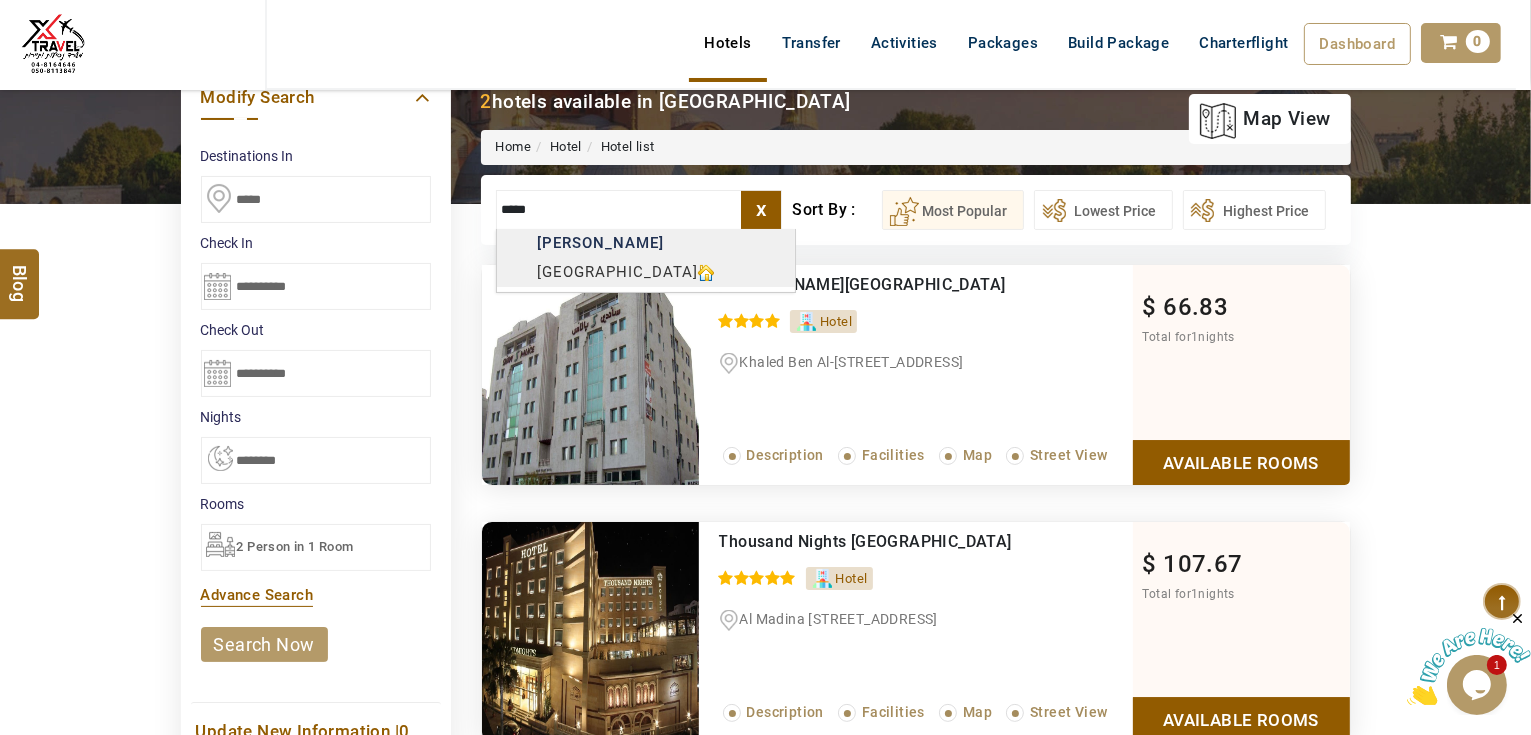 click on "AHMAD JINDAWY USD AED  AED EUR  € USD  $ INR  ₹ THB  ฿ IDR  Rp BHD  BHD TRY  ₺ Credit Limit ENG English Arabic Helpline
+971 55 344 0168 Register Now +971 55 344 0168 info@royallineholidays.com About Us What we Offer Blog Why Us Contact Hotels  Transfer Activities Packages Build Package Charterflight Dashboard My Profile My Booking My Reports My Quotation Sign Out 0 Points Redeem Now To Redeem 33539  Points Future Points  3818   Points Credit Limit Credit Limit USD 30000.00 70% Complete Used USD 15577.60 Available USD 14422.40 Setting  Looks like you haven't added anything to your cart yet Countinue Shopping ******* ****** Please Wait.. Blog demo
Remember me Forgot
password? LOG IN Don't have an account?   Register Now My Booking View/ Print/Cancel Your Booking without Signing in Submit Applying Filters...... Hotels For You Will Be Loading Soon demo
In A Few Moment, You Will Be Celebrating Best Hotel options galore ! Check In   CheckOut Rooms Rooms Please Wait X" at bounding box center [765, 835] 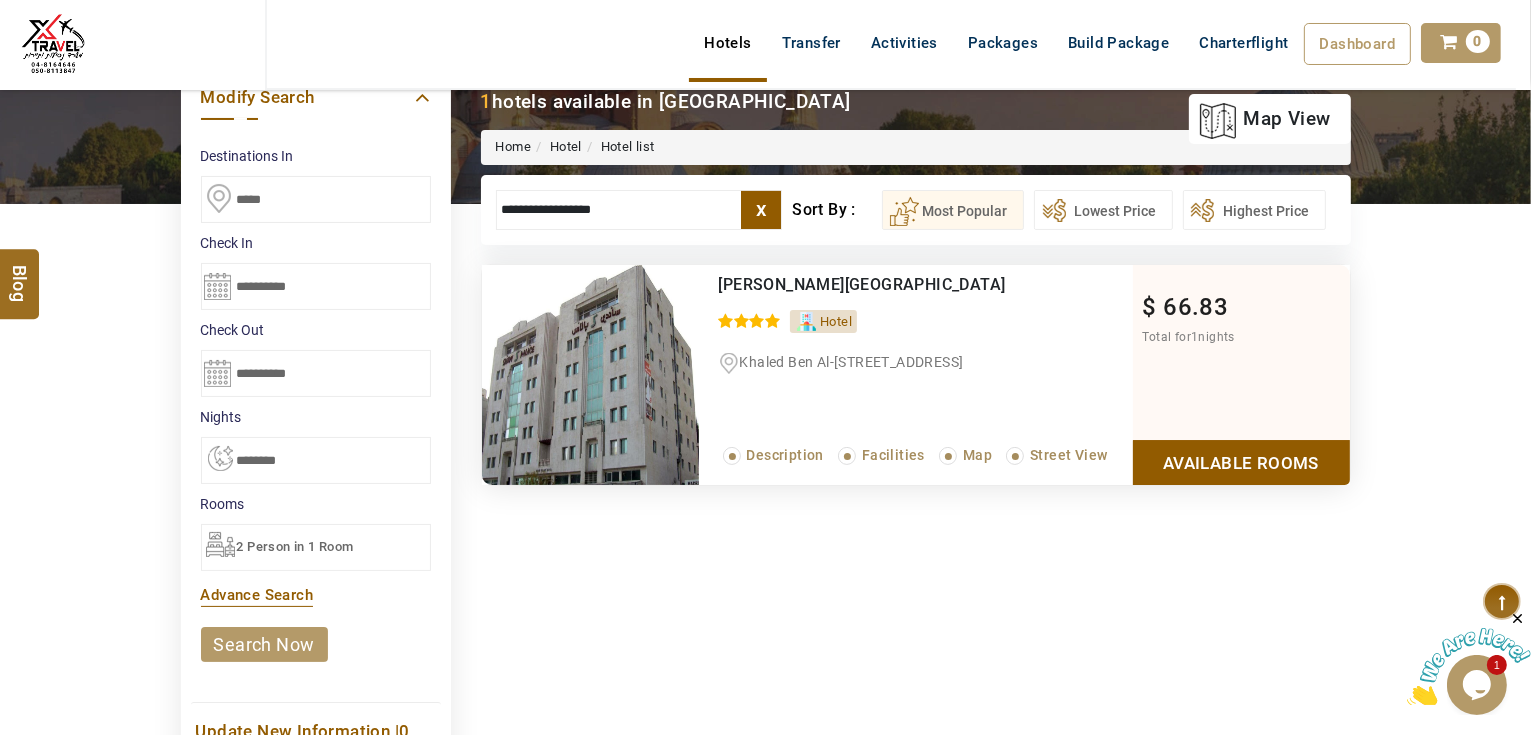 click on "**********" at bounding box center [639, 210] 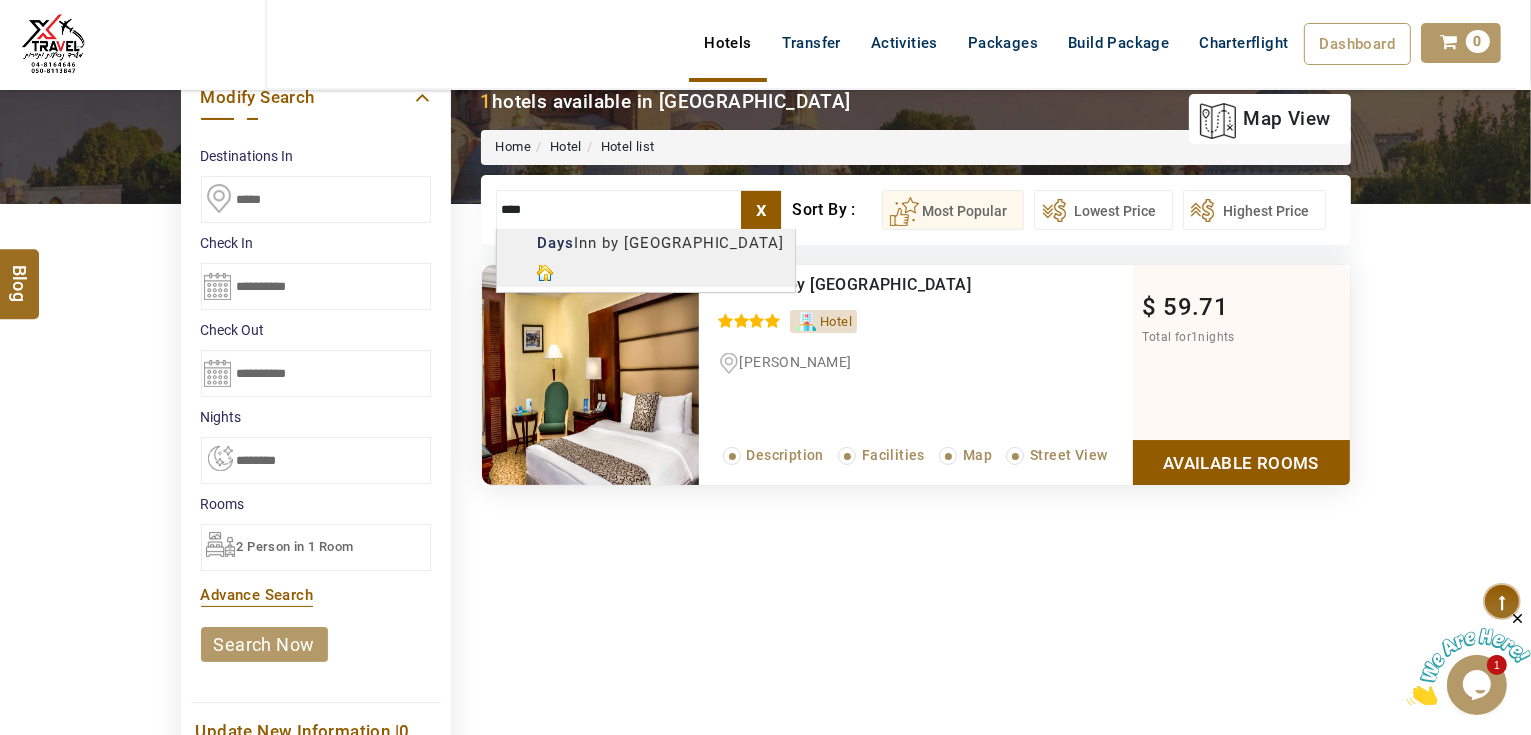 click on "AHMAD JINDAWY USD AED  AED EUR  € USD  $ INR  ₹ THB  ฿ IDR  Rp BHD  BHD TRY  ₺ Credit Limit ENG English Arabic Helpline
+971 55 344 0168 Register Now +971 55 344 0168 info@royallineholidays.com About Us What we Offer Blog Why Us Contact Hotels  Transfer Activities Packages Build Package Charterflight Dashboard My Profile My Booking My Reports My Quotation Sign Out 0 Points Redeem Now To Redeem 33539  Points Future Points  3818   Points Credit Limit Credit Limit USD 30000.00 70% Complete Used USD 15577.60 Available USD 14422.40 Setting  Looks like you haven't added anything to your cart yet Countinue Shopping ******* ****** Please Wait.. Blog demo
Remember me Forgot
password? LOG IN Don't have an account?   Register Now My Booking View/ Print/Cancel Your Booking without Signing in Submit Applying Filters...... Hotels For You Will Be Loading Soon demo
In A Few Moment, You Will Be Celebrating Best Hotel options galore ! Check In   CheckOut Rooms Rooms Please Wait X" at bounding box center (765, 835) 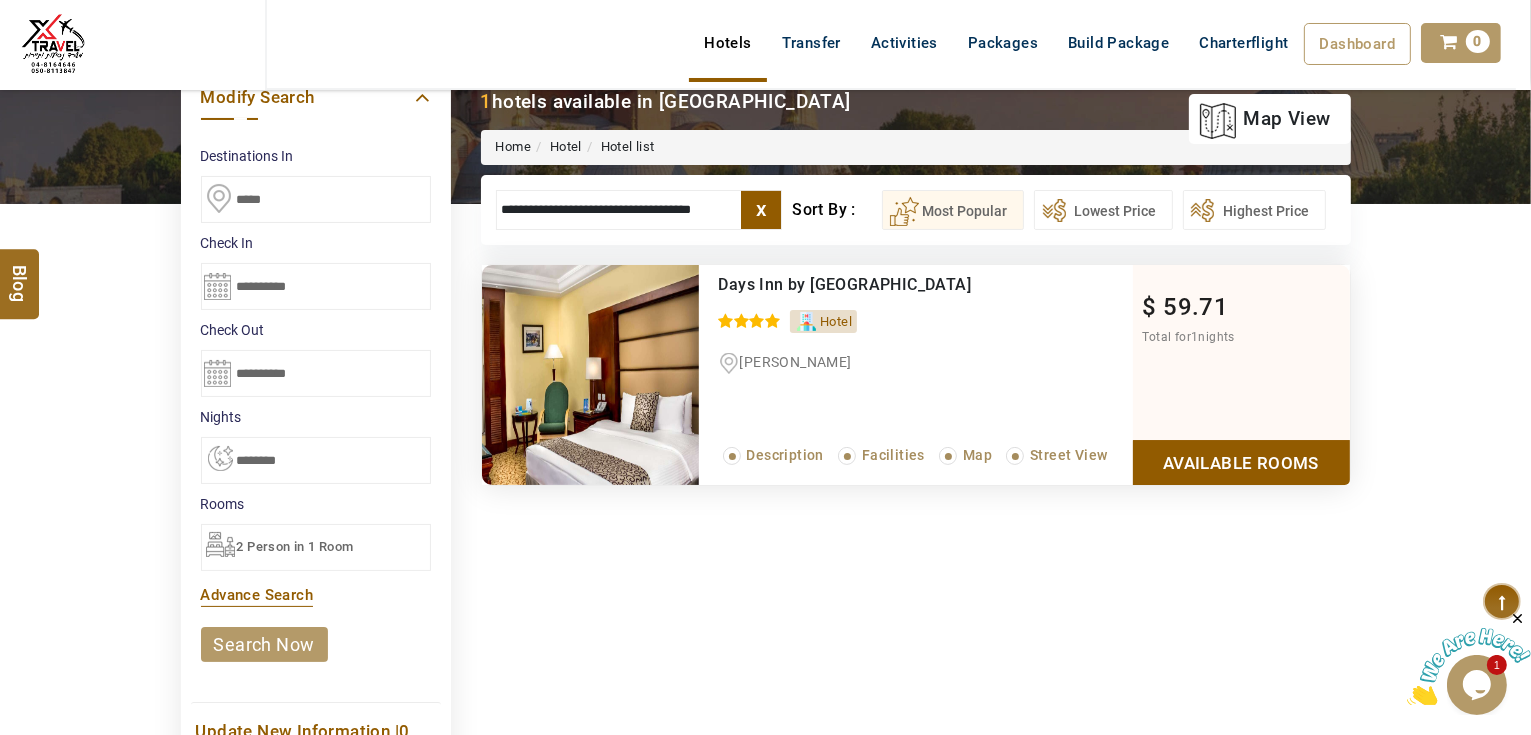 click on "Available Rooms" at bounding box center (1241, 462) 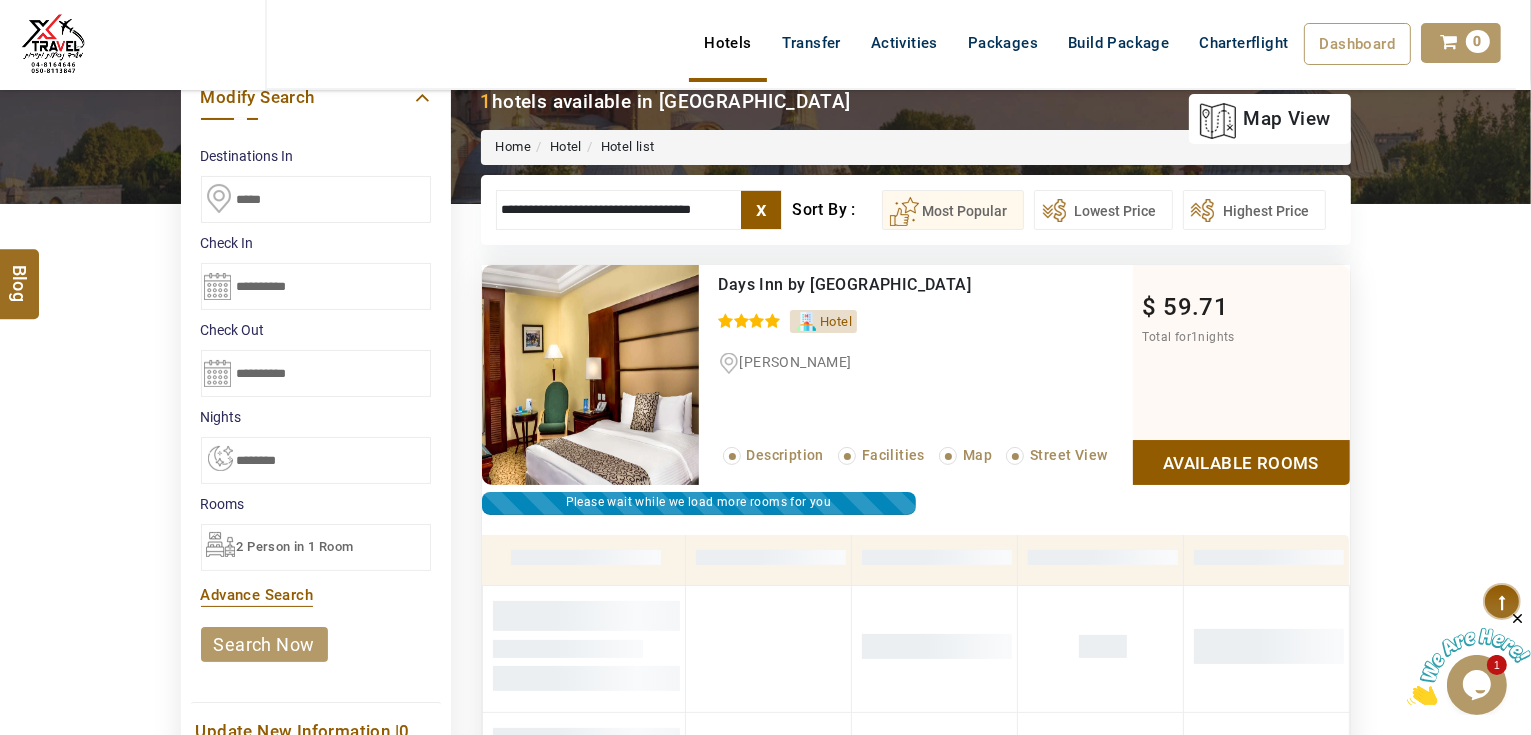 scroll, scrollTop: 373, scrollLeft: 0, axis: vertical 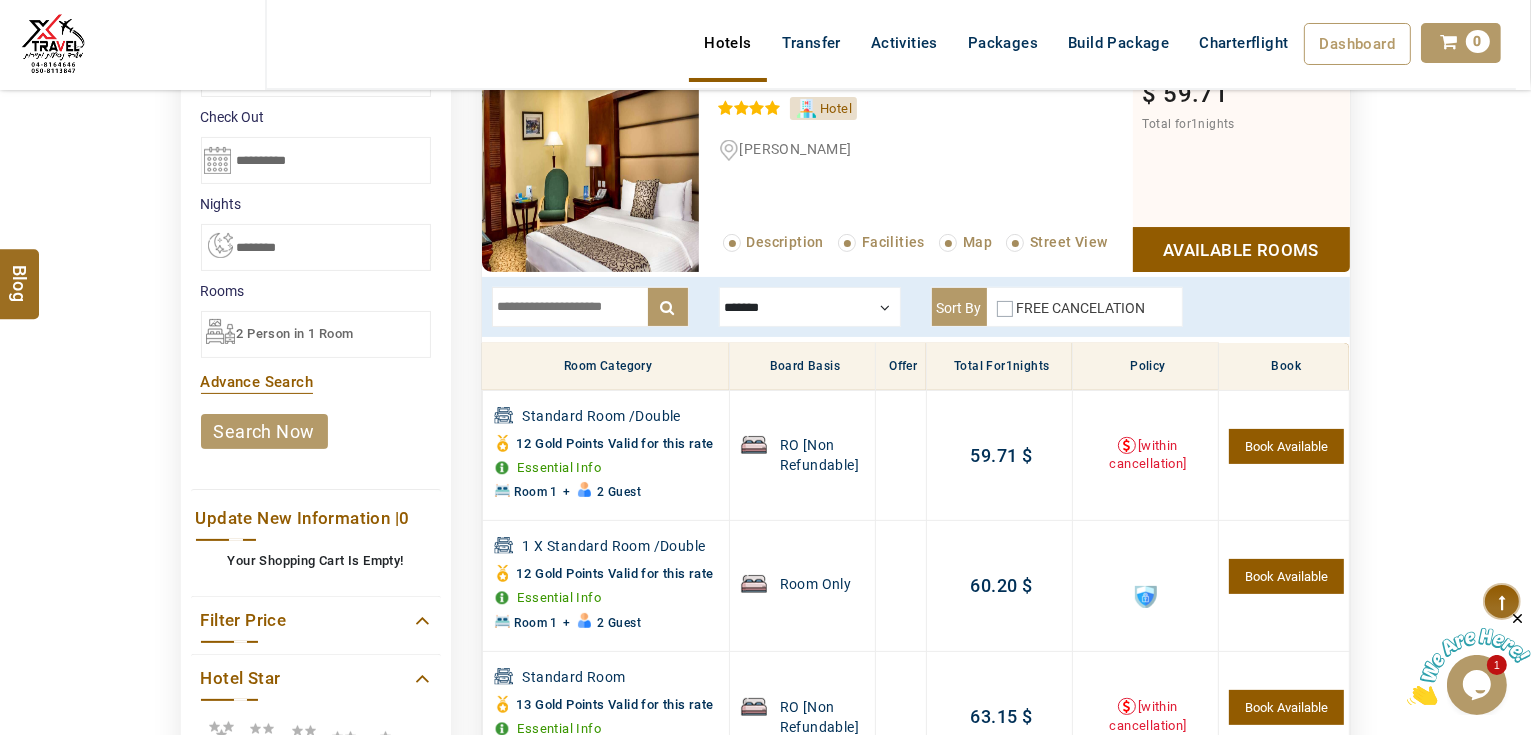 click at bounding box center [810, 307] 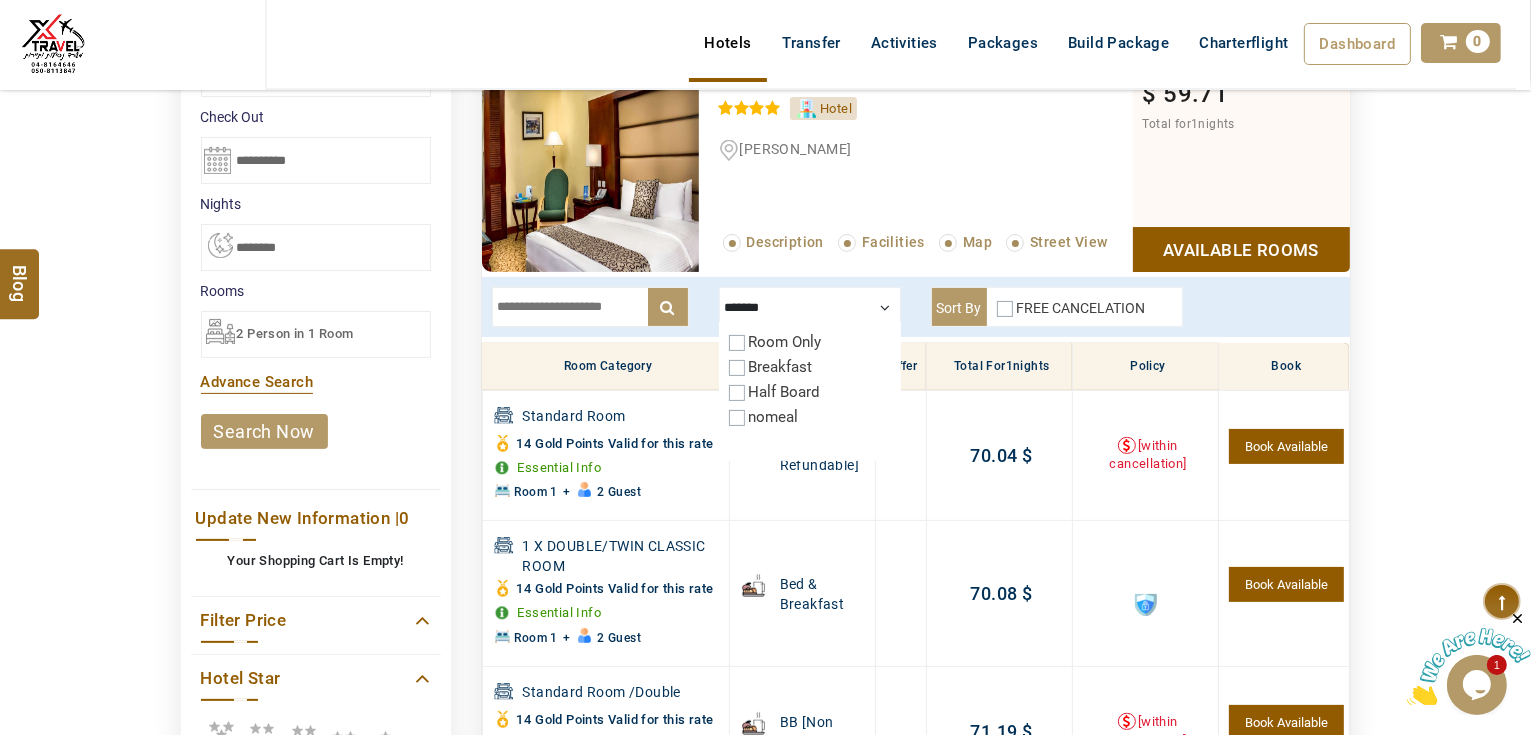 click at bounding box center [810, 307] 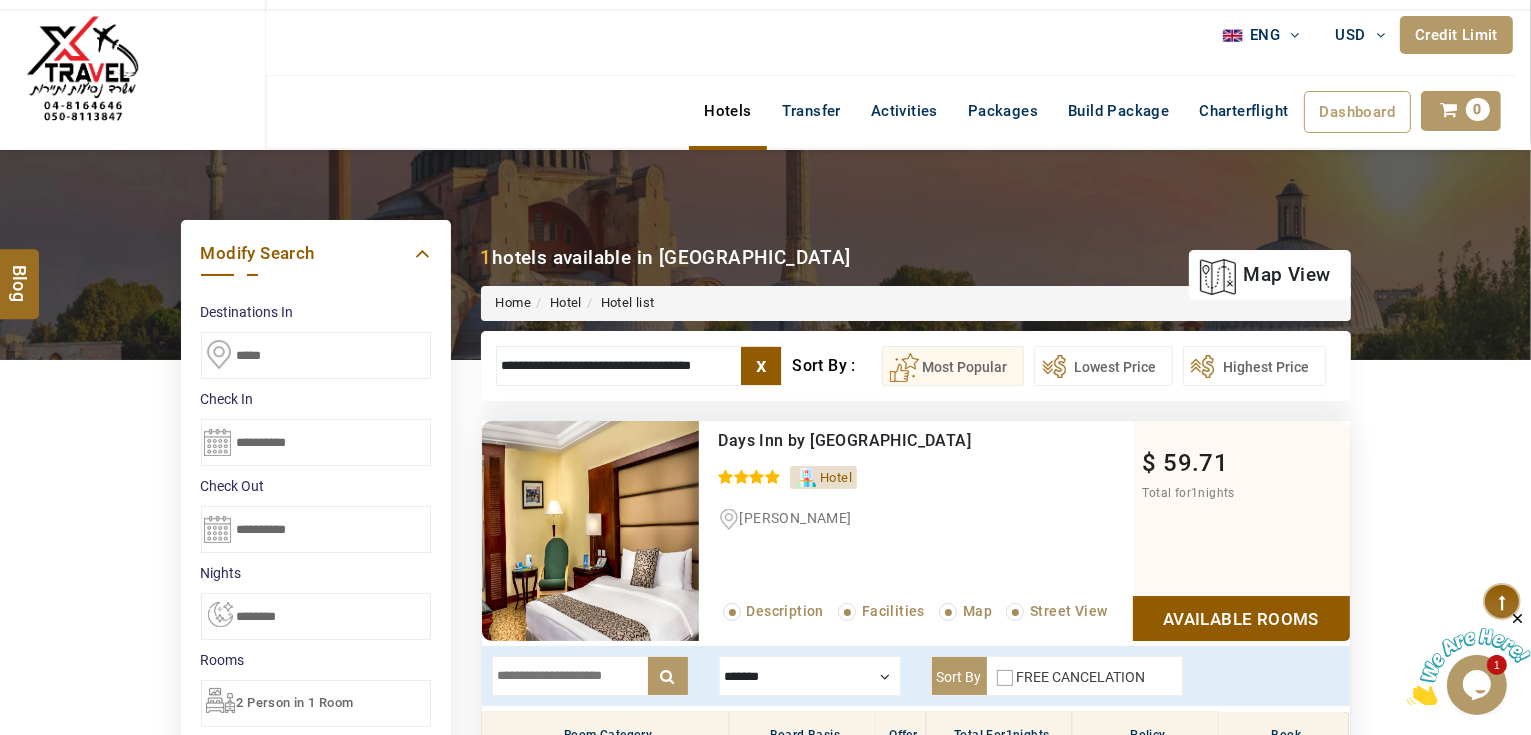 scroll, scrollTop: 0, scrollLeft: 0, axis: both 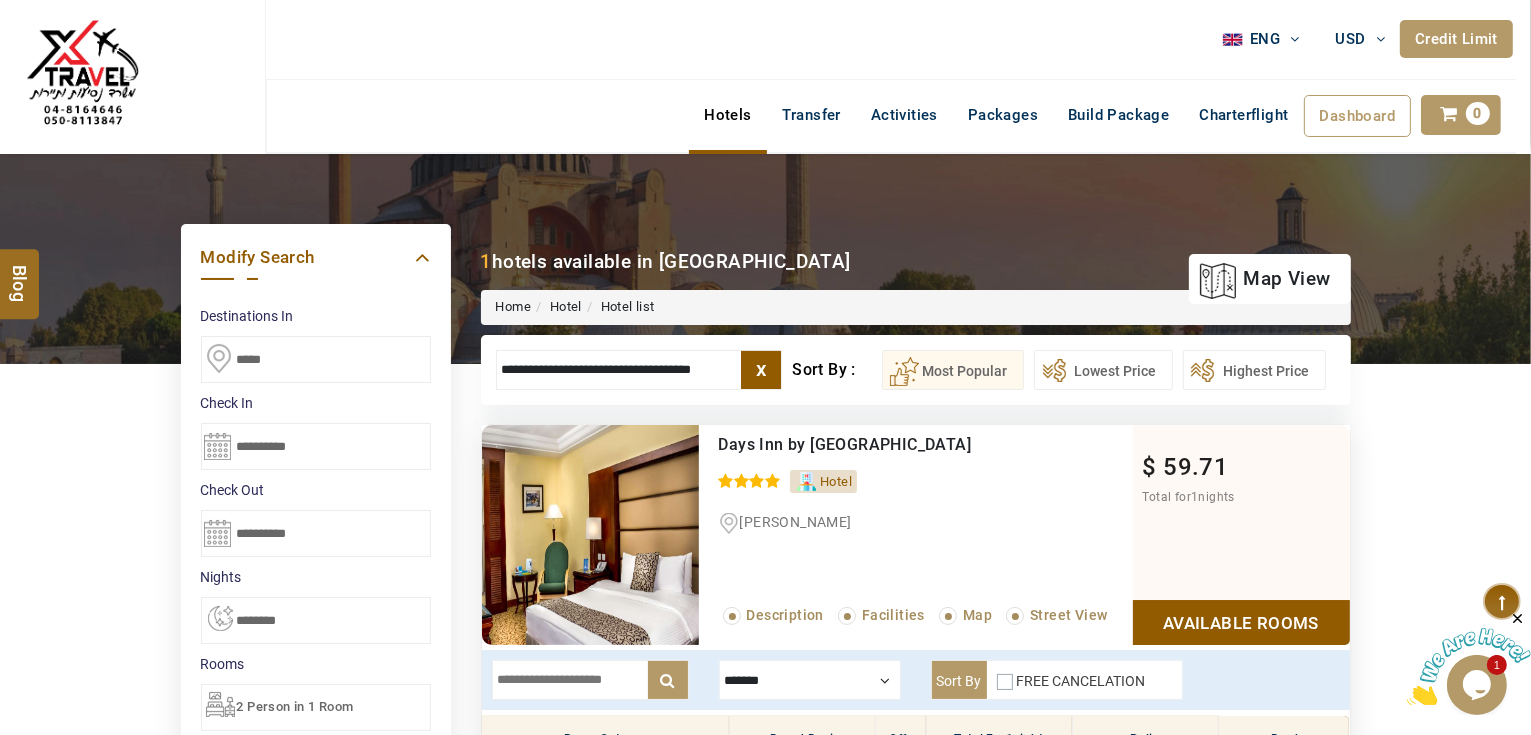 click on "**********" at bounding box center (639, 370) 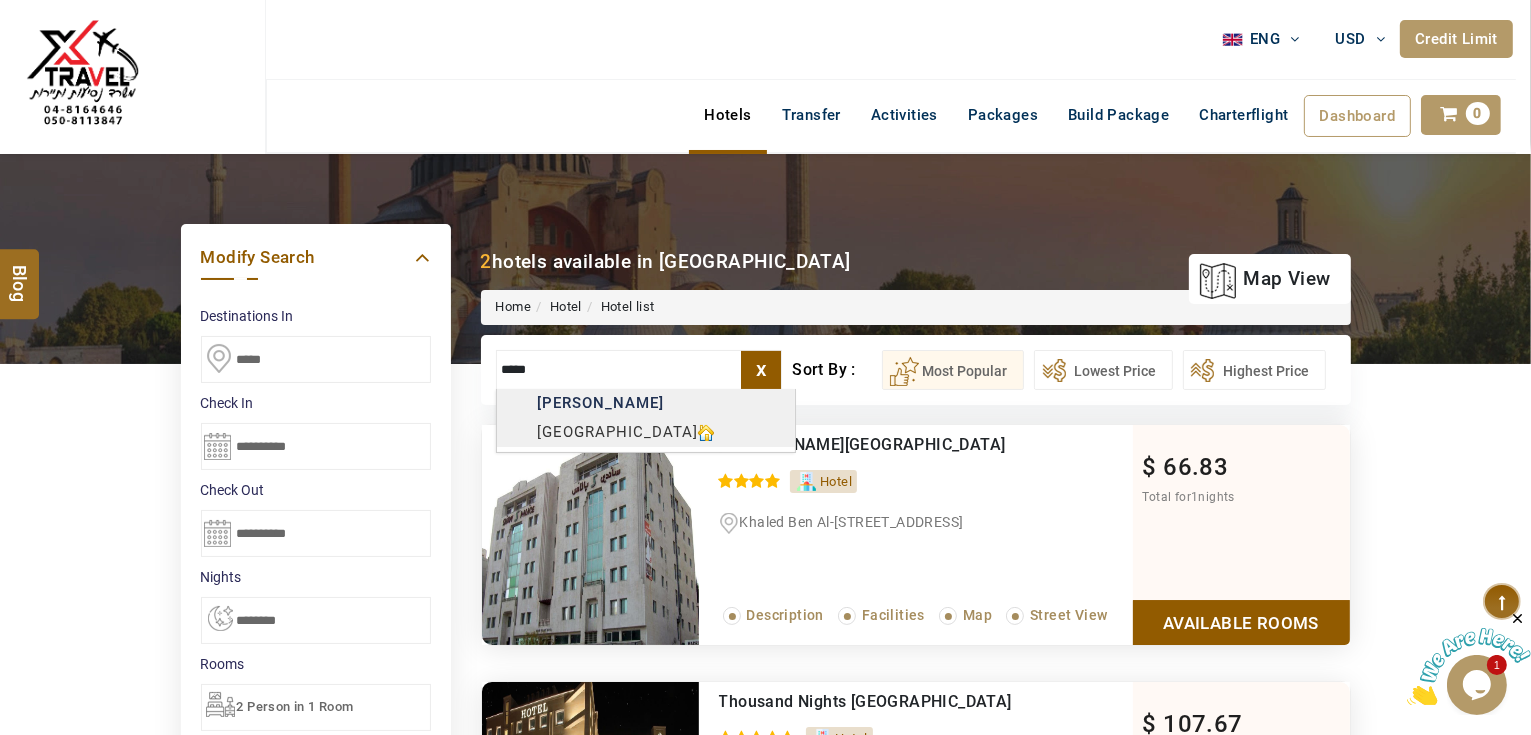 click on "AHMAD JINDAWY USD AED  AED EUR  € USD  $ INR  ₹ THB  ฿ IDR  Rp BHD  BHD TRY  ₺ Credit Limit ENG English Arabic Helpline
+971 55 344 0168 Register Now +971 55 344 0168 info@royallineholidays.com About Us What we Offer Blog Why Us Contact Hotels  Transfer Activities Packages Build Package Charterflight Dashboard My Profile My Booking My Reports My Quotation Sign Out 0 Points Redeem Now To Redeem 33539  Points Future Points  3818   Points Credit Limit Credit Limit USD 30000.00 70% Complete Used USD 15577.60 Available USD 14422.40 Setting  Looks like you haven't added anything to your cart yet Countinue Shopping ******* ****** Please Wait.. Blog demo
Remember me Forgot
password? LOG IN Don't have an account?   Register Now My Booking View/ Print/Cancel Your Booking without Signing in Submit Applying Filters...... Hotels For You Will Be Loading Soon demo
In A Few Moment, You Will Be Celebrating Best Hotel options galore ! Check In   CheckOut Rooms Rooms Please Wait X" at bounding box center (765, 995) 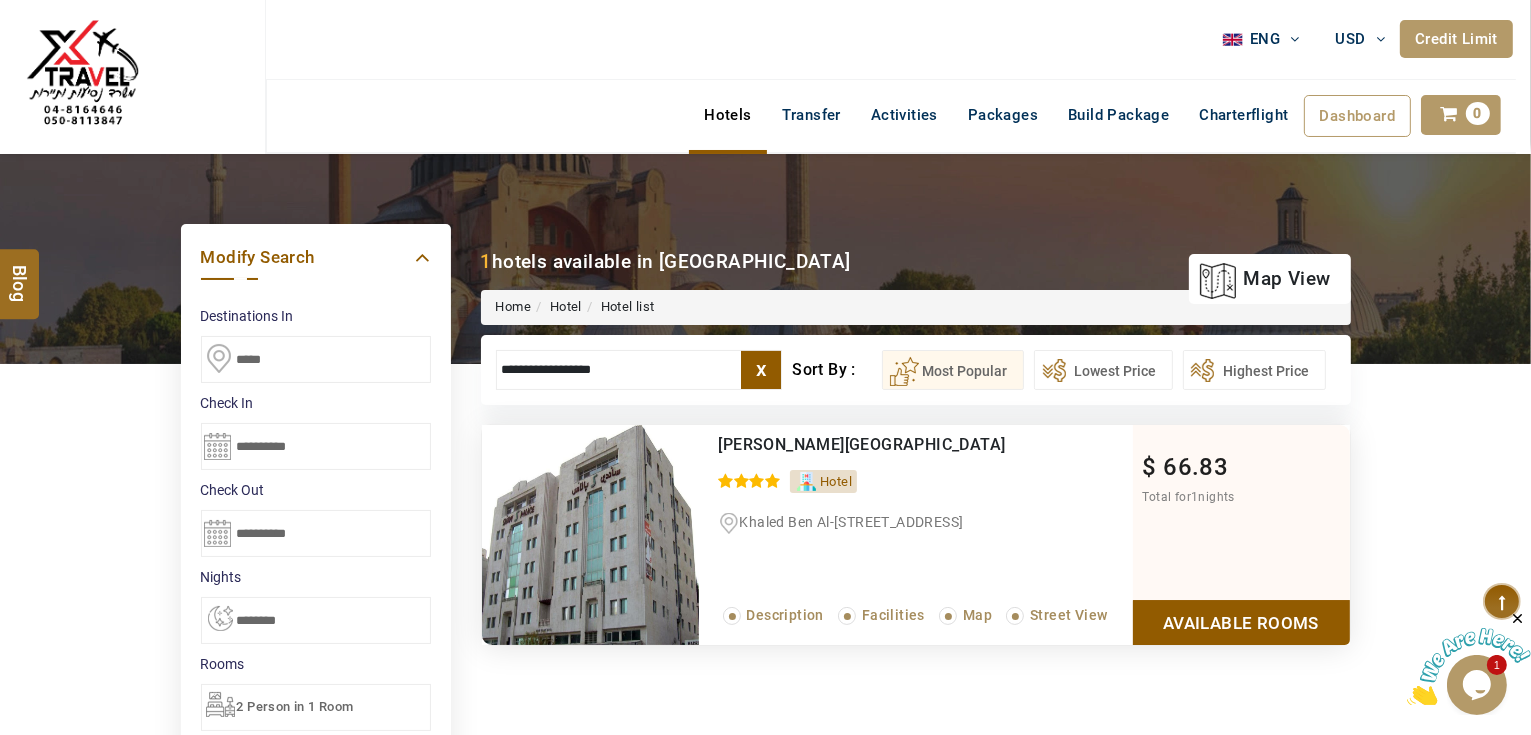 type on "**********" 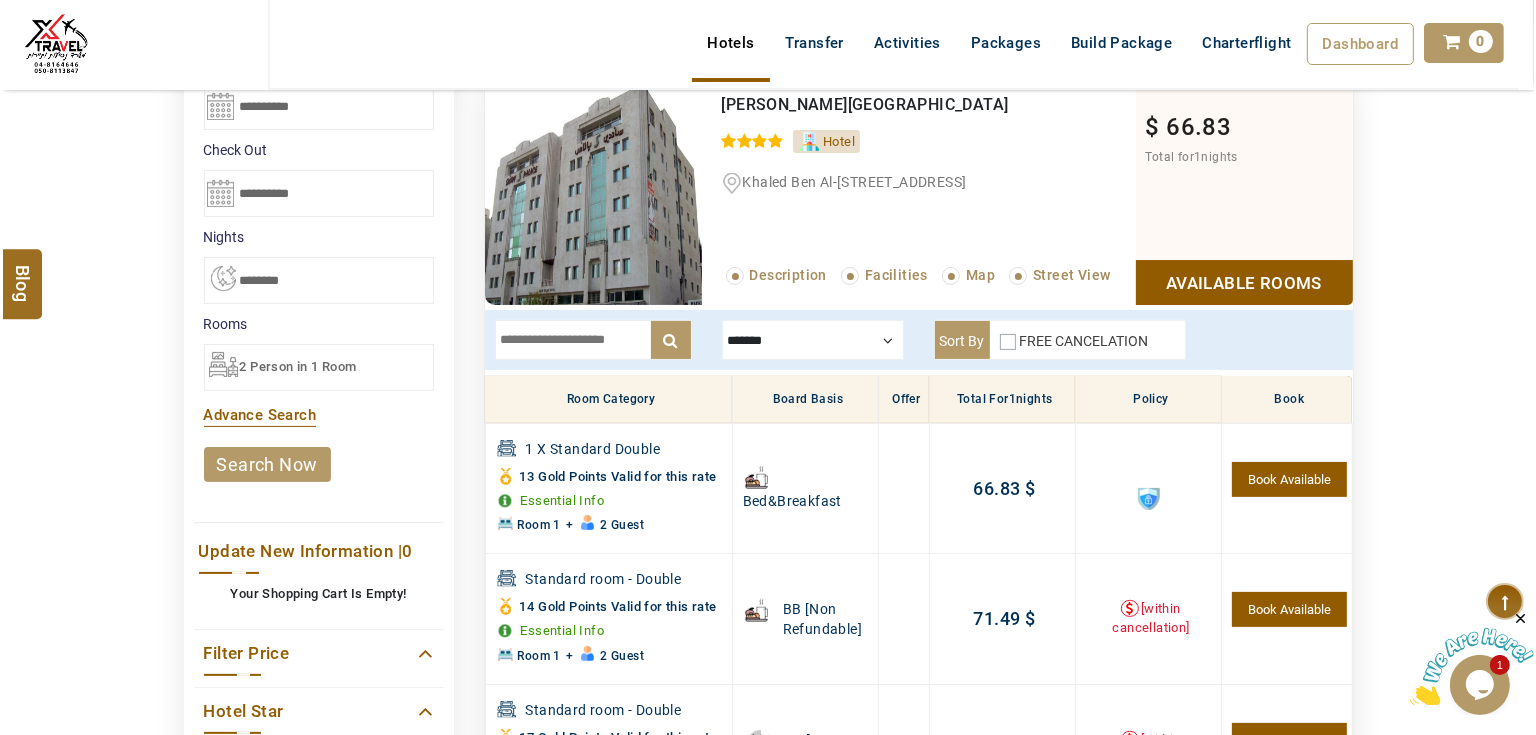 scroll, scrollTop: 133, scrollLeft: 0, axis: vertical 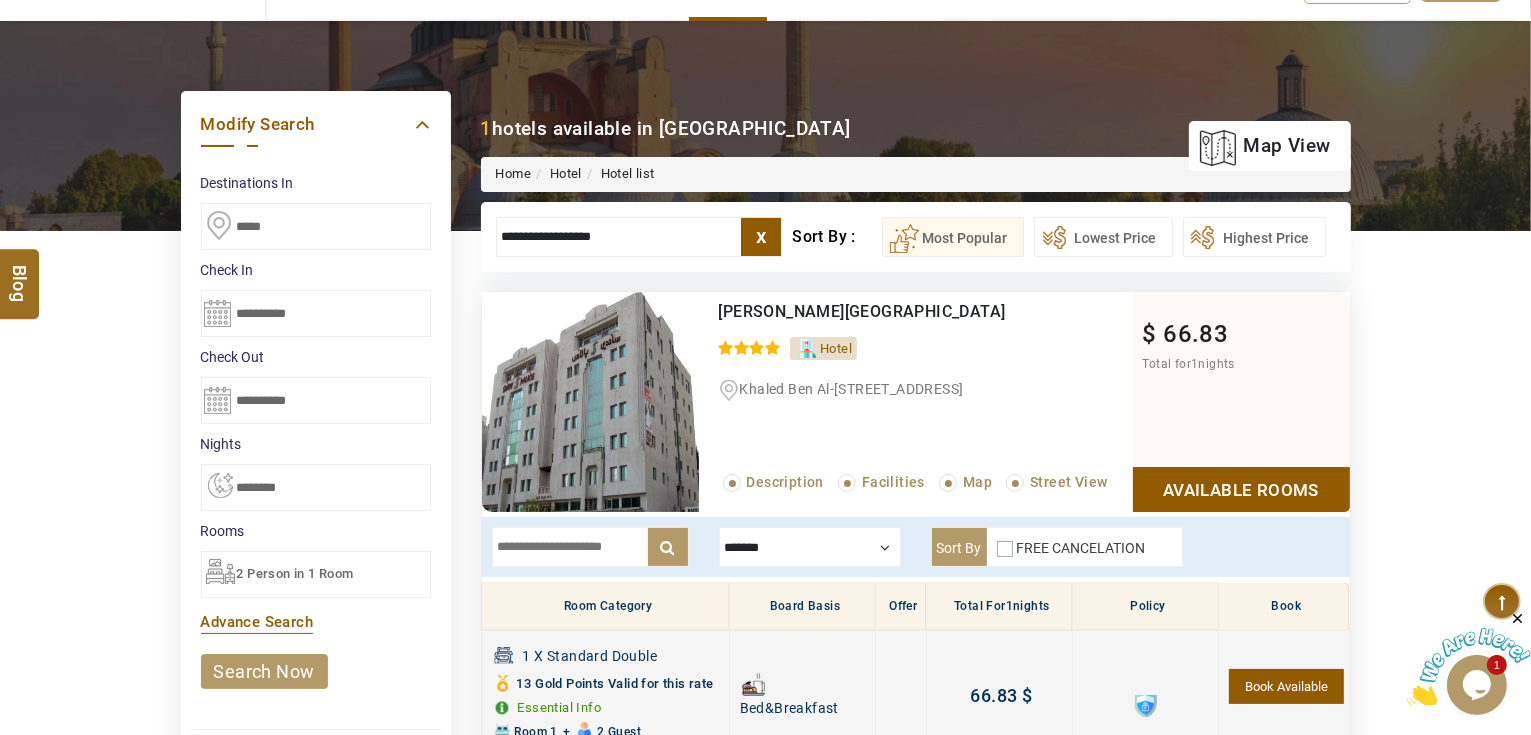 click on "Book Available" at bounding box center (1286, 686) 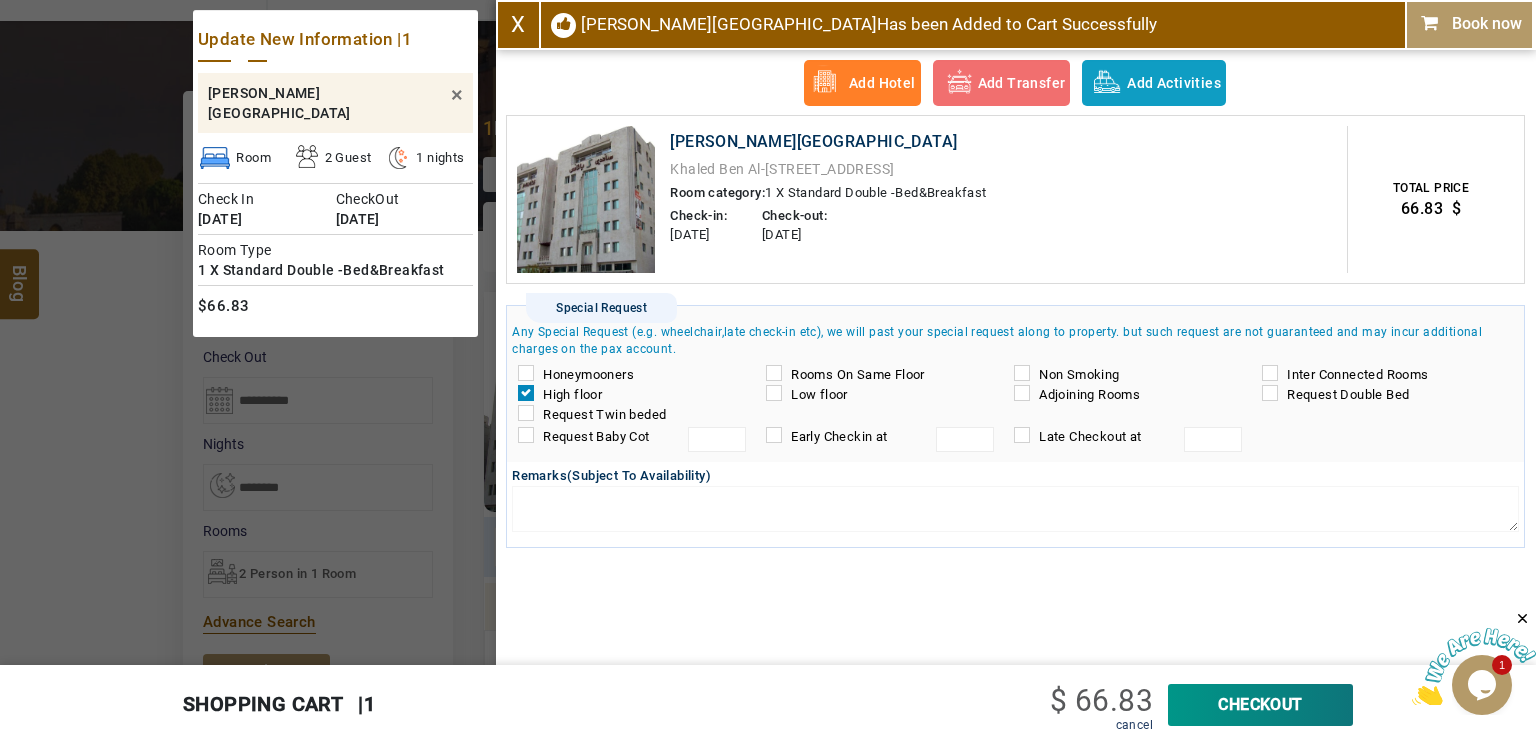 click on "CheckOut" at bounding box center (1260, 705) 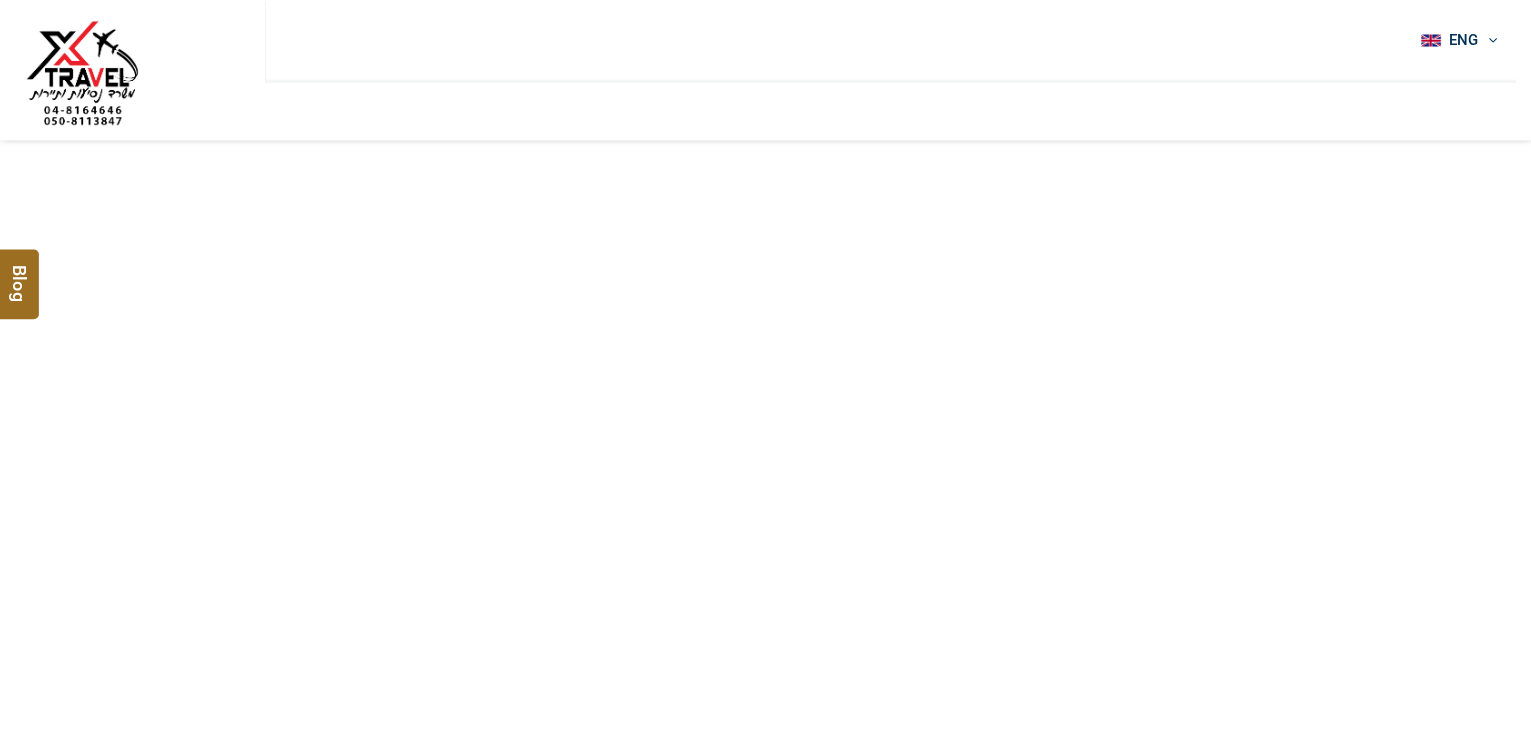 scroll, scrollTop: 0, scrollLeft: 0, axis: both 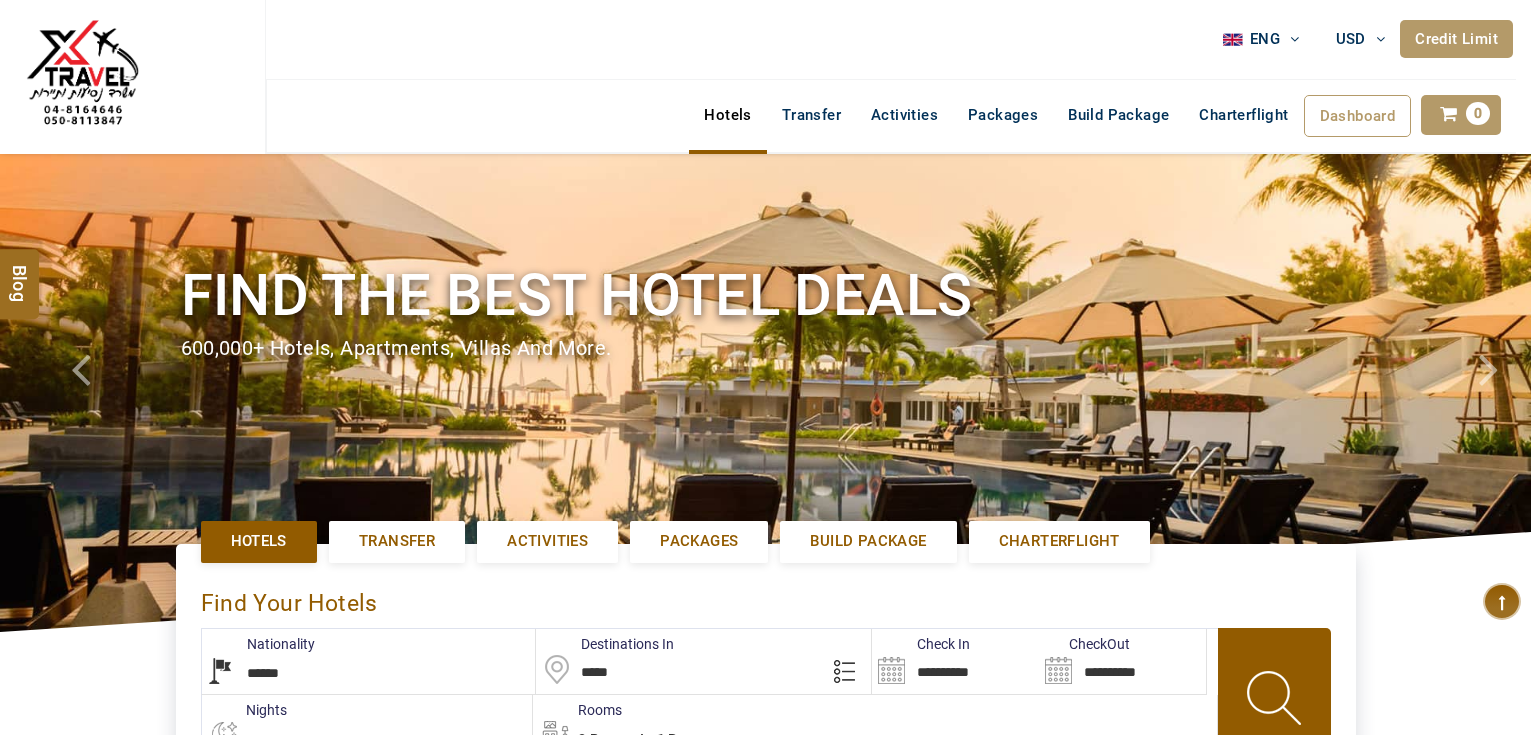 select on "******" 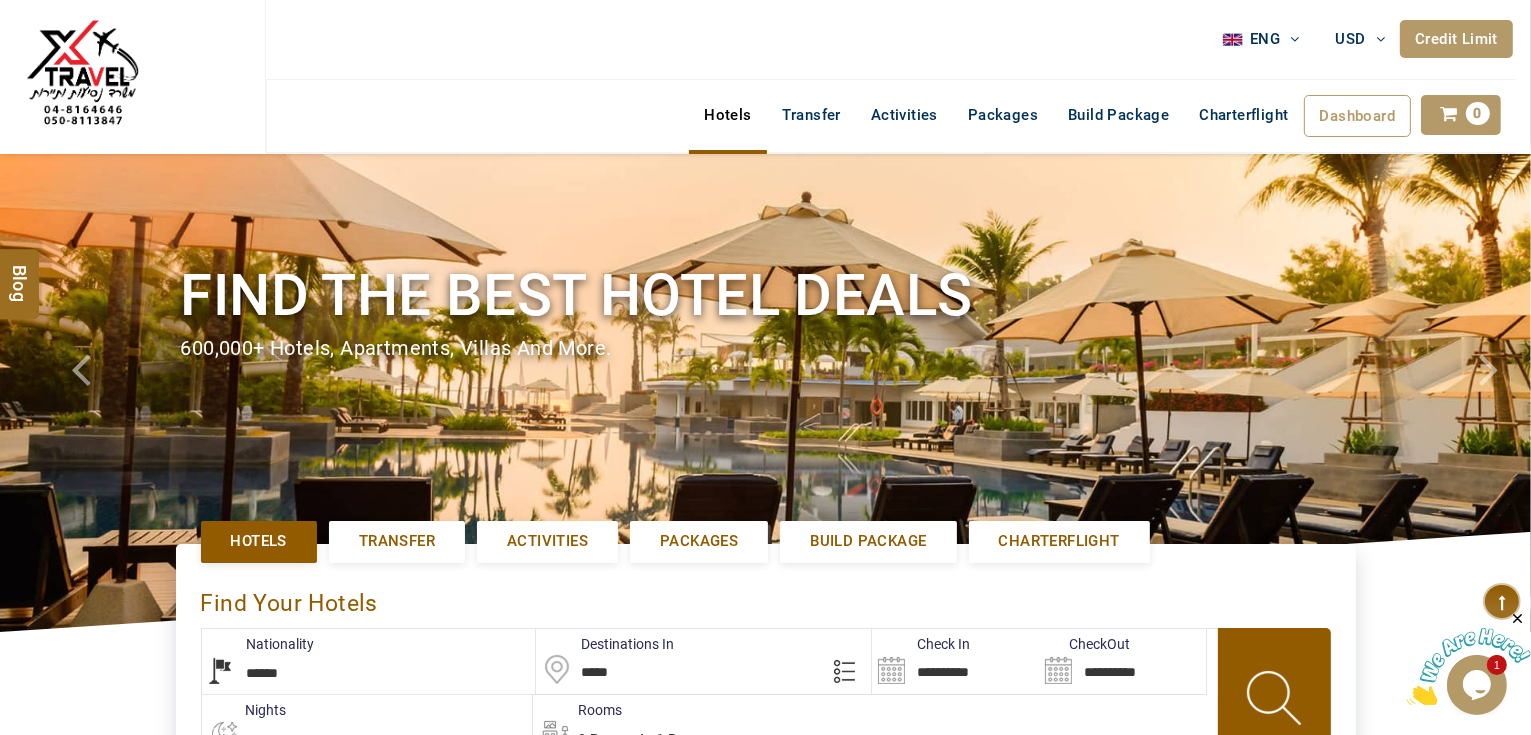 scroll, scrollTop: 0, scrollLeft: 0, axis: both 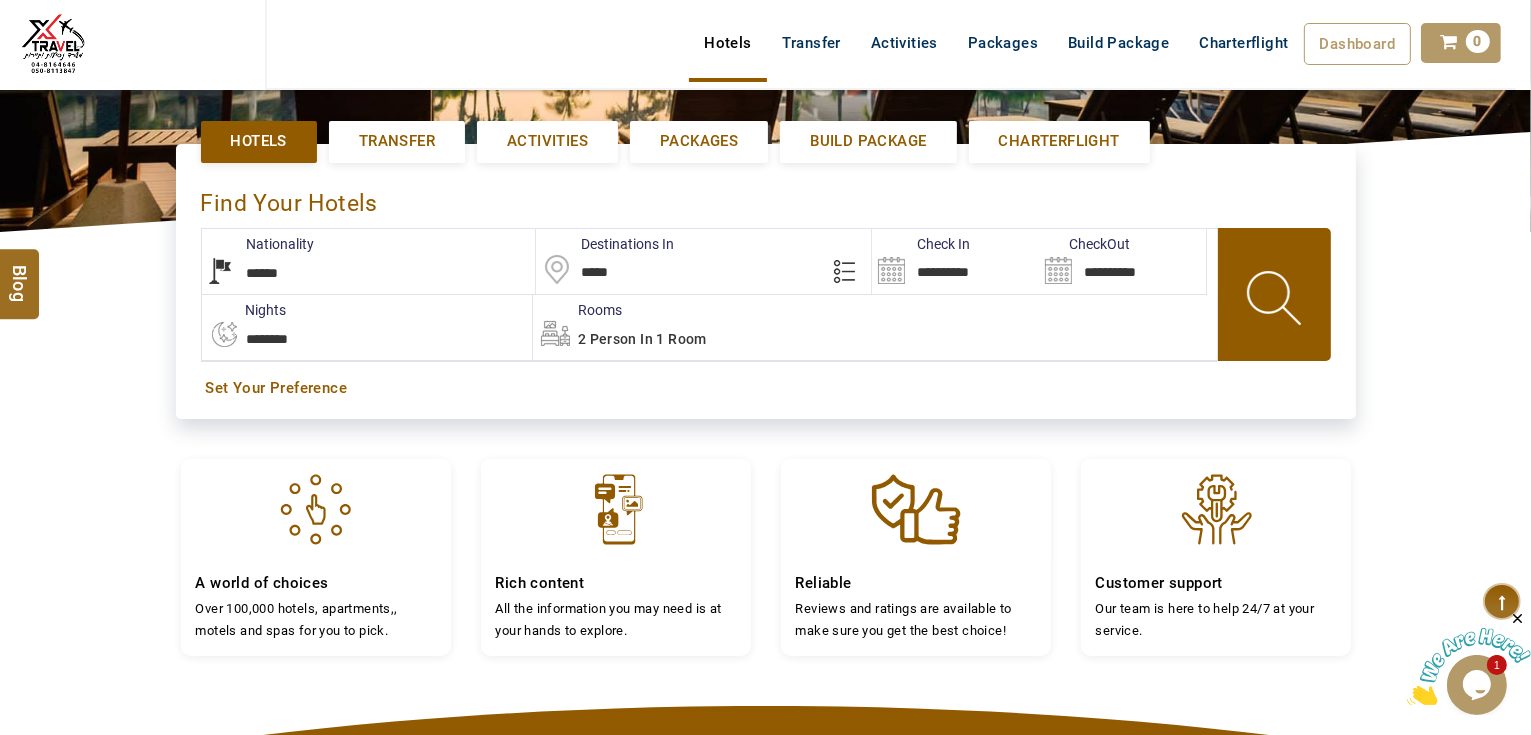 click on "**********" at bounding box center [955, 261] 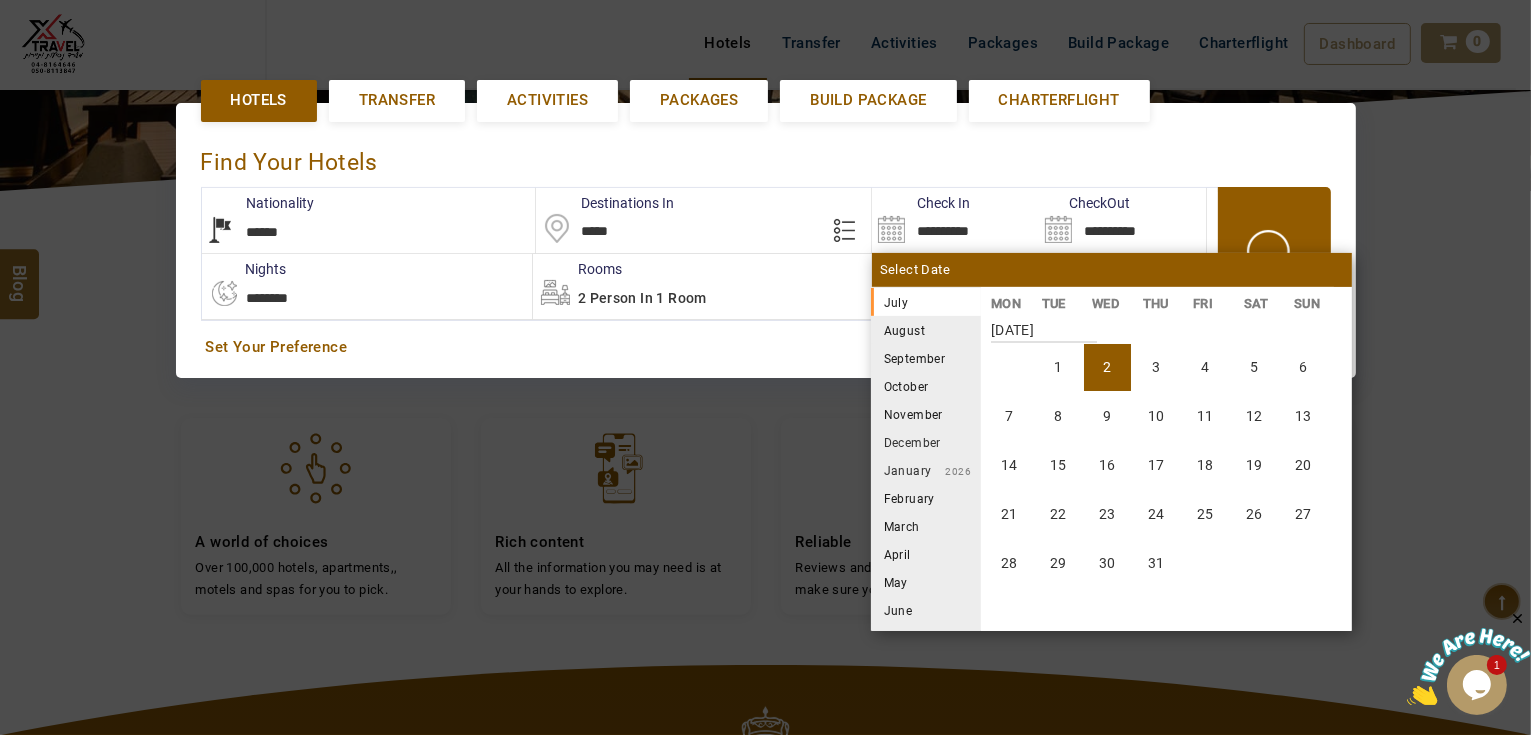 click on "1" at bounding box center [1058, 367] 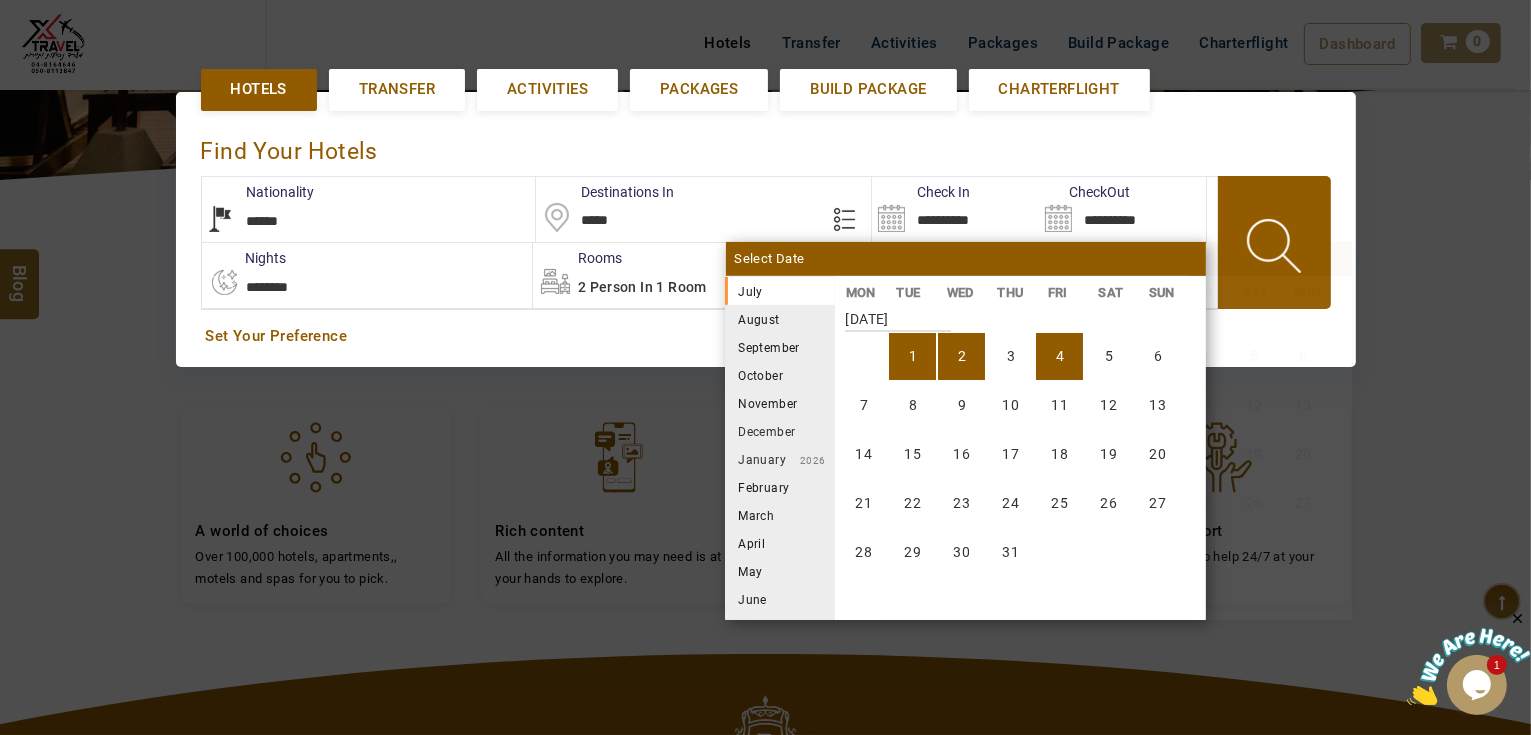 scroll, scrollTop: 452, scrollLeft: 0, axis: vertical 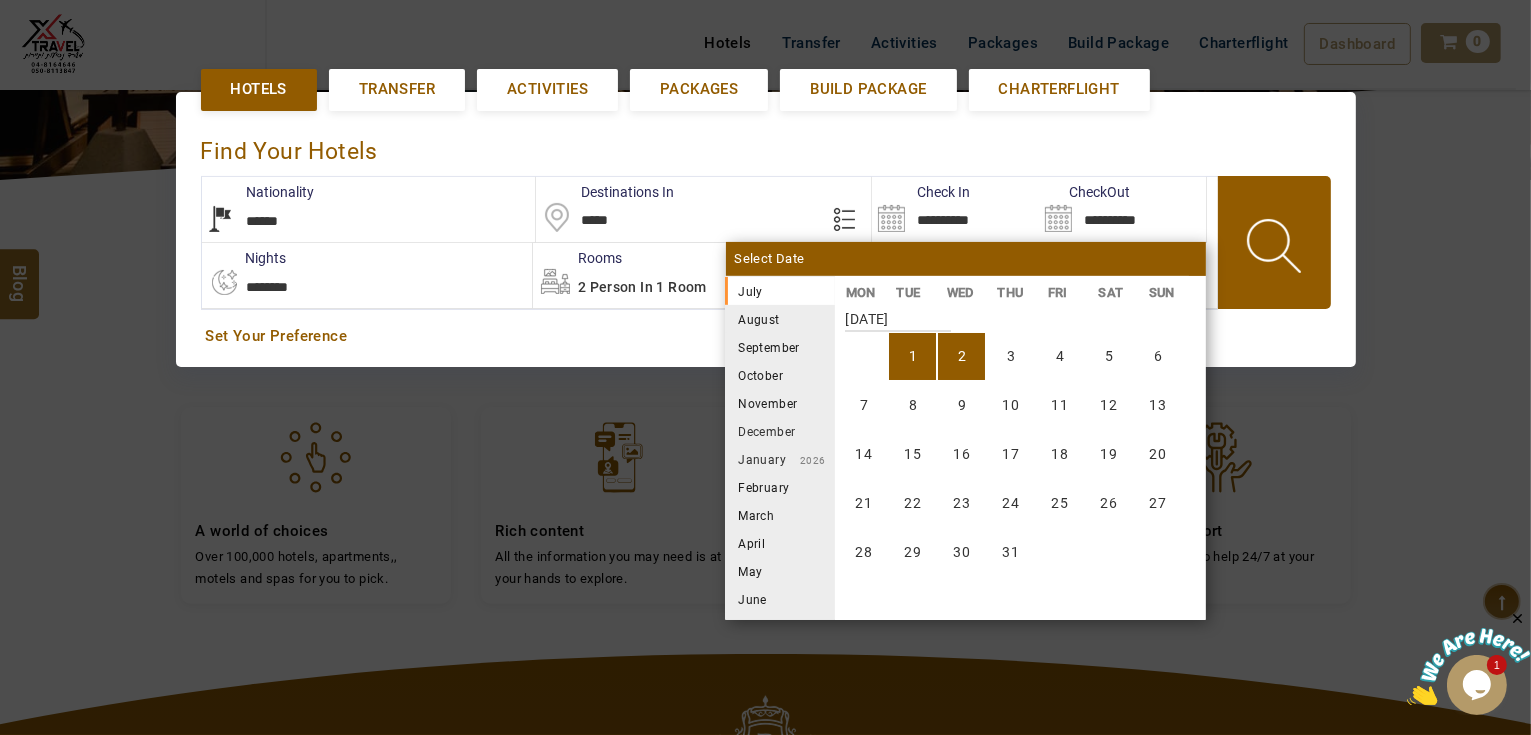 click on "2" at bounding box center (961, 356) 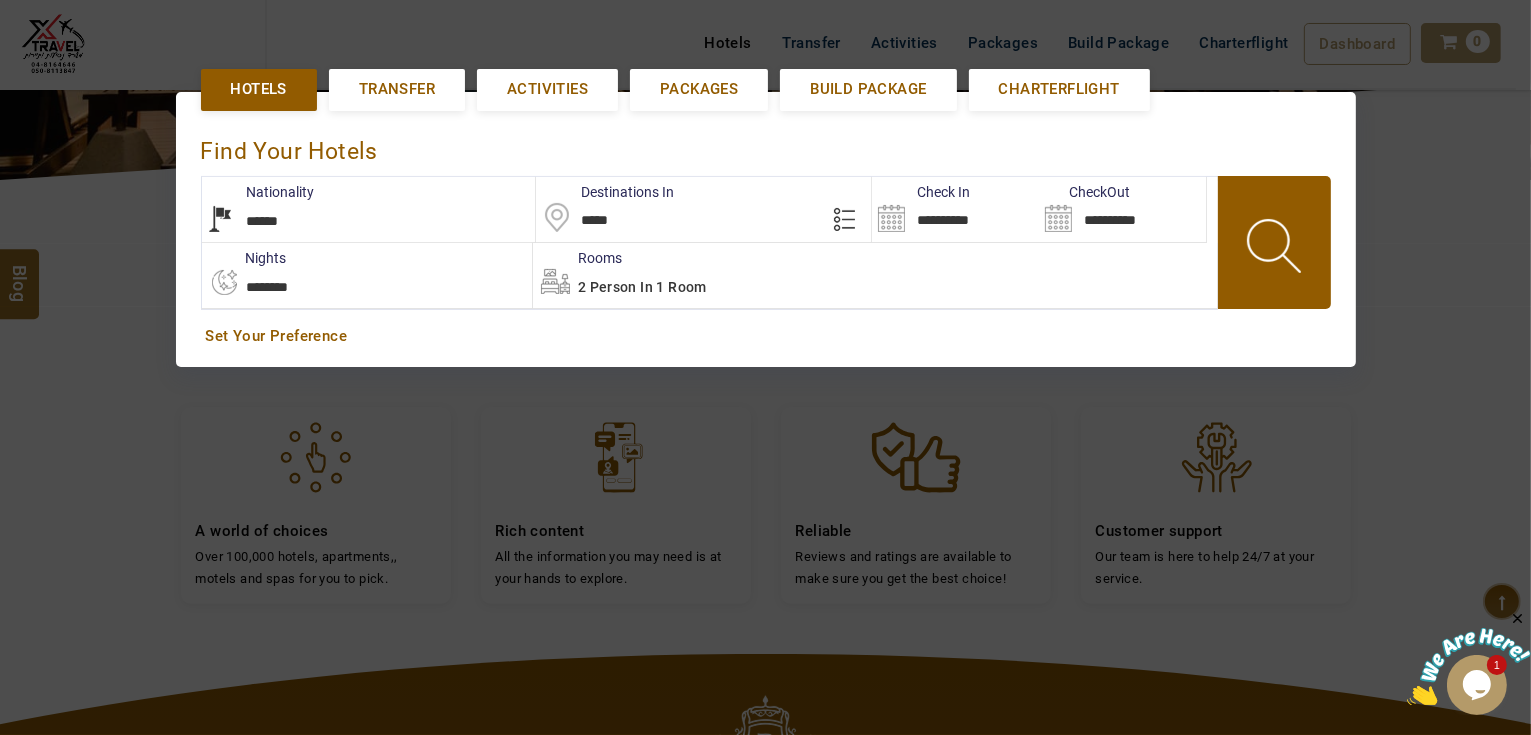 click at bounding box center (1276, 242) 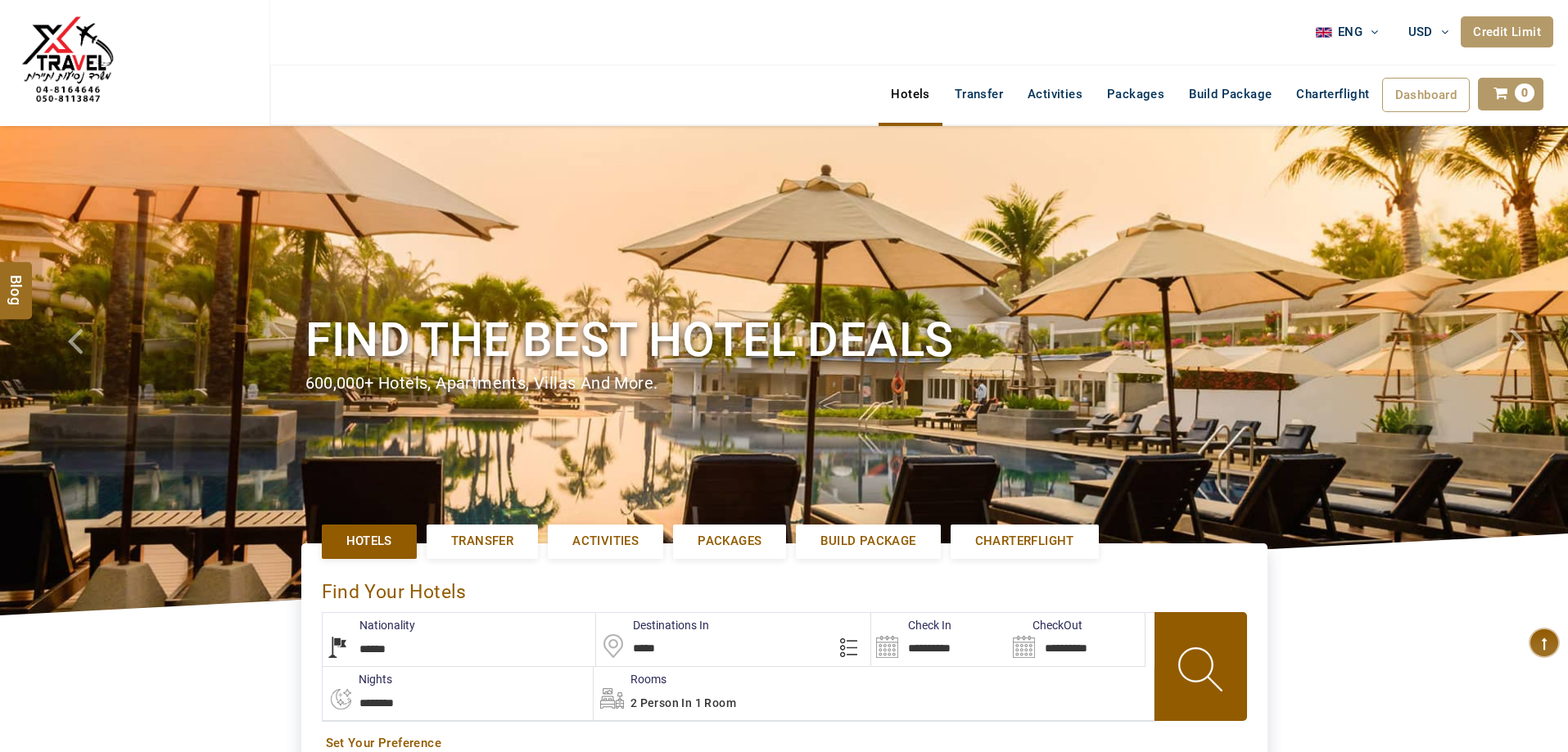 select on "******" 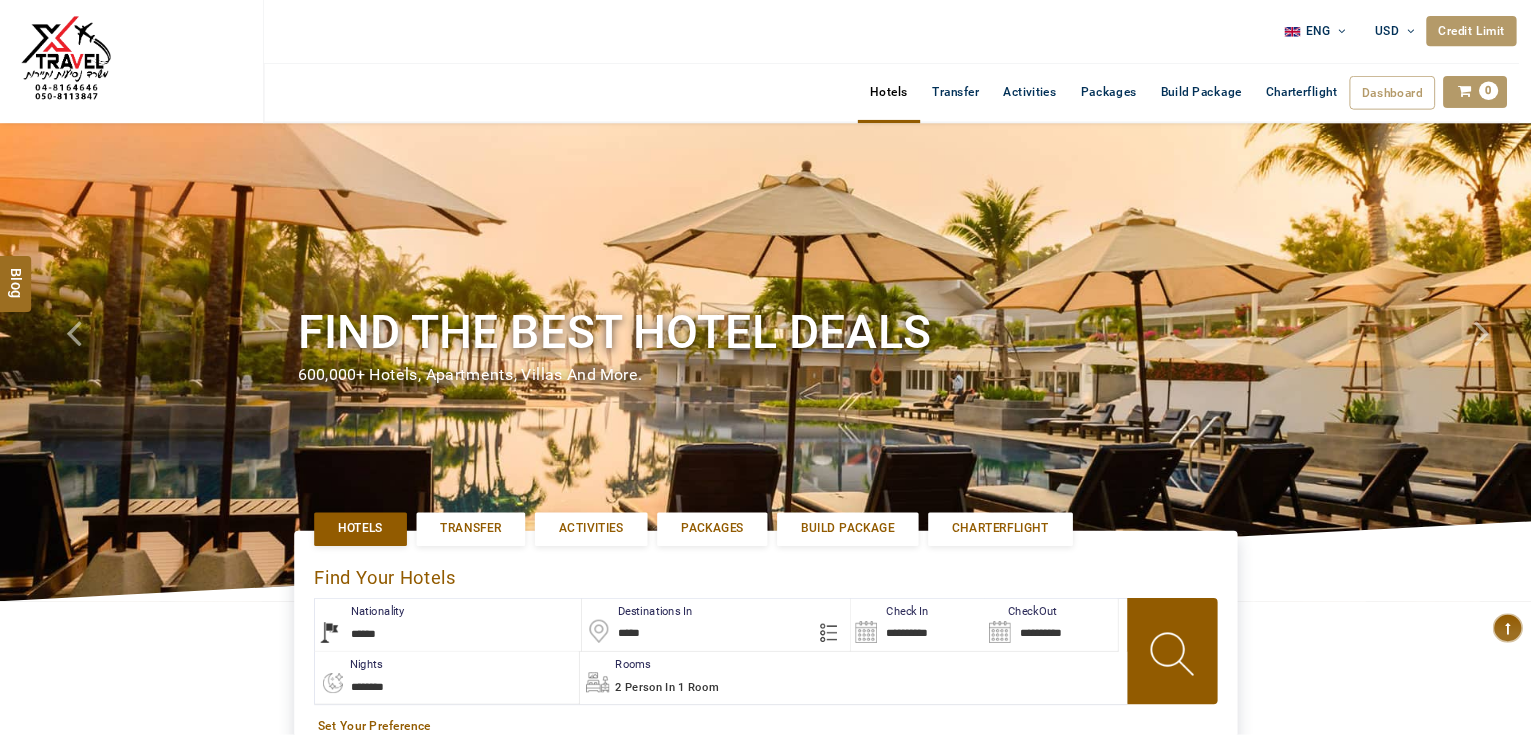 scroll, scrollTop: 0, scrollLeft: 0, axis: both 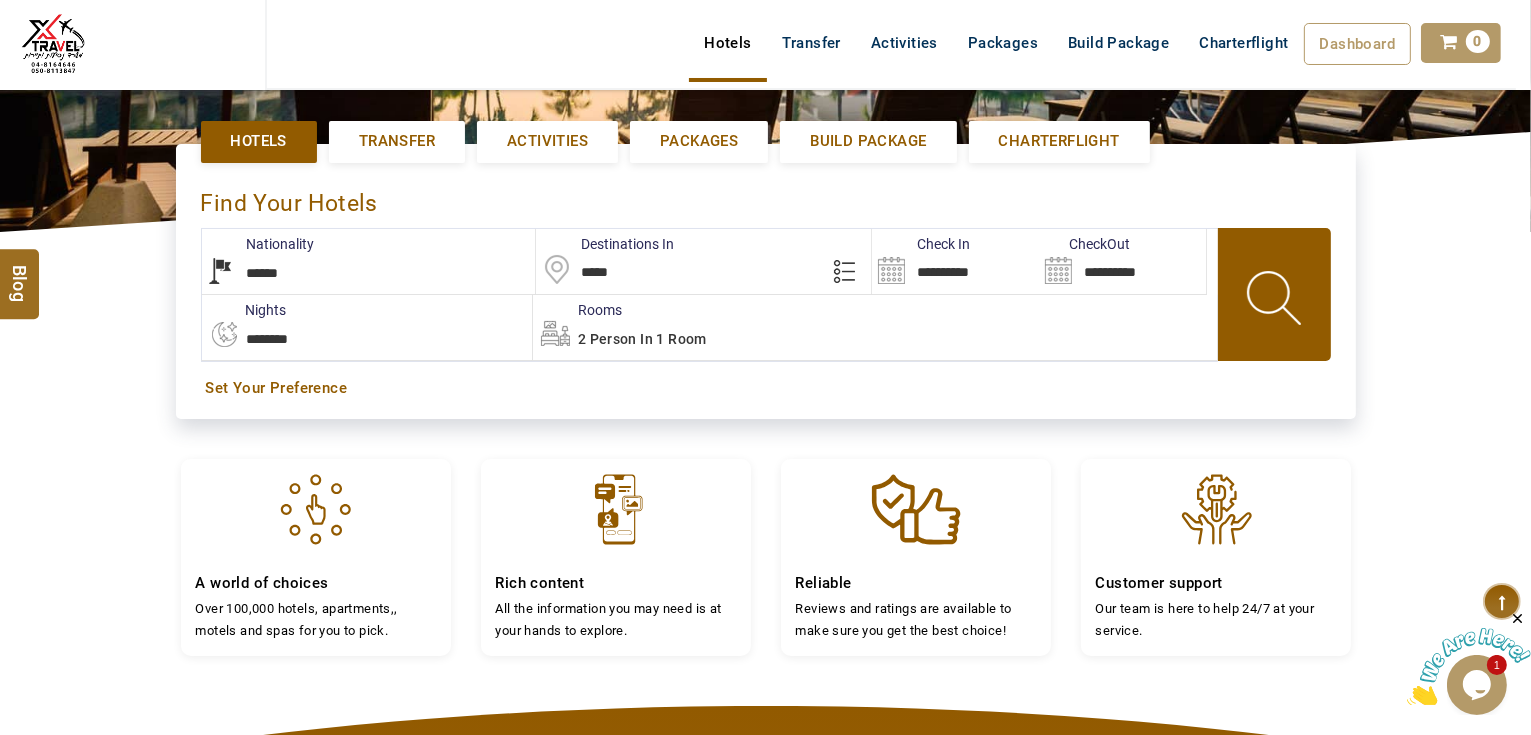 click on "**********" at bounding box center [955, 261] 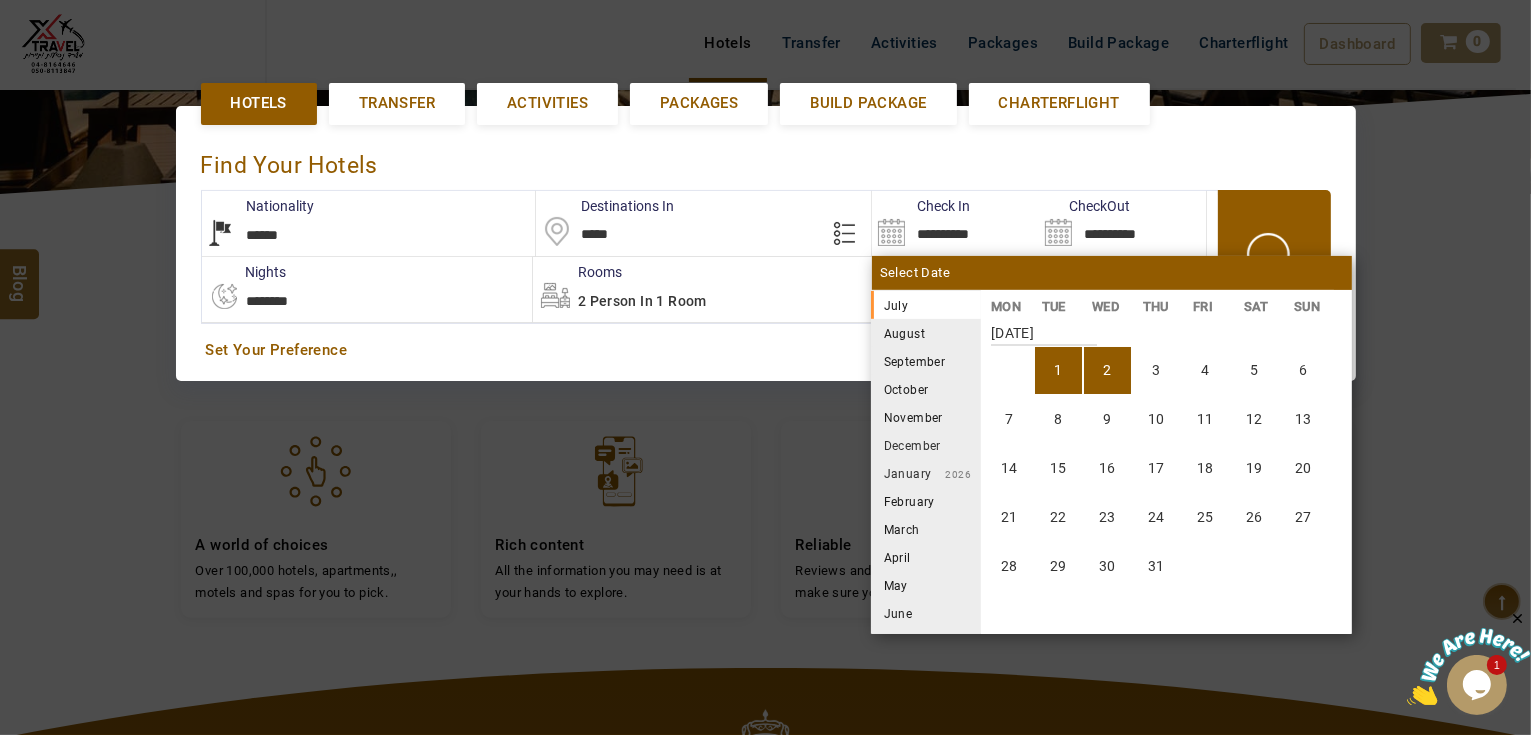 click on "1" at bounding box center (1058, 370) 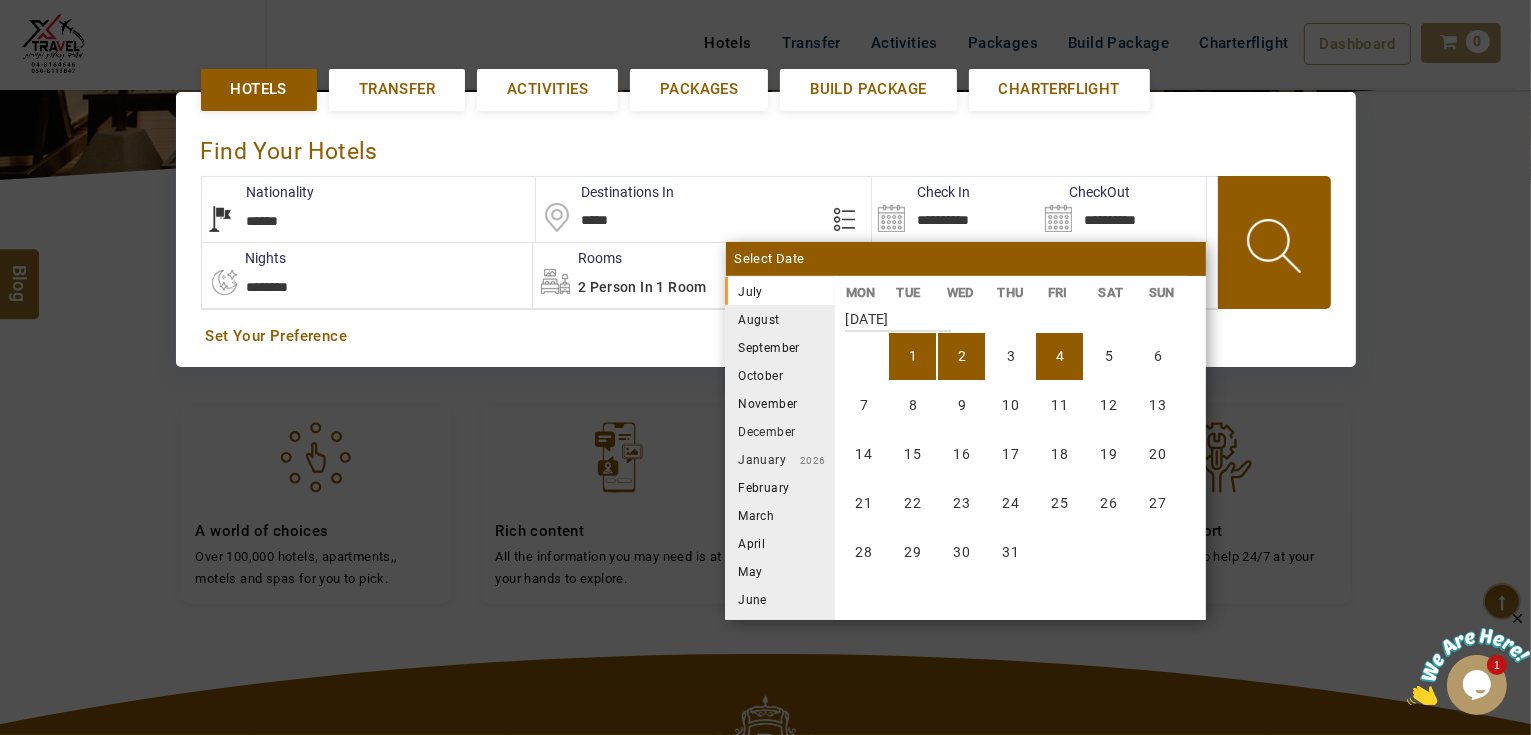 scroll, scrollTop: 452, scrollLeft: 0, axis: vertical 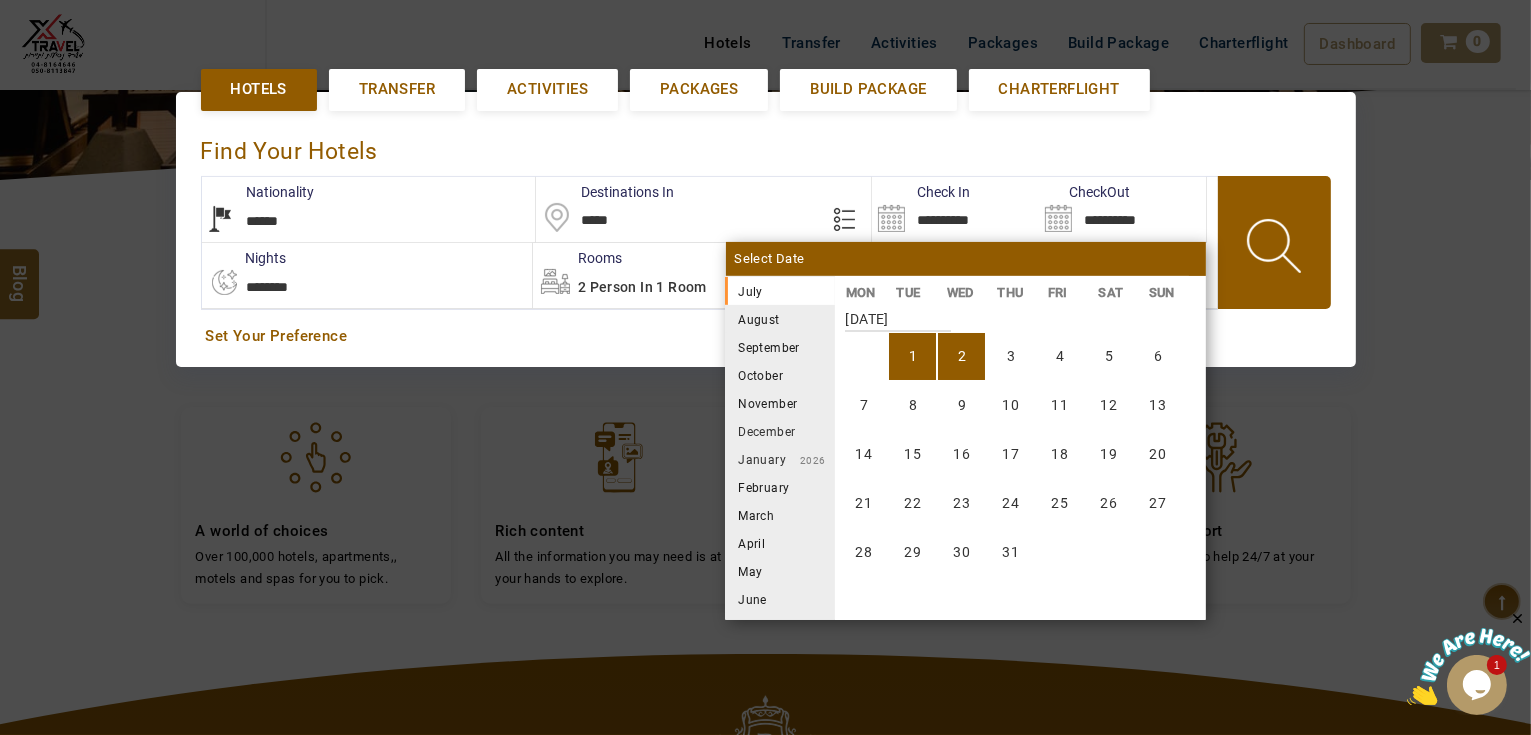 click on "2" at bounding box center (961, 356) 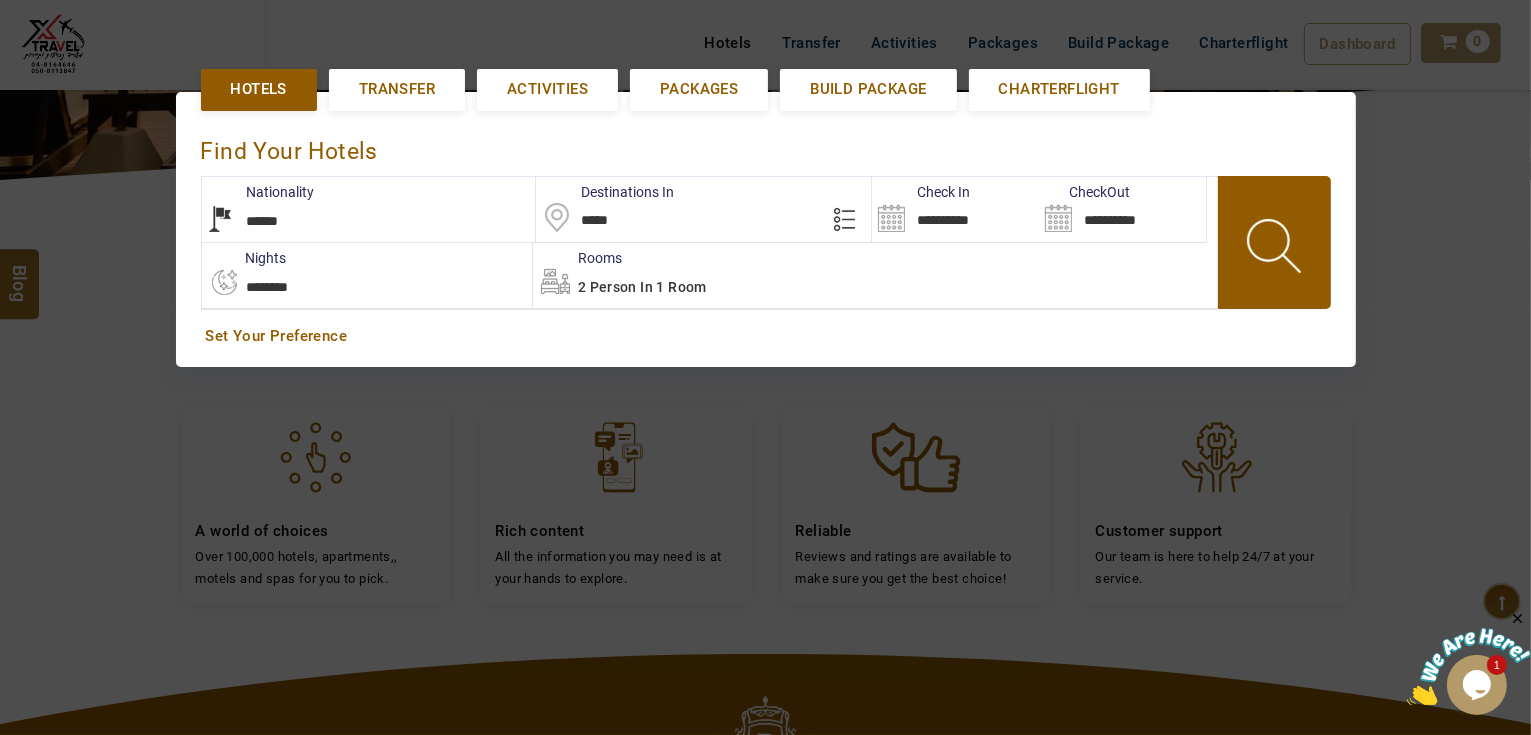 click at bounding box center [1276, 249] 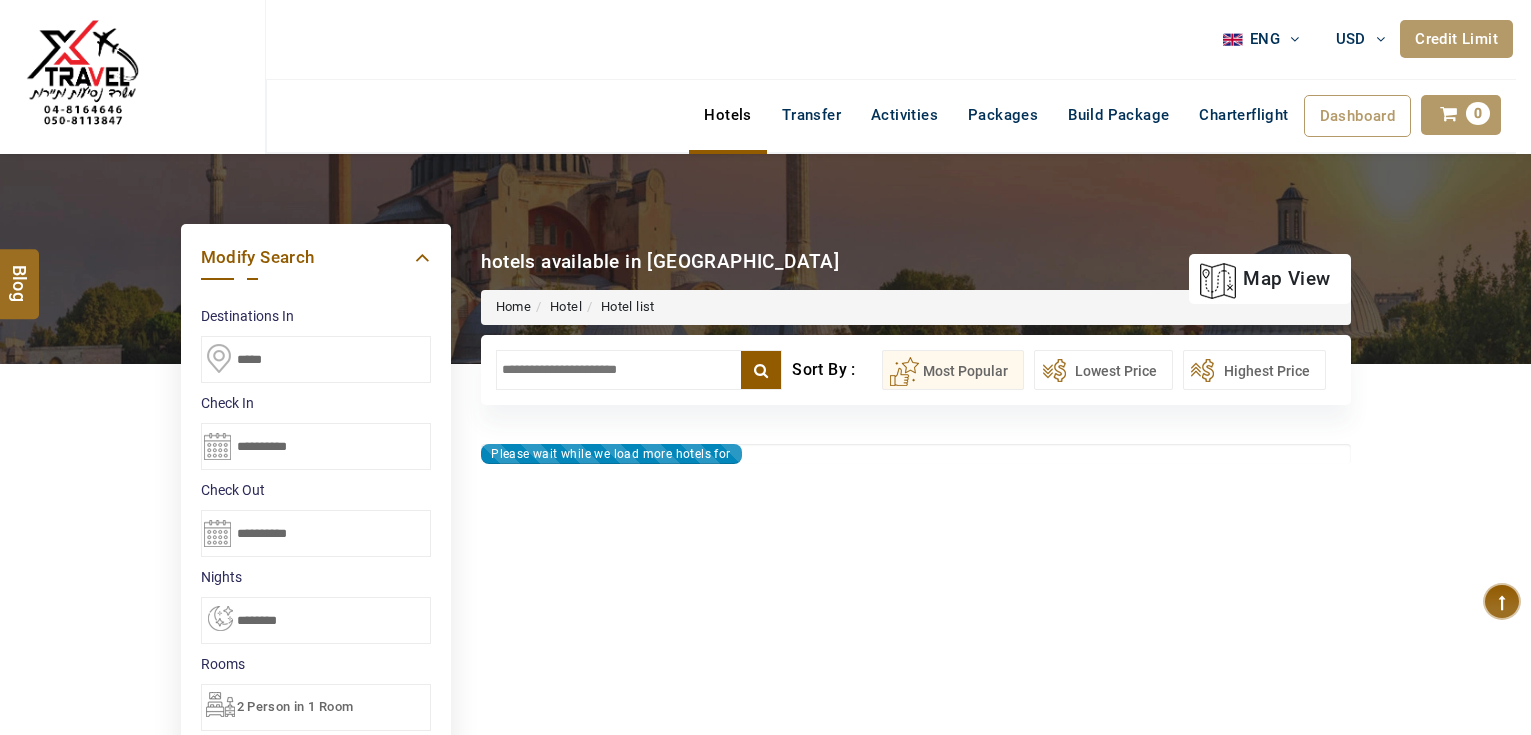 scroll, scrollTop: 0, scrollLeft: 0, axis: both 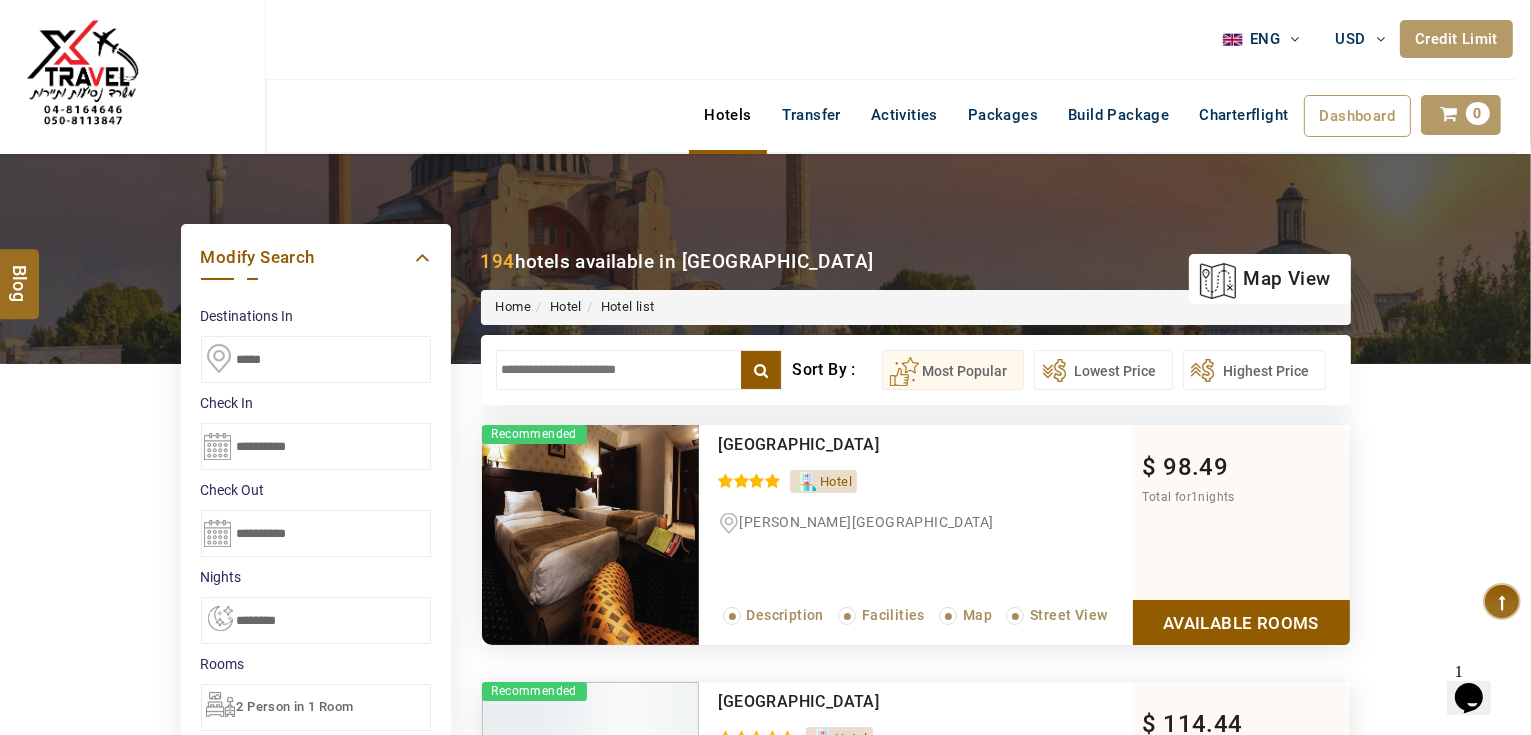 click at bounding box center [639, 370] 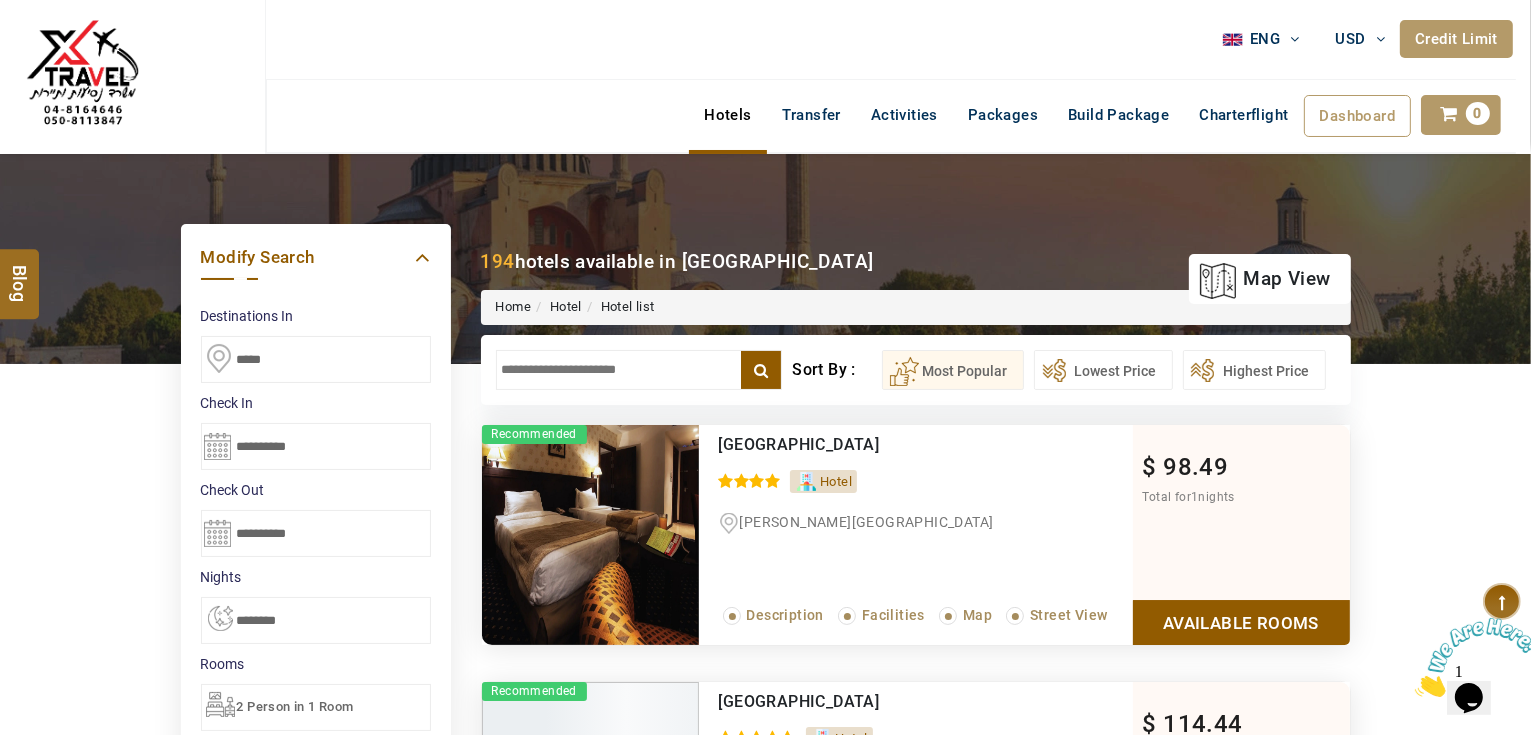 scroll, scrollTop: 0, scrollLeft: 0, axis: both 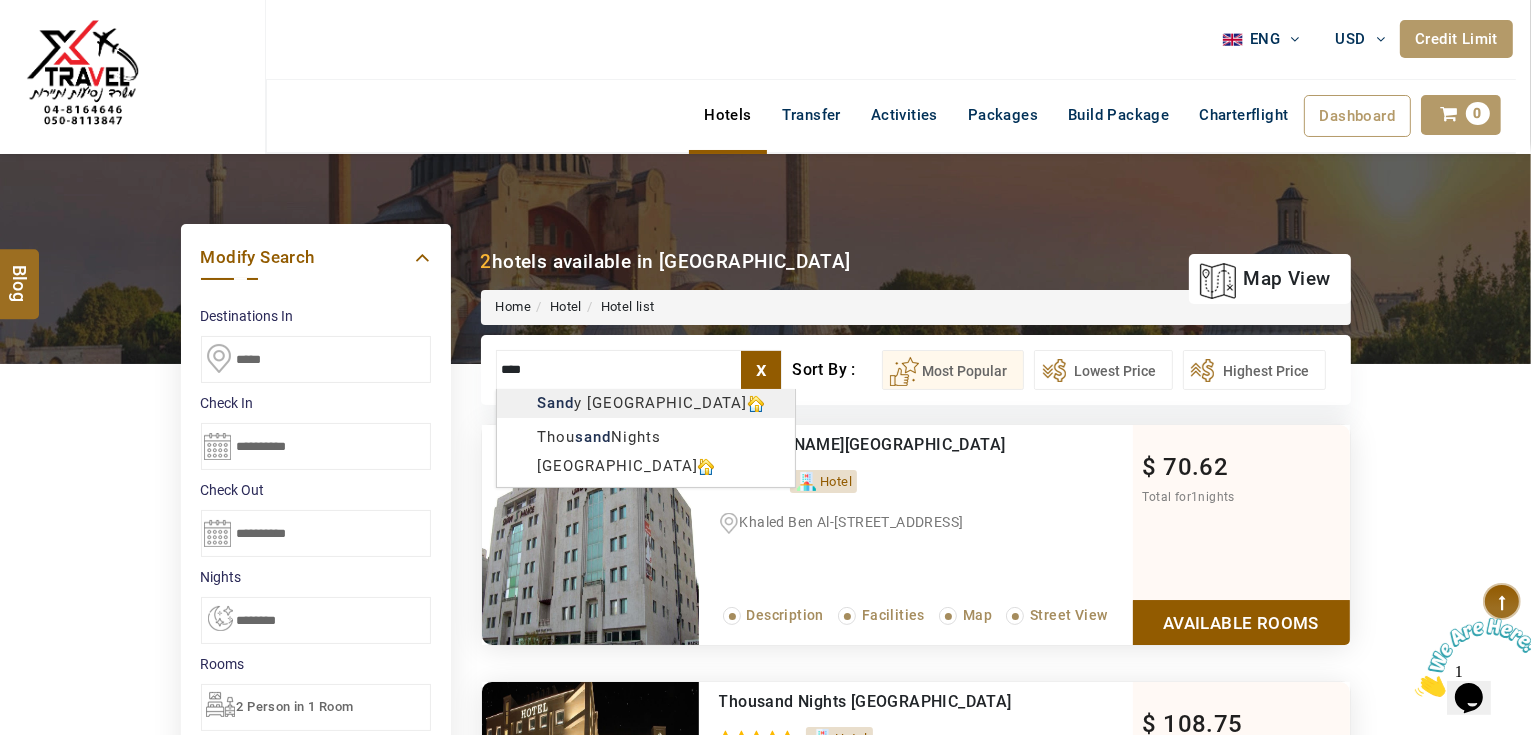 click on "AHMAD JINDAWY USD AED  AED EUR  € USD  $ INR  ₹ THB  ฿ IDR  Rp BHD  BHD TRY  ₺ Credit Limit ENG English Arabic Helpline
+971 55 344 0168 Register Now +971 55 344 0168 info@royallineholidays.com About Us What we Offer Blog Why Us Contact Hotels  Transfer Activities Packages Build Package Charterflight Dashboard My Profile My Booking My Reports My Quotation Sign Out 0 Points Redeem Now To Redeem 33539  Points Future Points  3818   Points Credit Limit Credit Limit USD 30000.00 70% Complete Used USD 15577.60 Available USD 14422.40 Setting  Looks like you haven't added anything to your cart yet Countinue Shopping ******* ****** Please Wait.. Blog demo
Remember me Forgot
password? LOG IN Don't have an account?   Register Now My Booking View/ Print/Cancel Your Booking without Signing in Submit Applying Filters...... Hotels For You Will Be Loading Soon demo
In A Few Moment, You Will Be Celebrating Best Hotel options galore ! Check In   CheckOut Rooms Rooms Please Wait X" at bounding box center [765, 995] 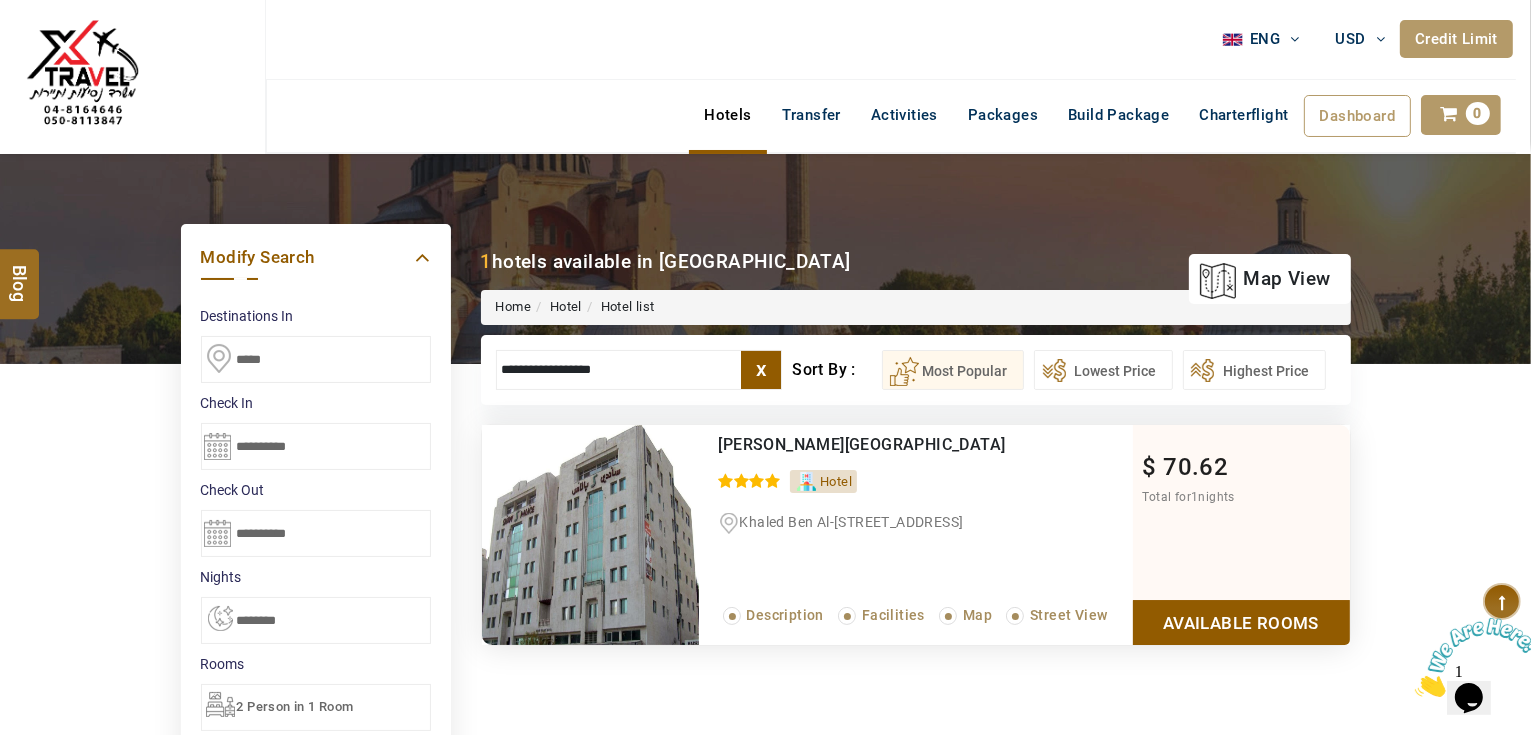 type on "**********" 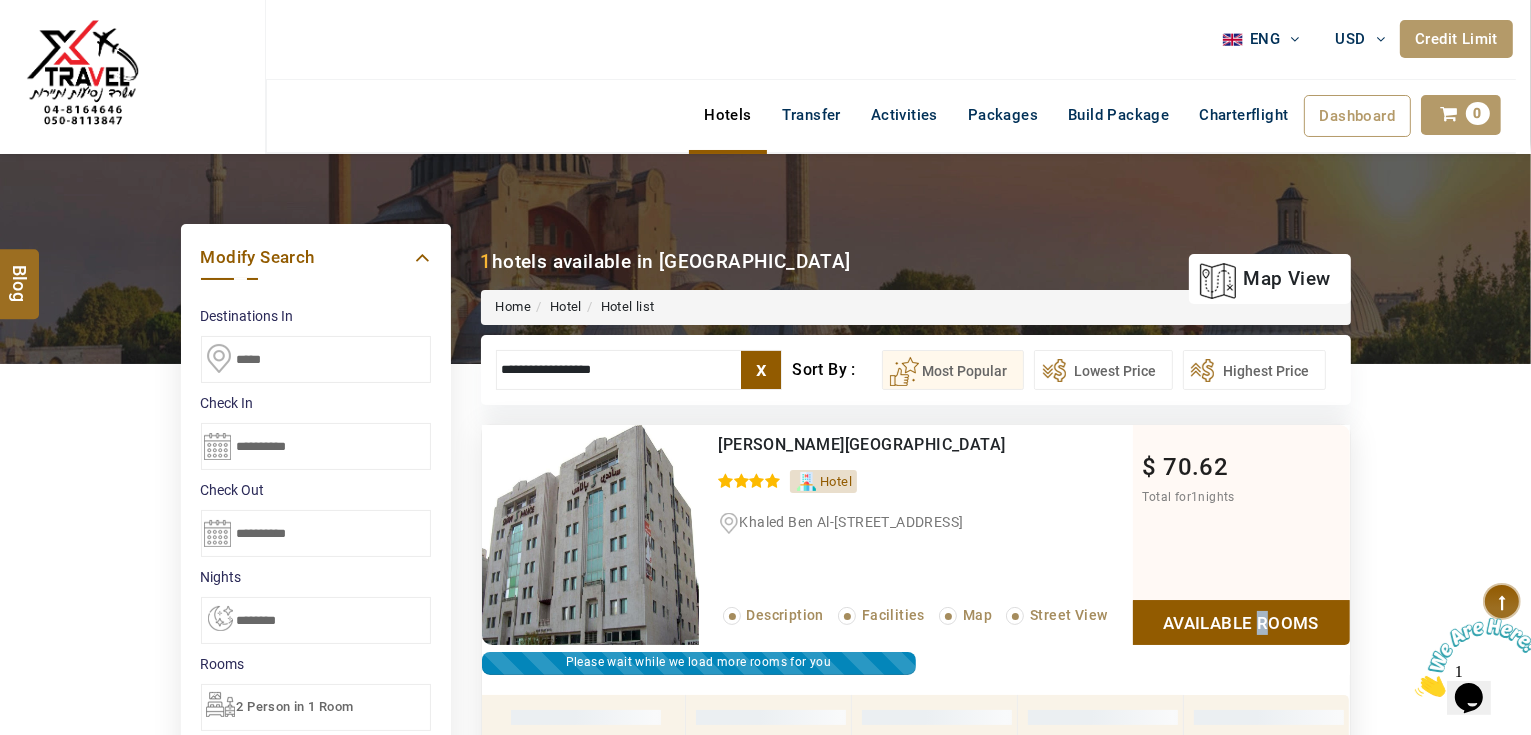 scroll, scrollTop: 373, scrollLeft: 0, axis: vertical 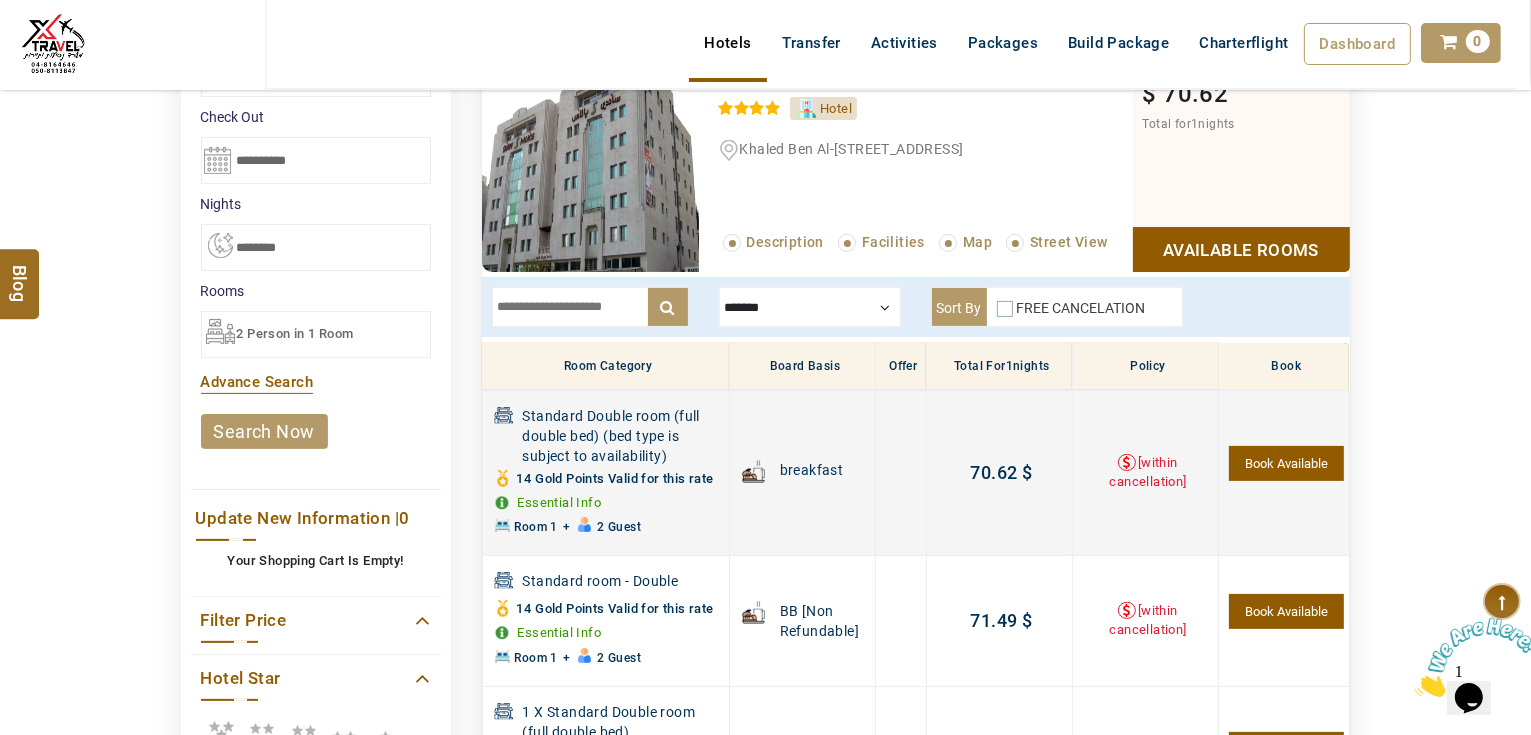 click on "Book Available" at bounding box center [1286, 463] 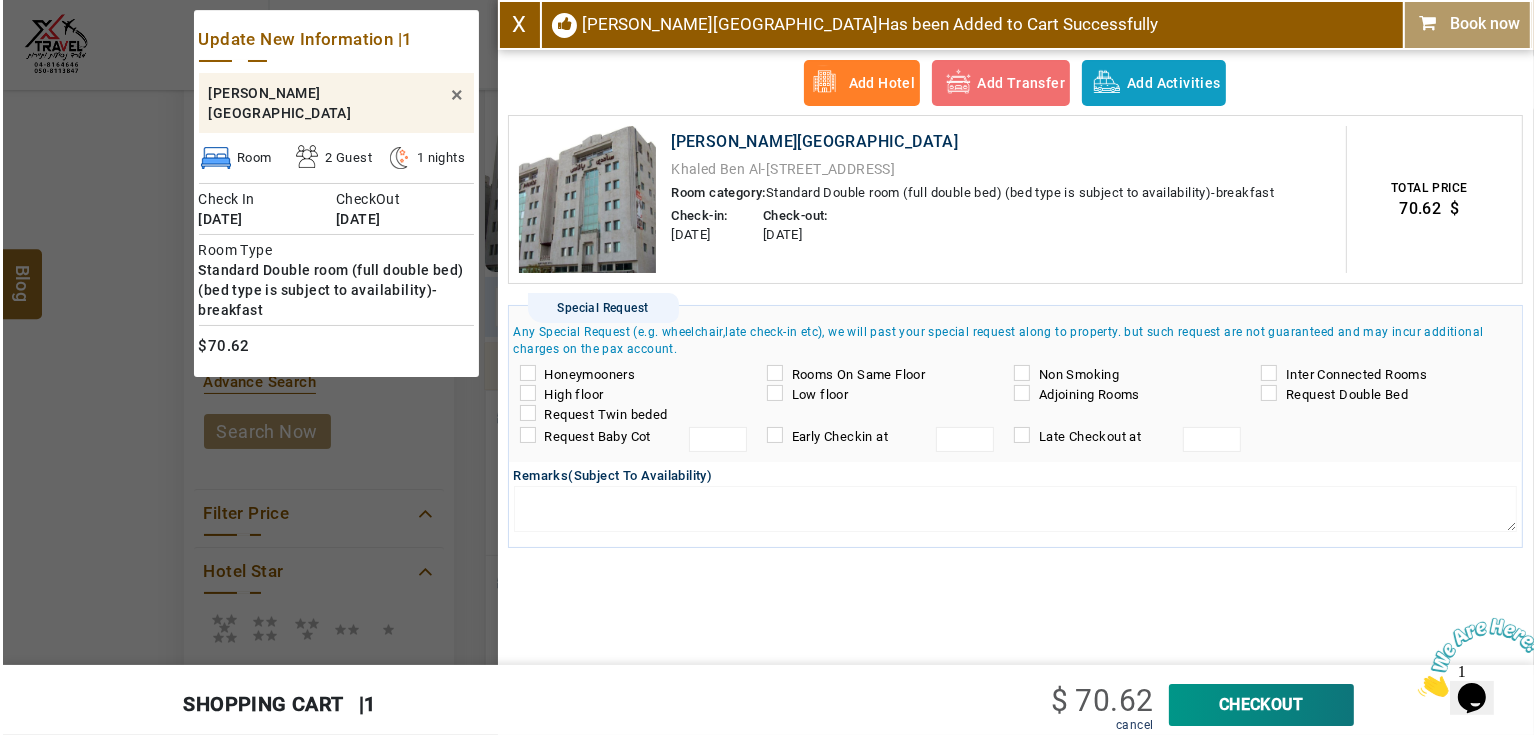 scroll, scrollTop: 213, scrollLeft: 0, axis: vertical 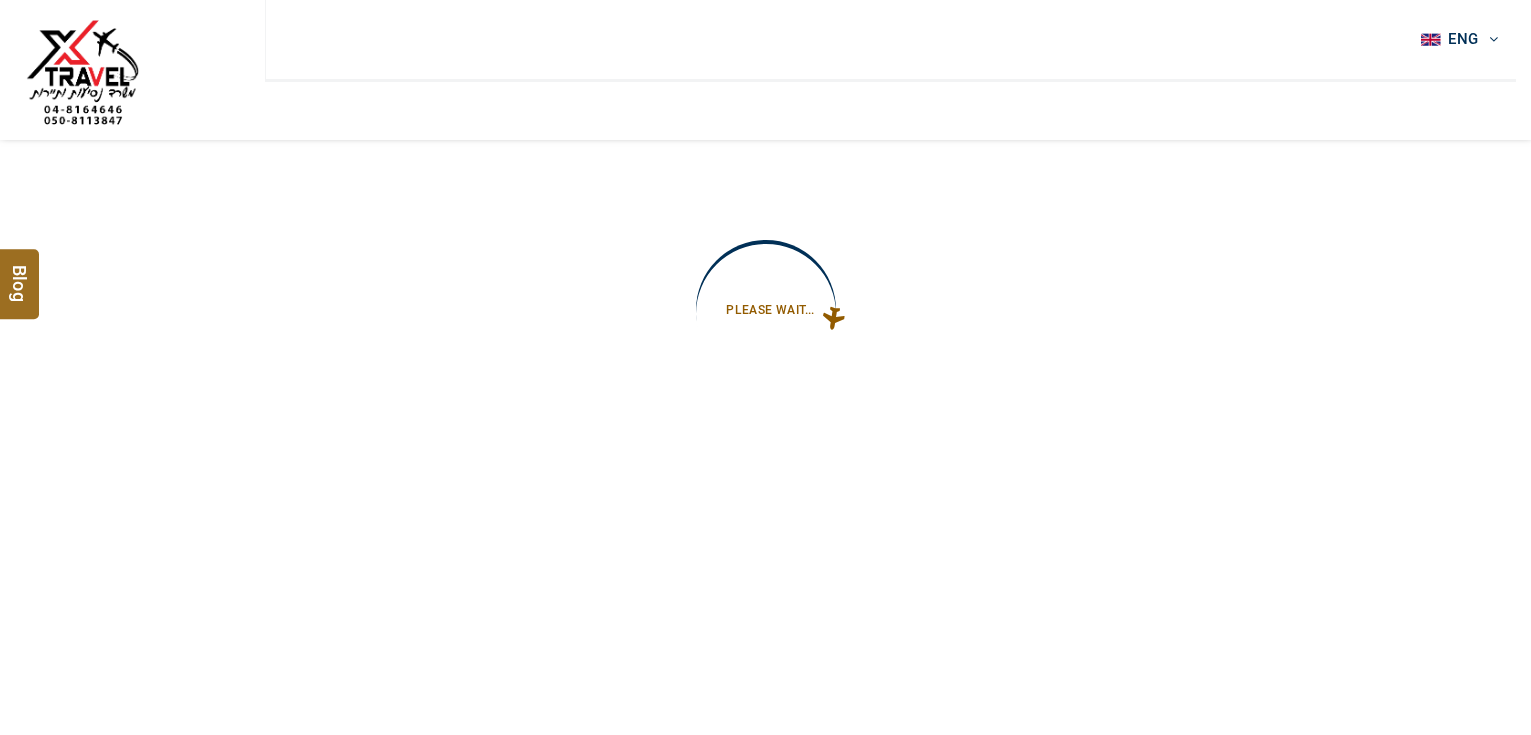 type on "**********" 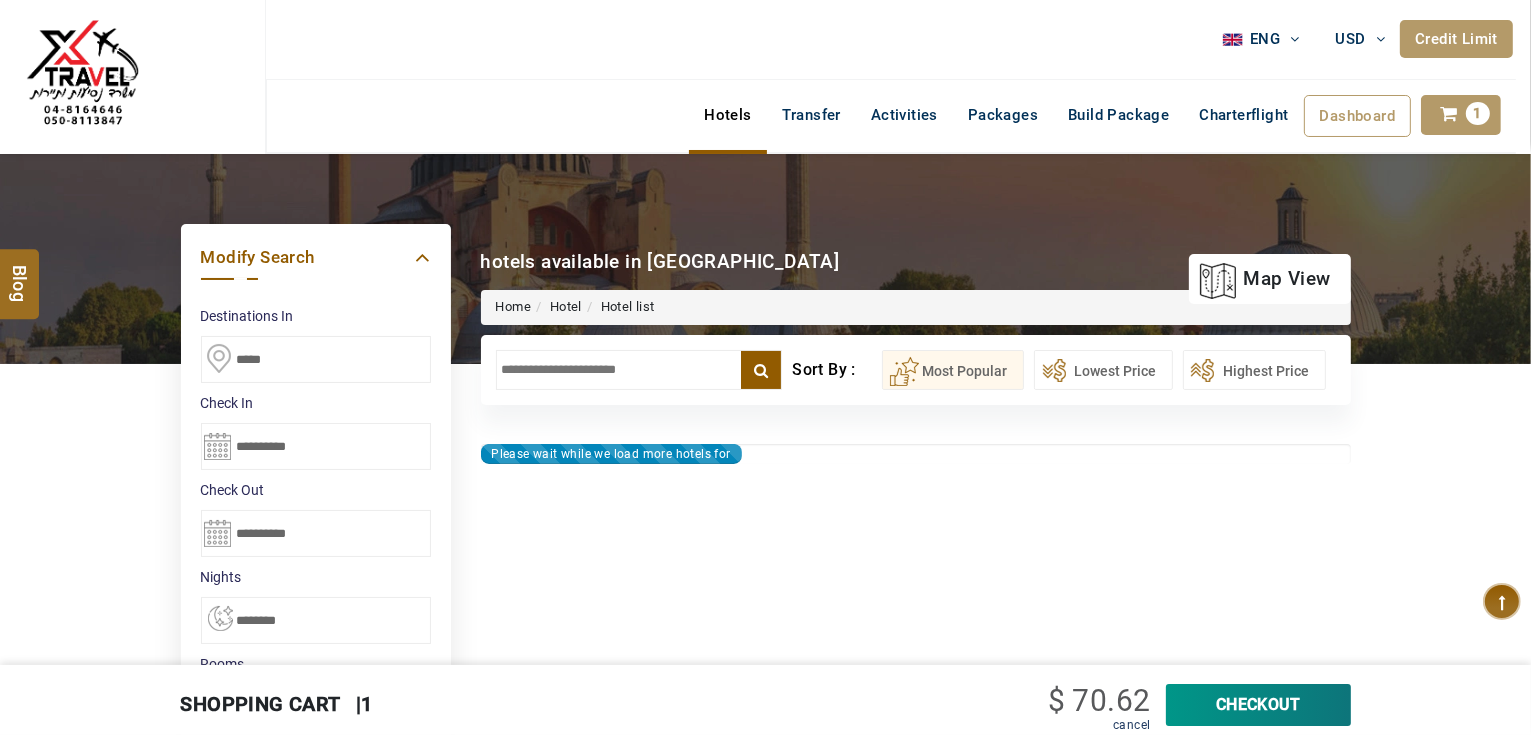 type on "**********" 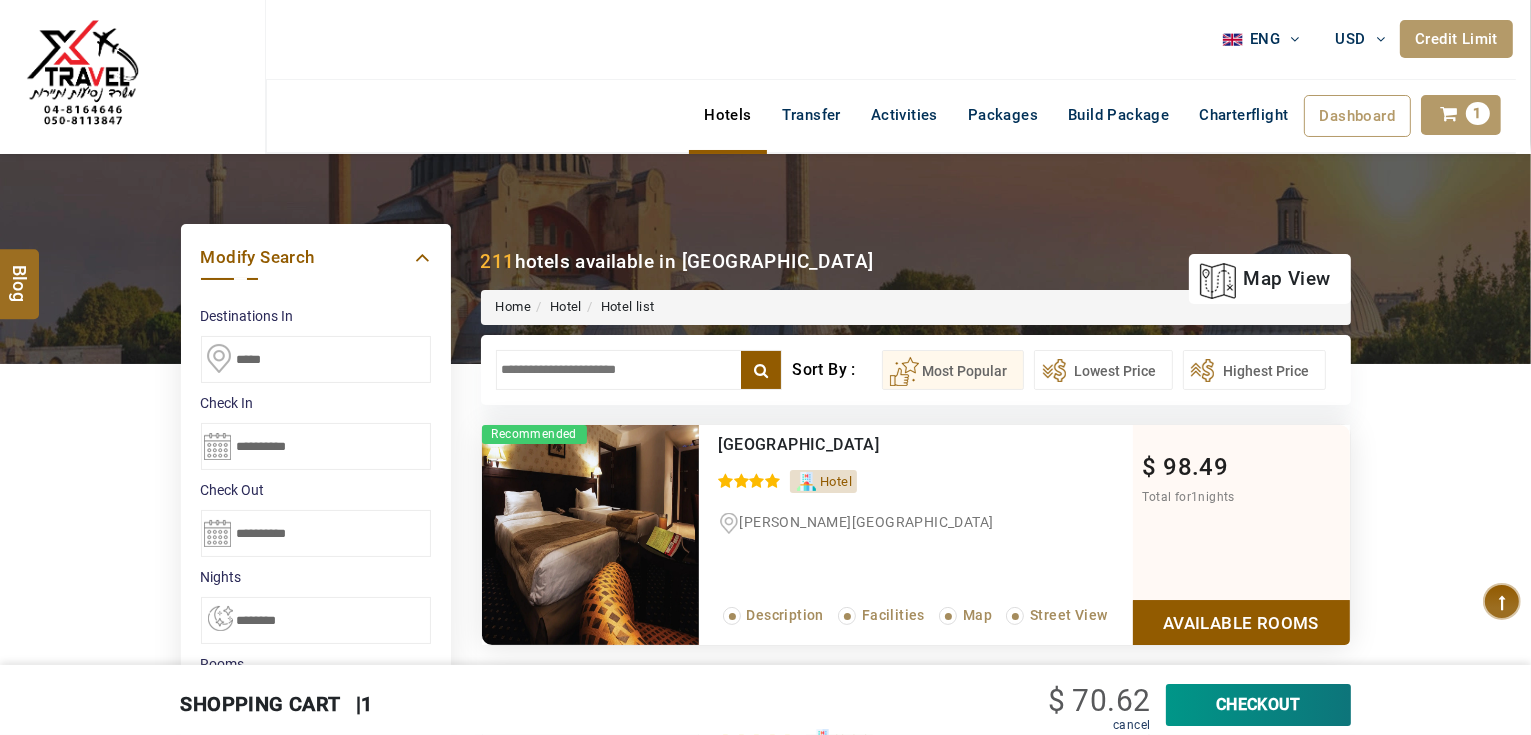 click at bounding box center (639, 370) 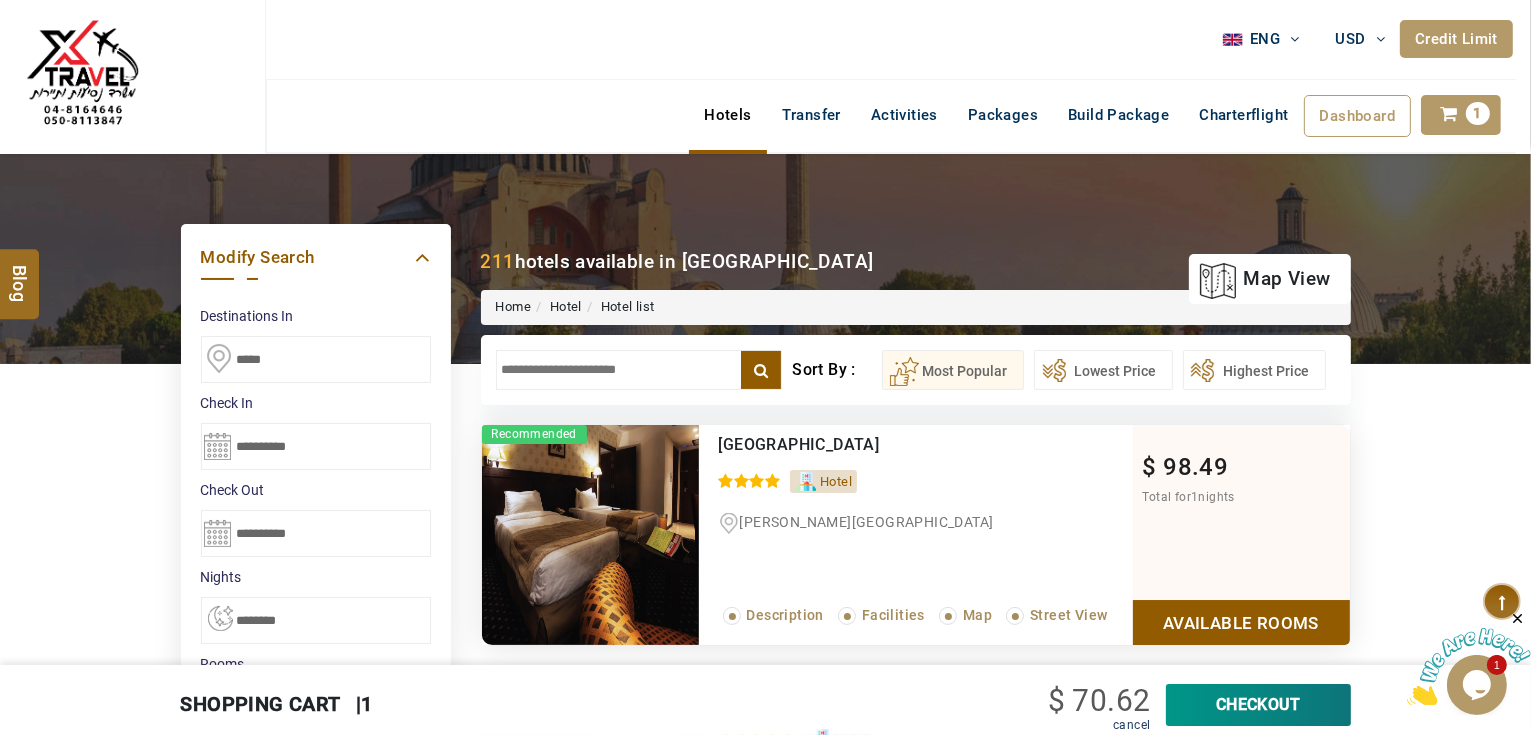 scroll, scrollTop: 0, scrollLeft: 0, axis: both 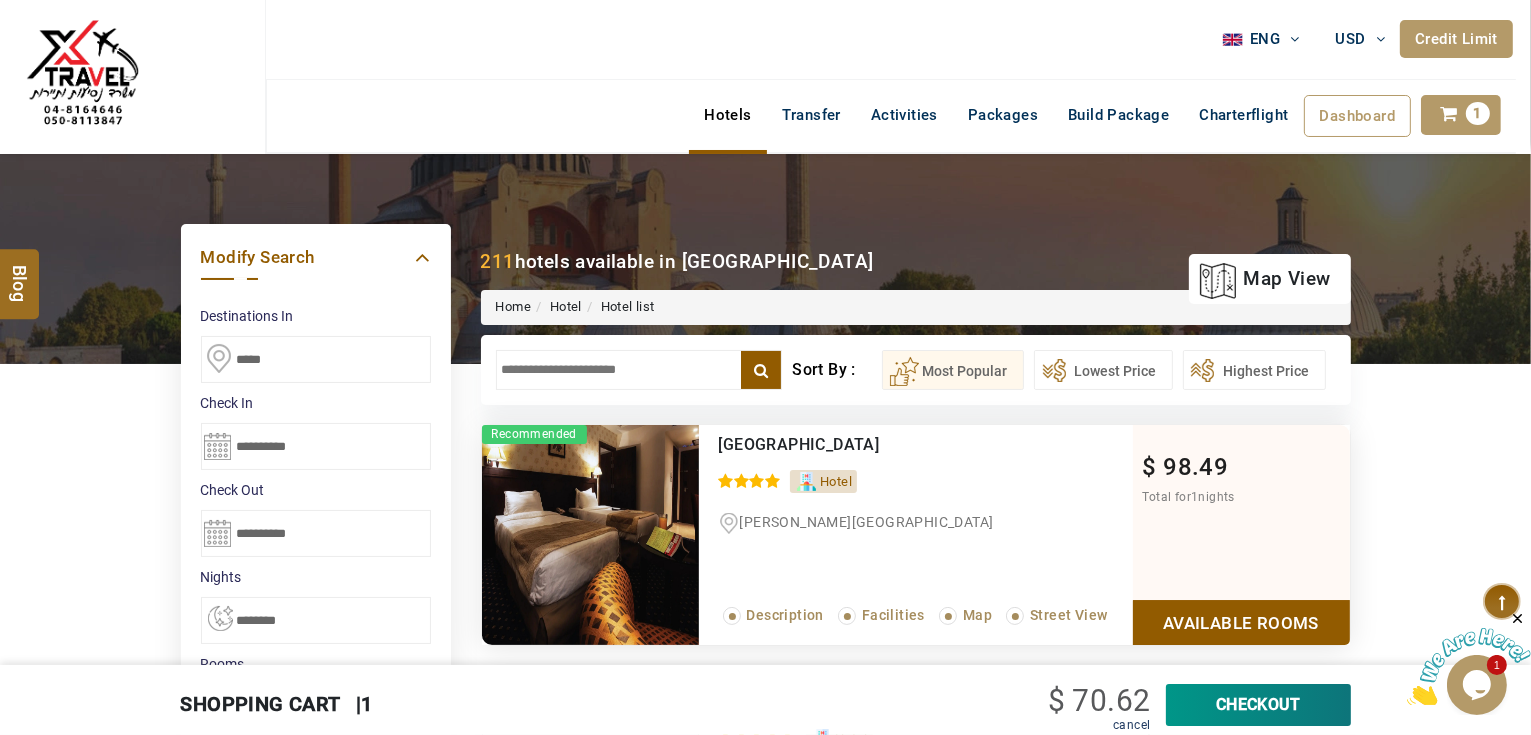 click on "CheckOut" at bounding box center (1258, 705) 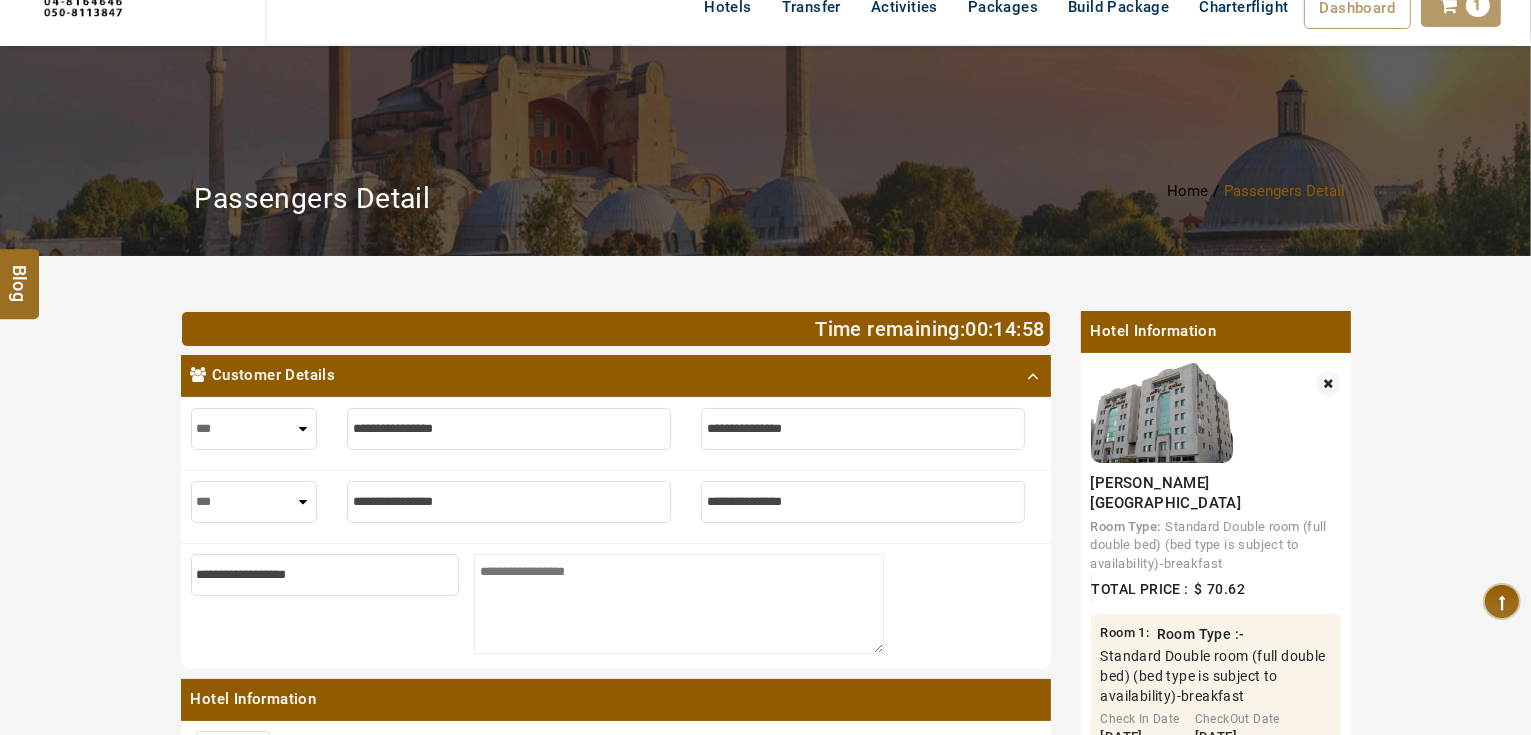 scroll, scrollTop: 240, scrollLeft: 0, axis: vertical 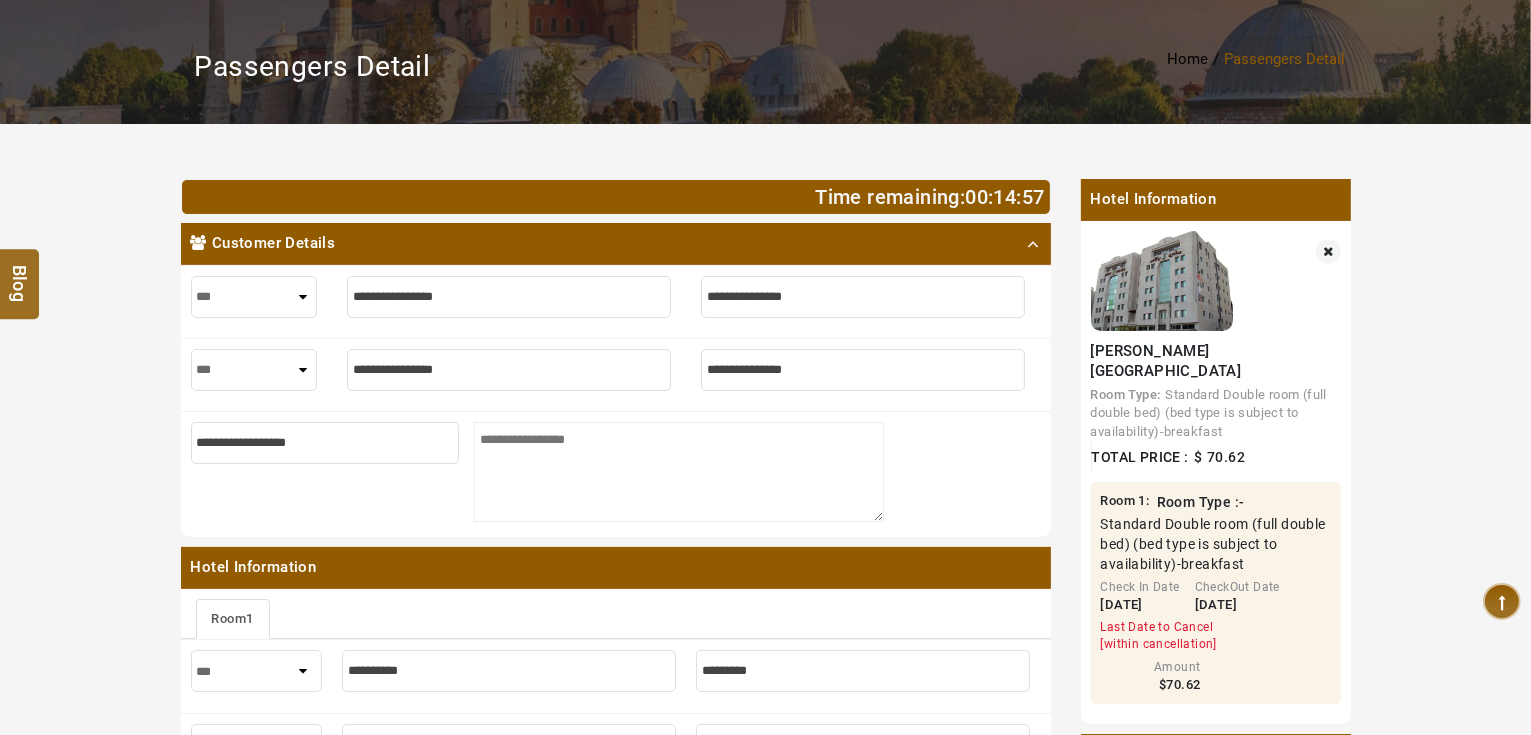 click on "*** **** ***" at bounding box center (254, 370) 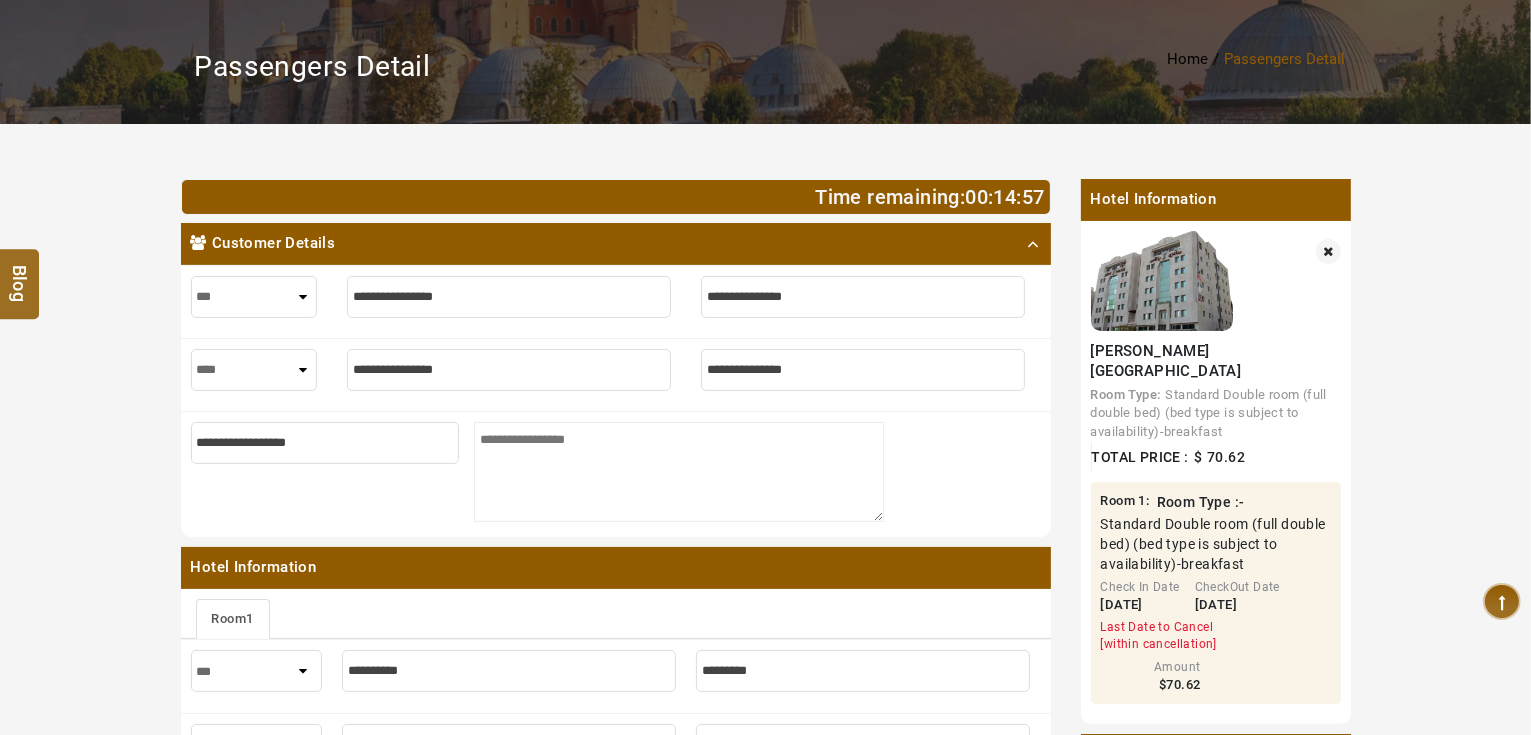 click on "*** **** ***" at bounding box center (254, 370) 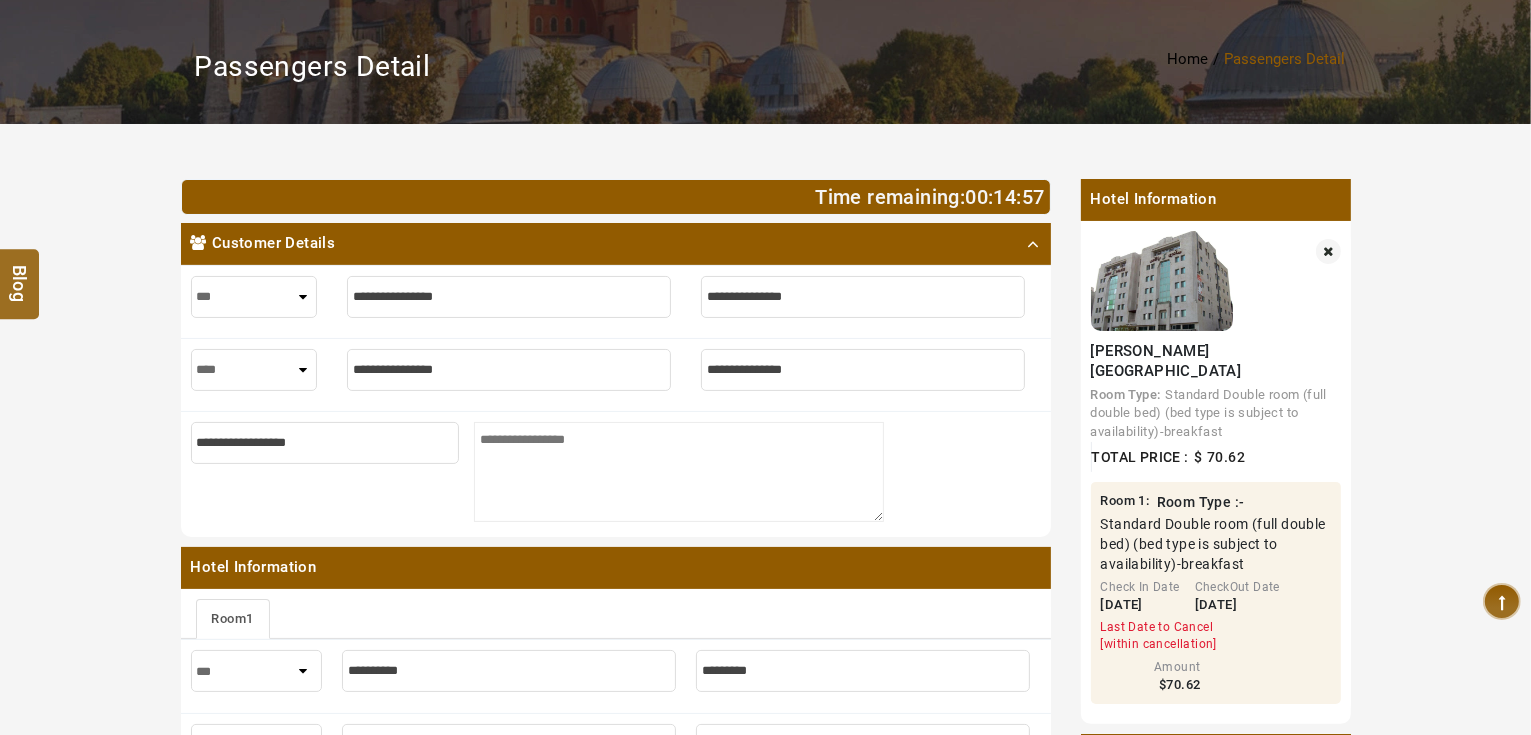 select on "****" 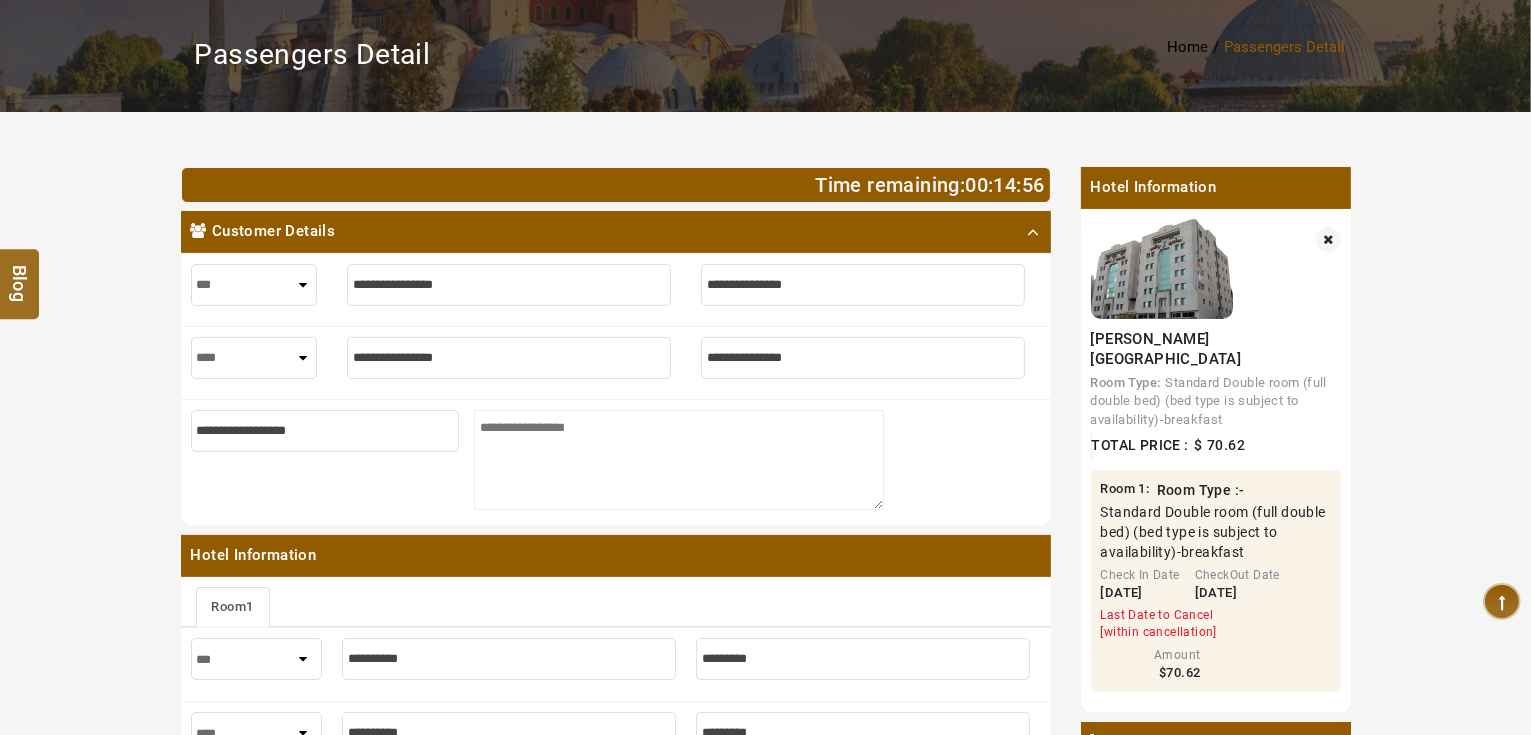 scroll, scrollTop: 640, scrollLeft: 0, axis: vertical 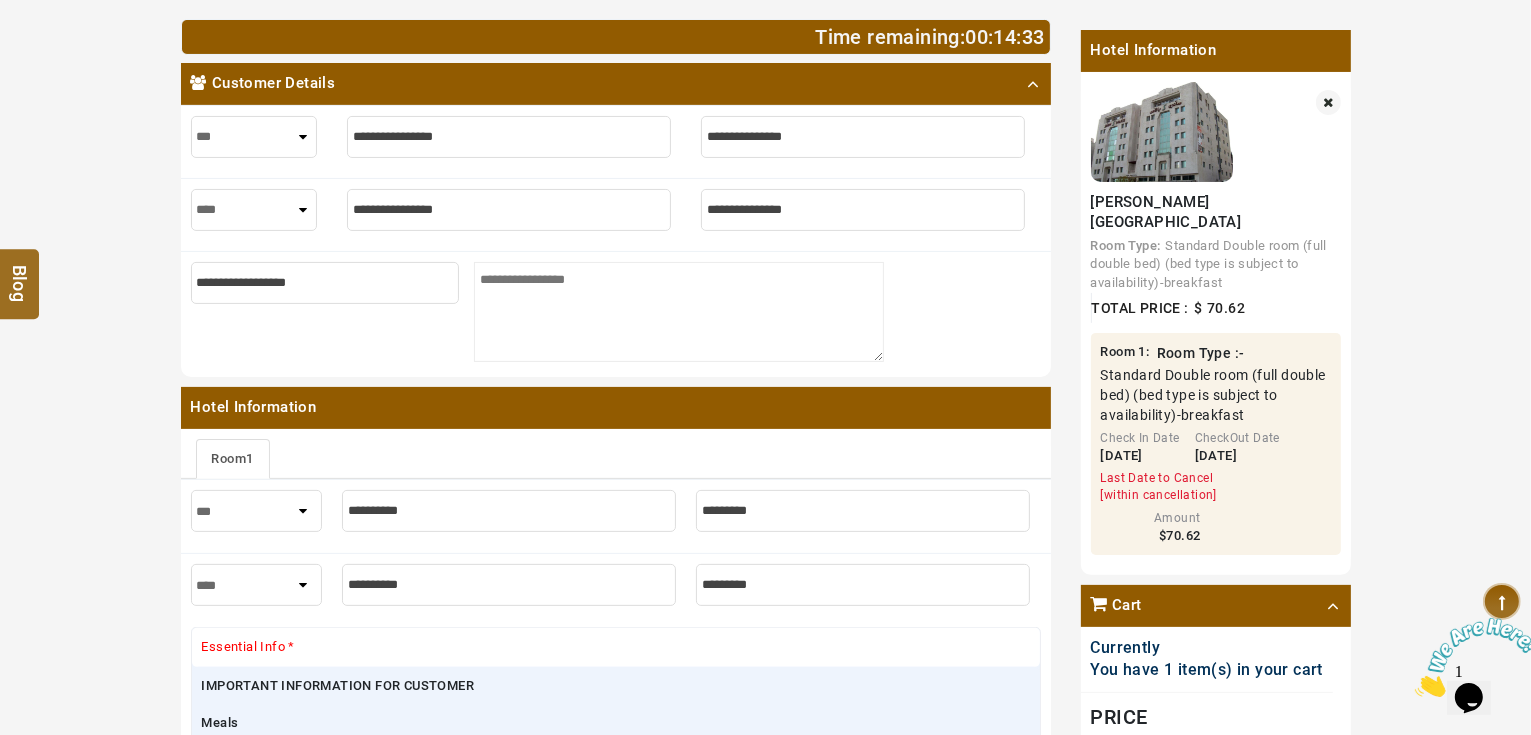 click at bounding box center (509, 137) 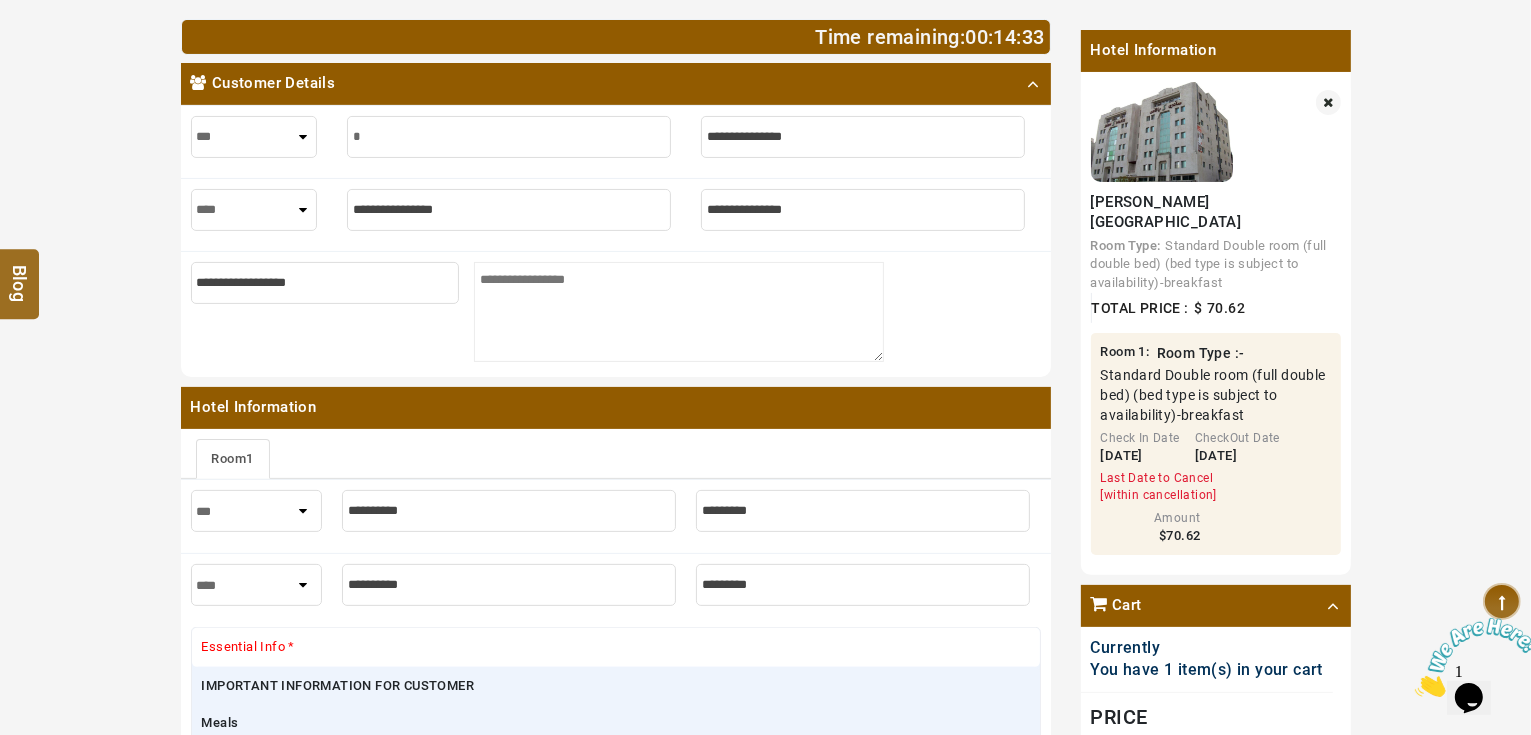 type on "*" 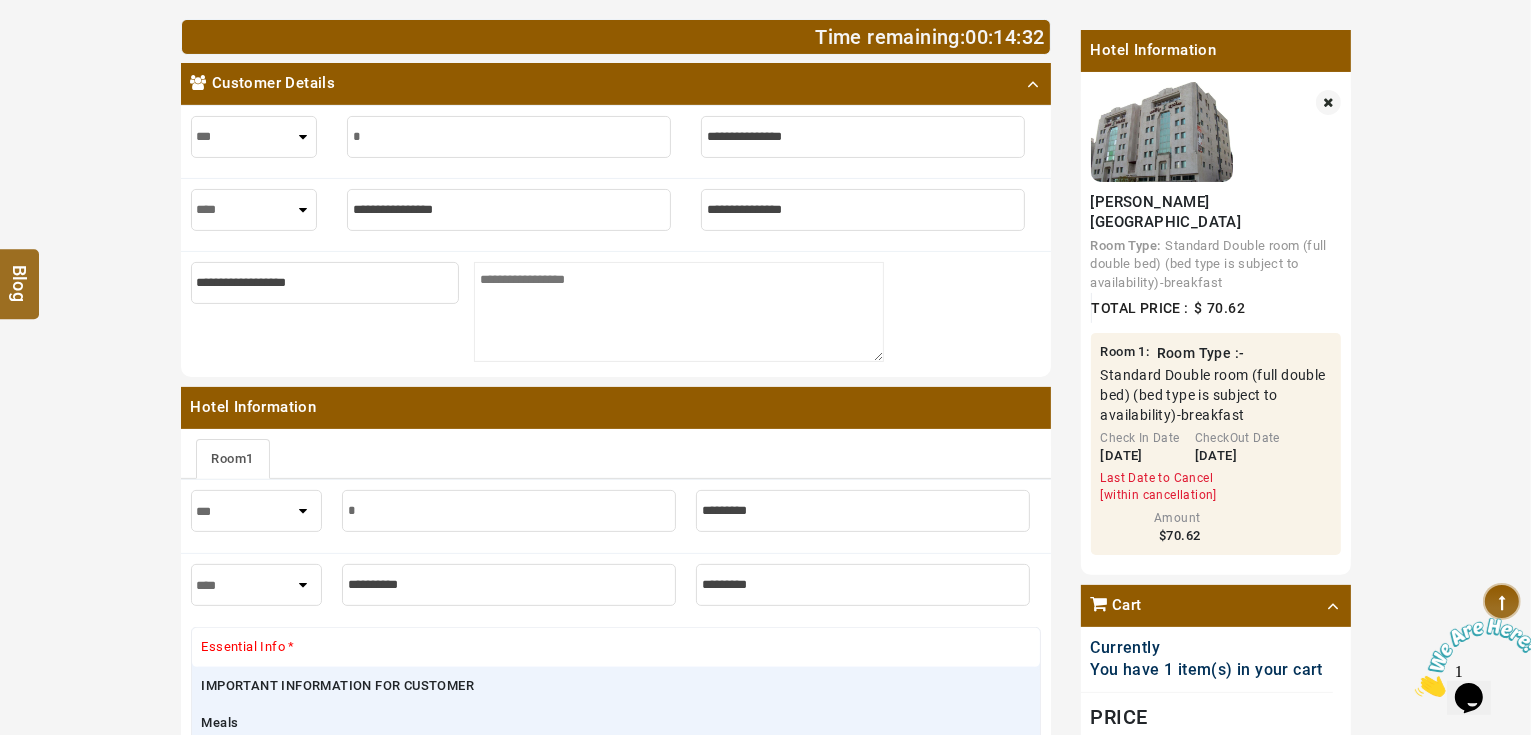 type on "**" 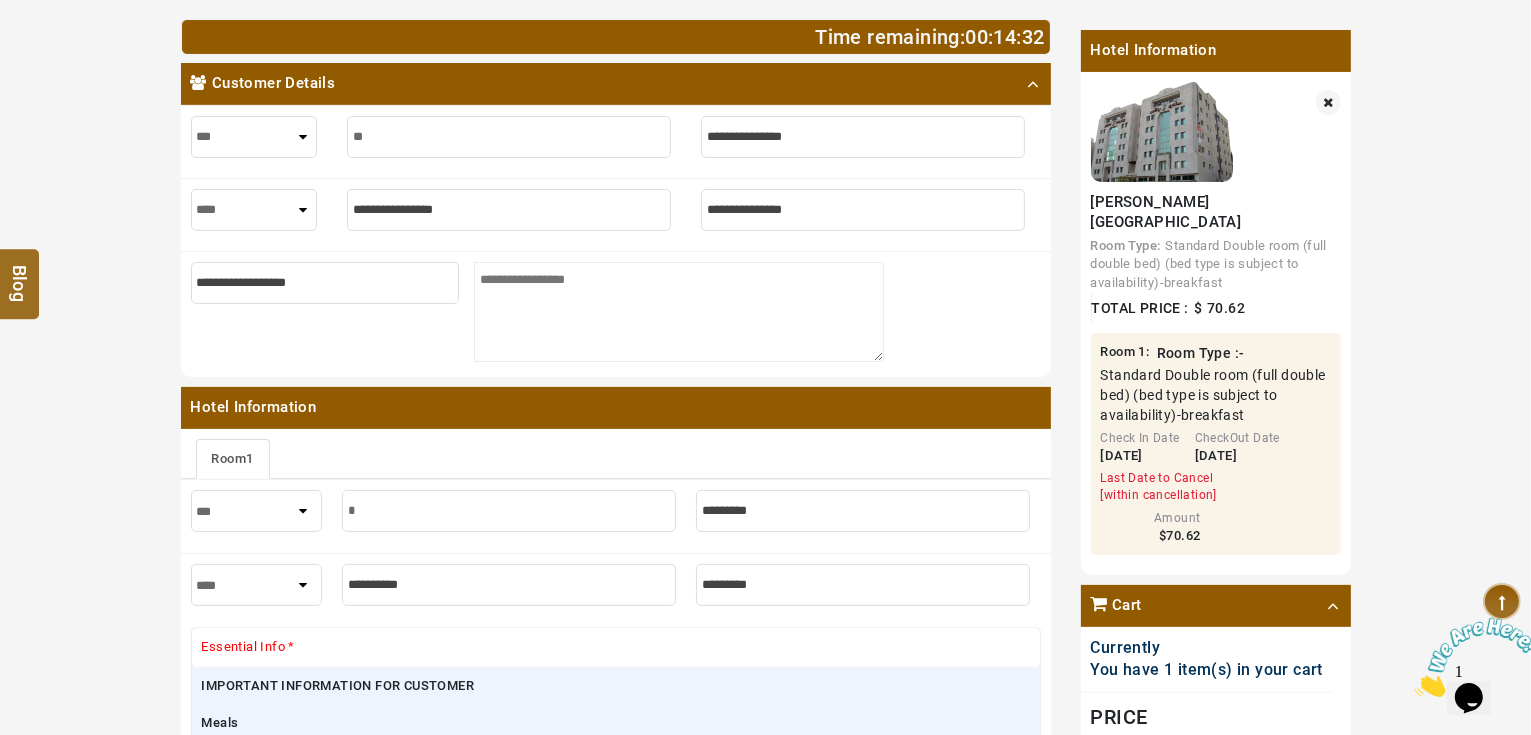 type on "**" 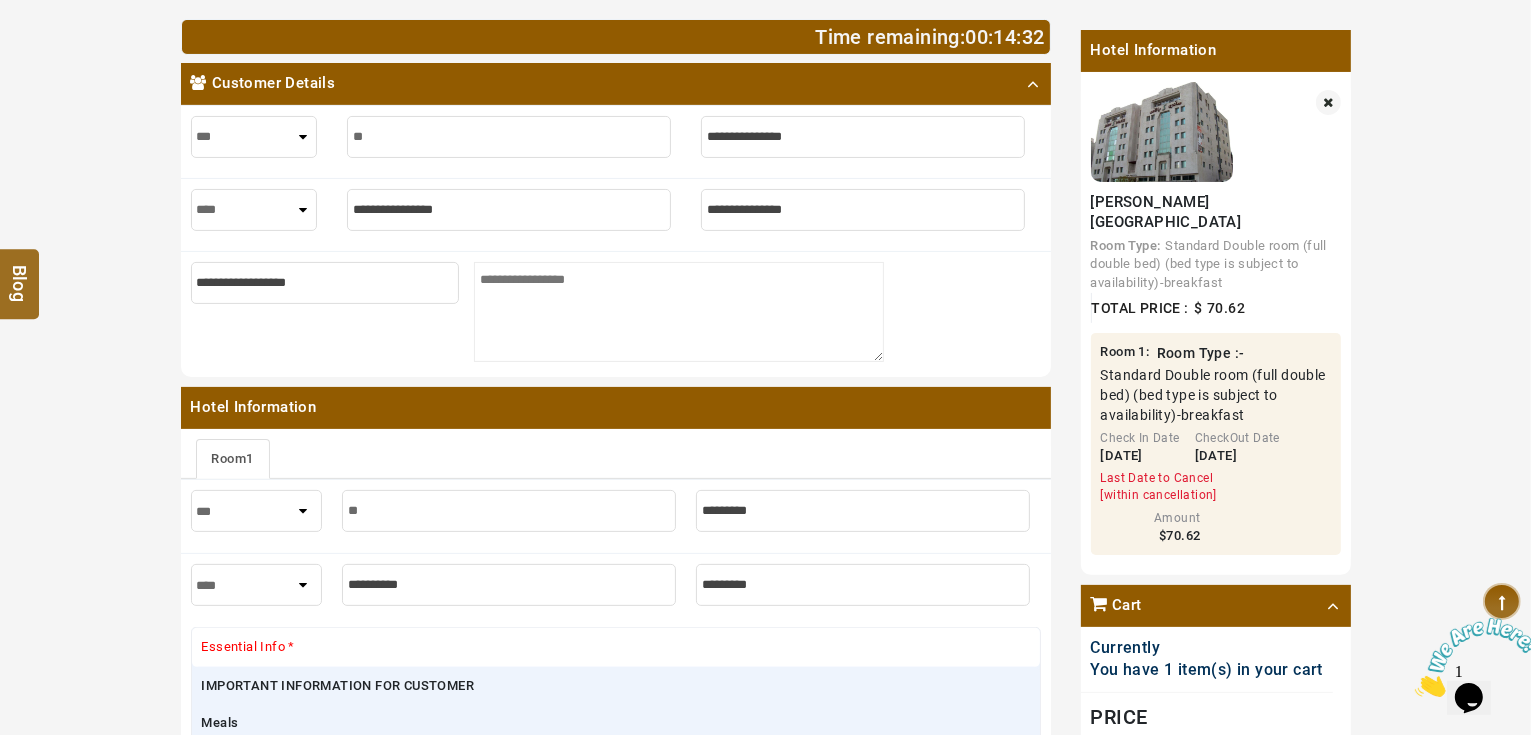 type on "***" 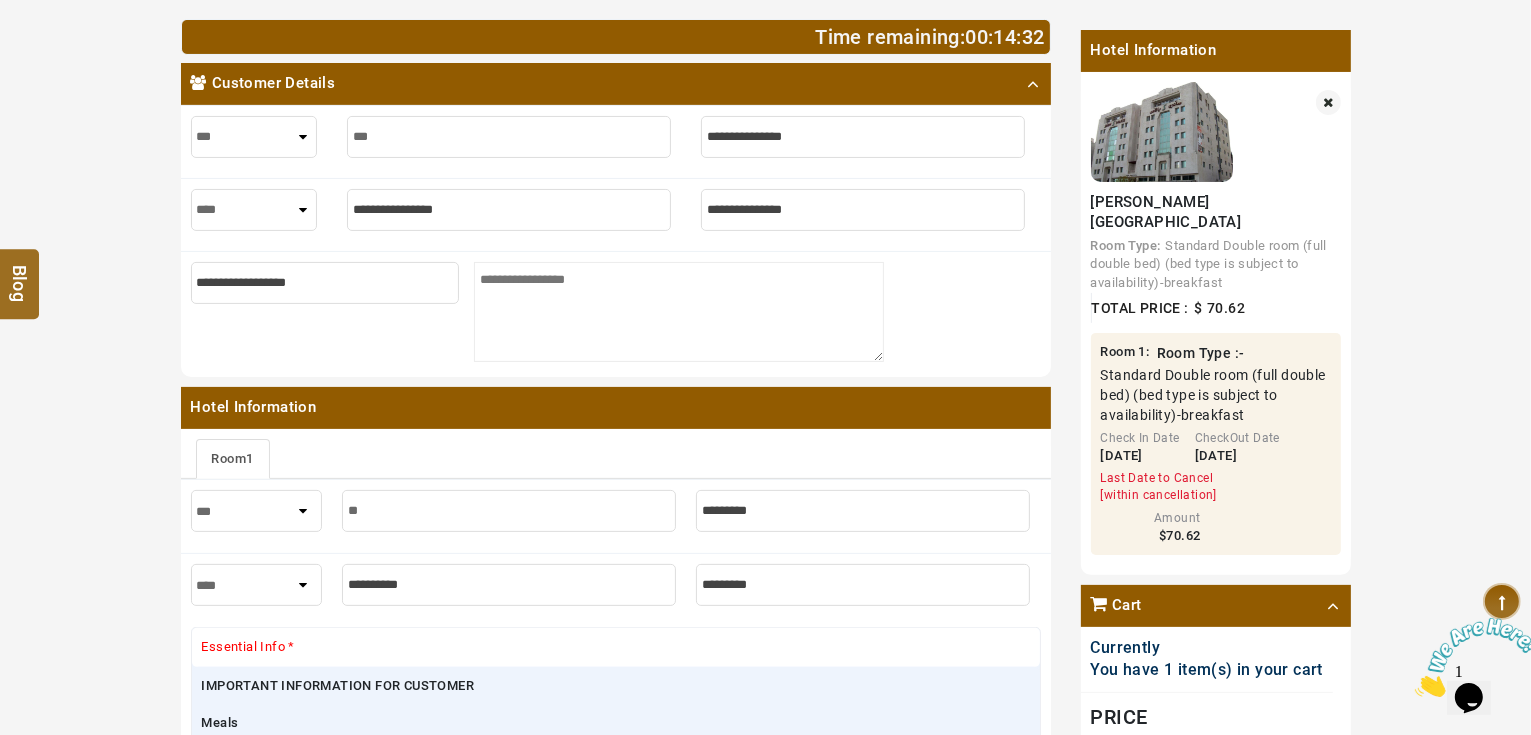 type on "***" 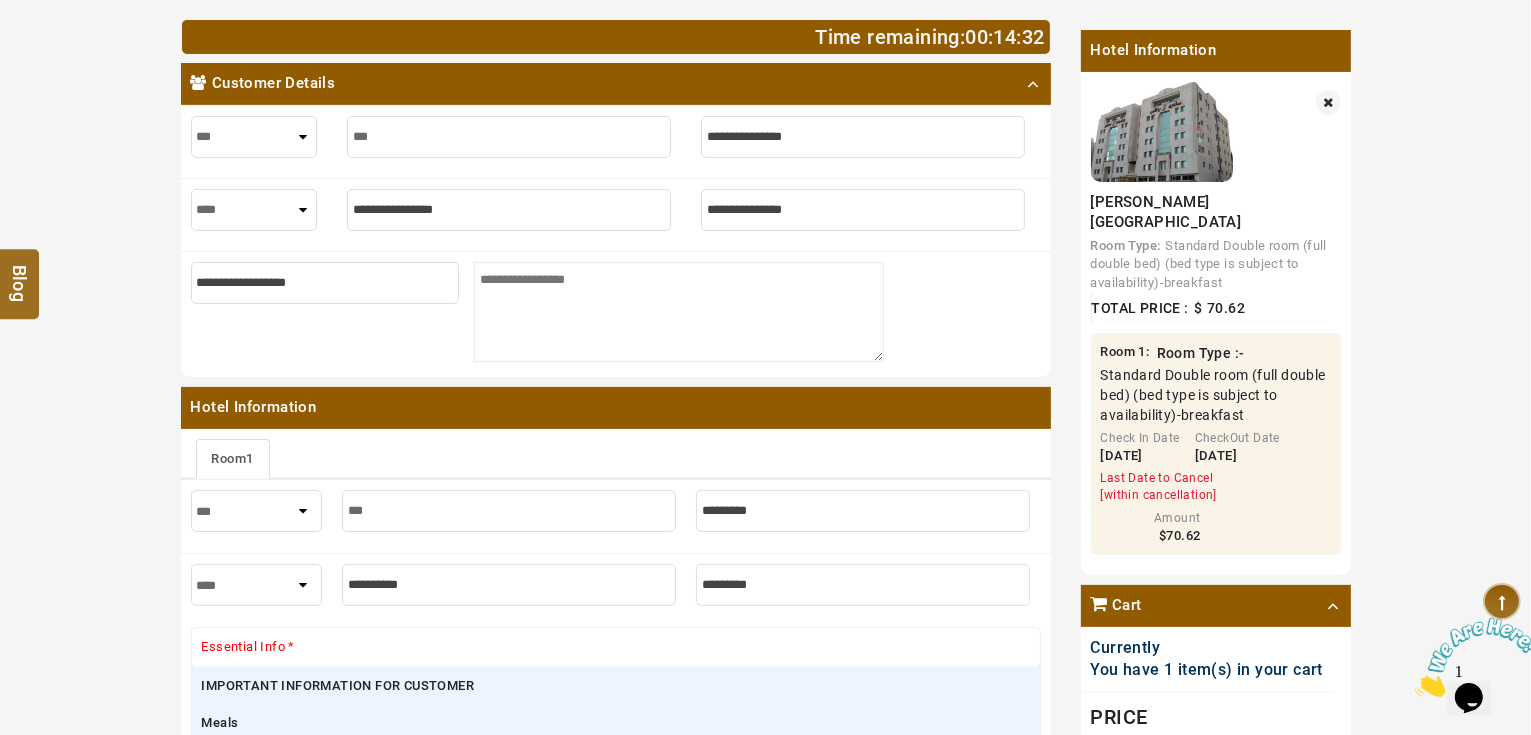 type on "****" 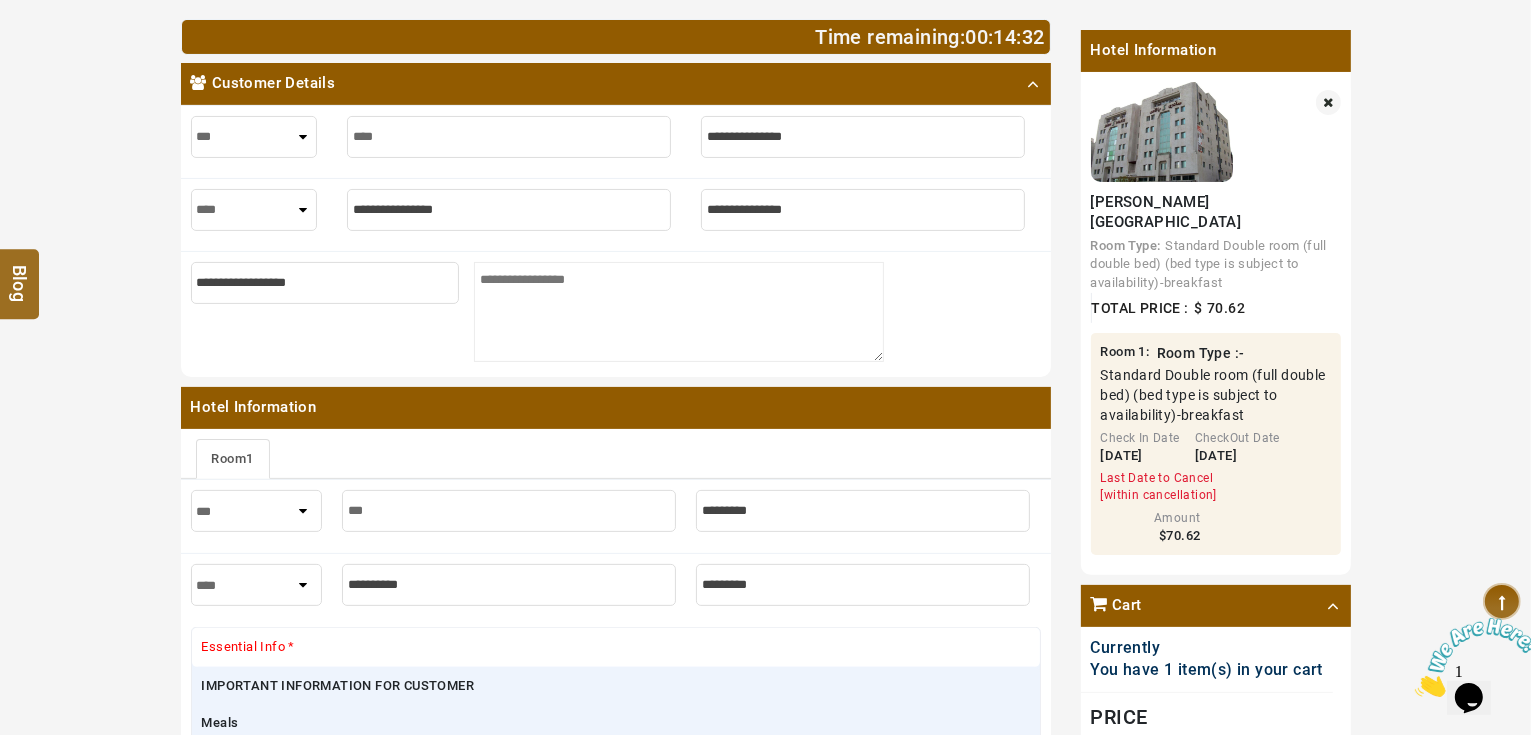 type on "****" 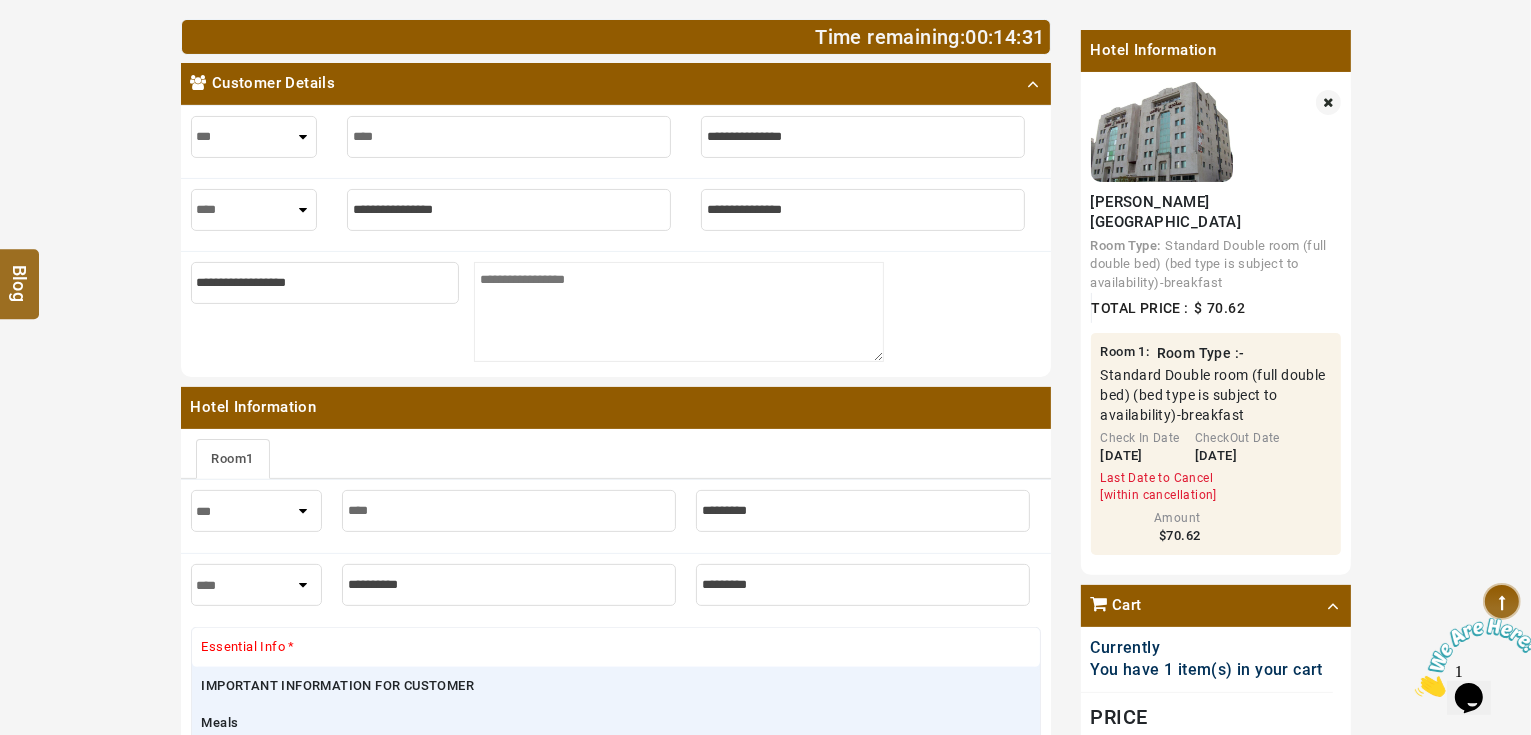 type on "*****" 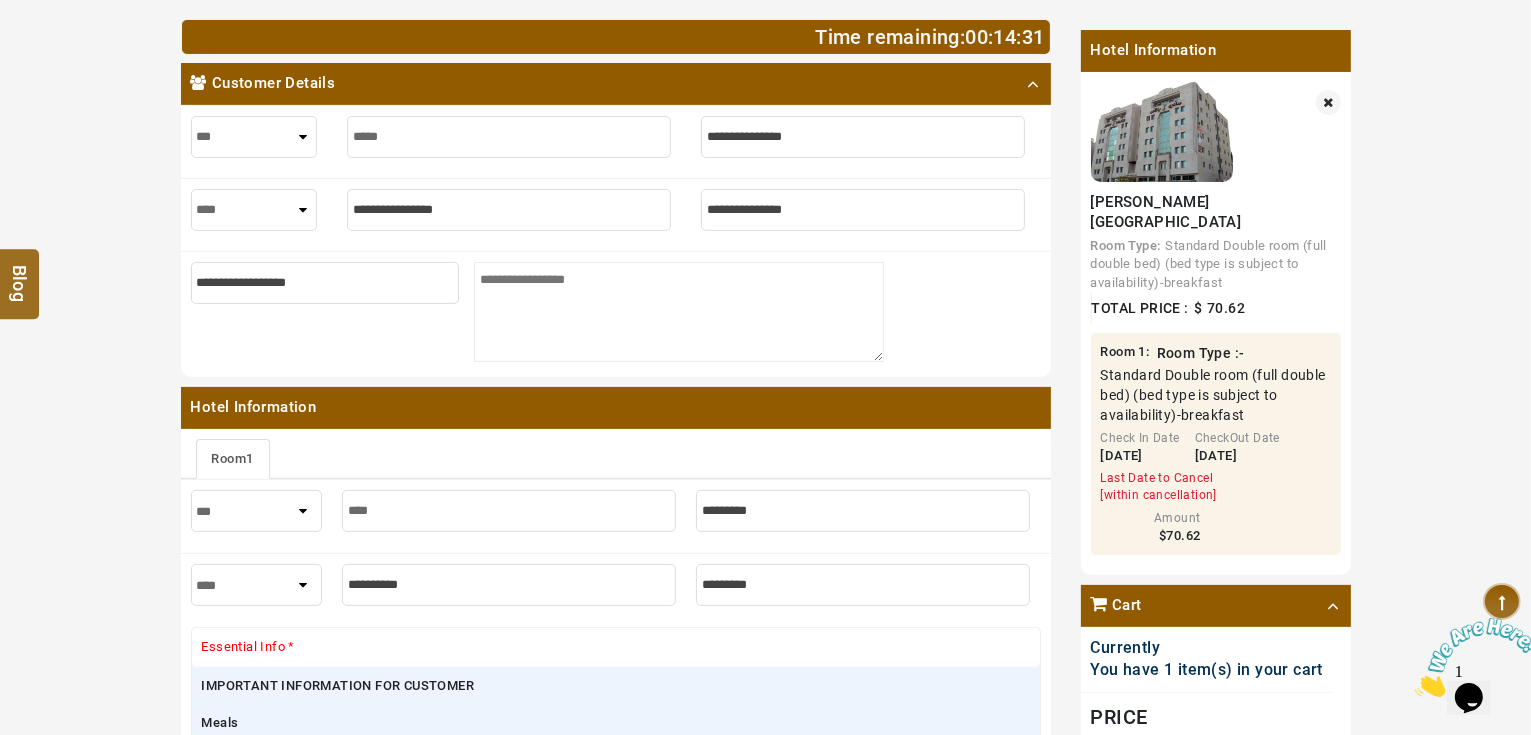 type on "*****" 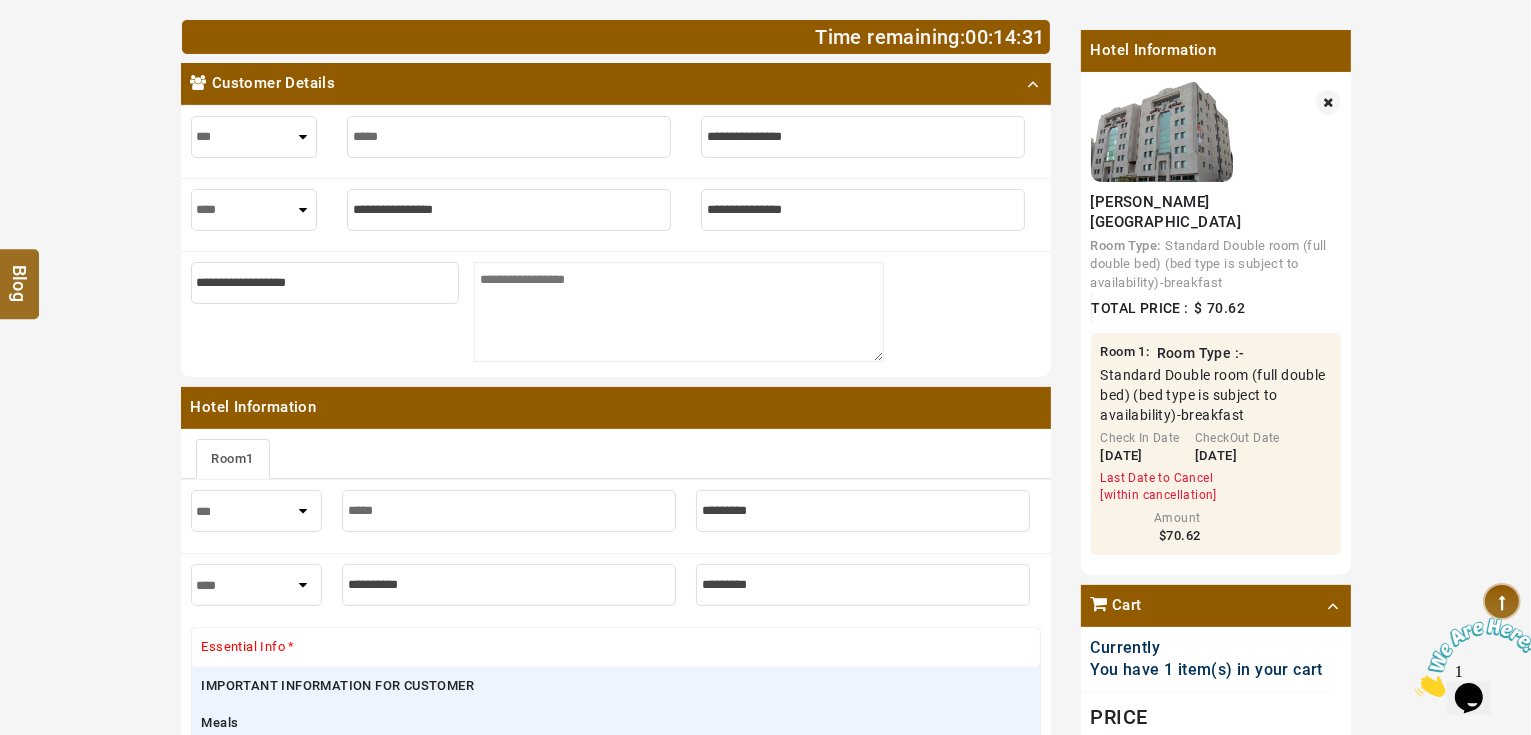 type on "******" 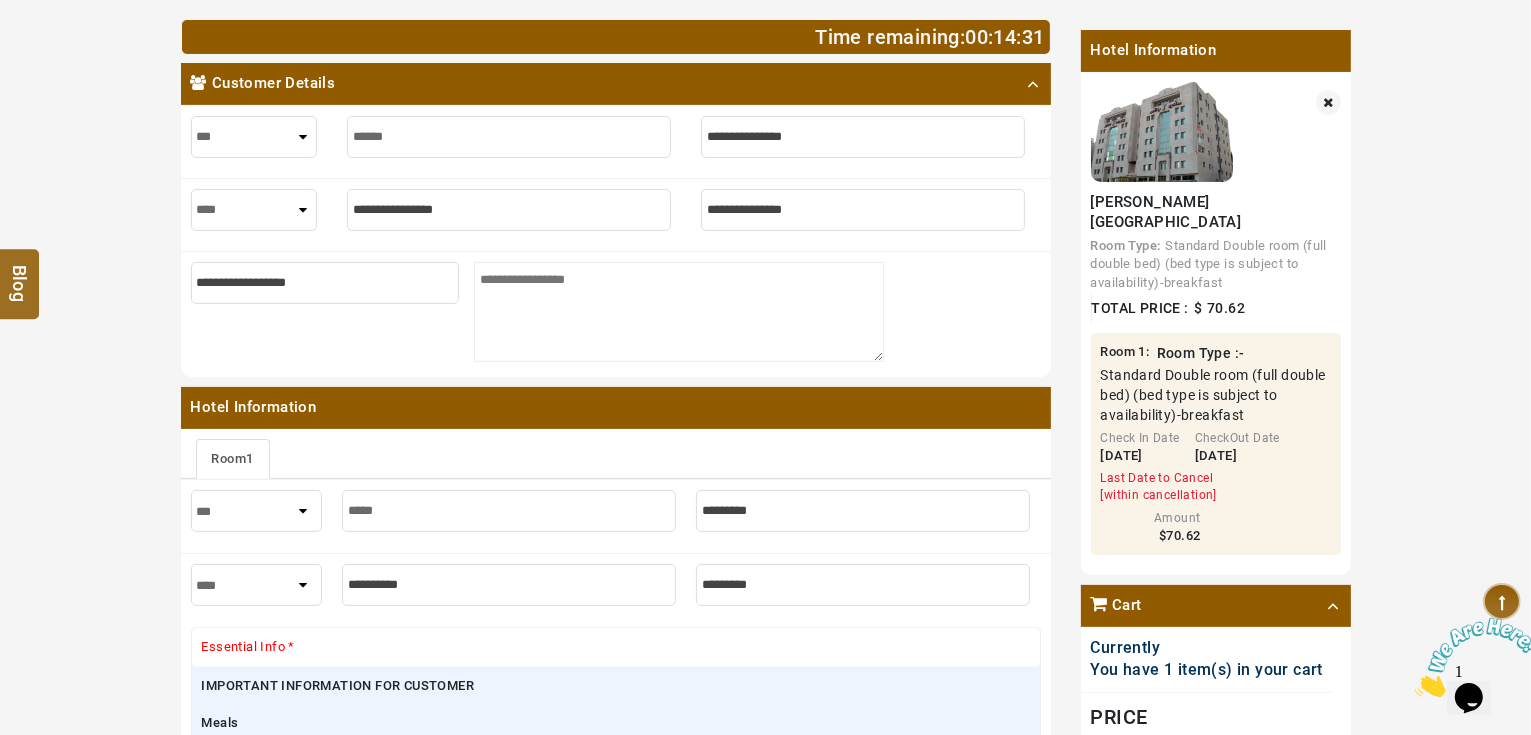 type on "******" 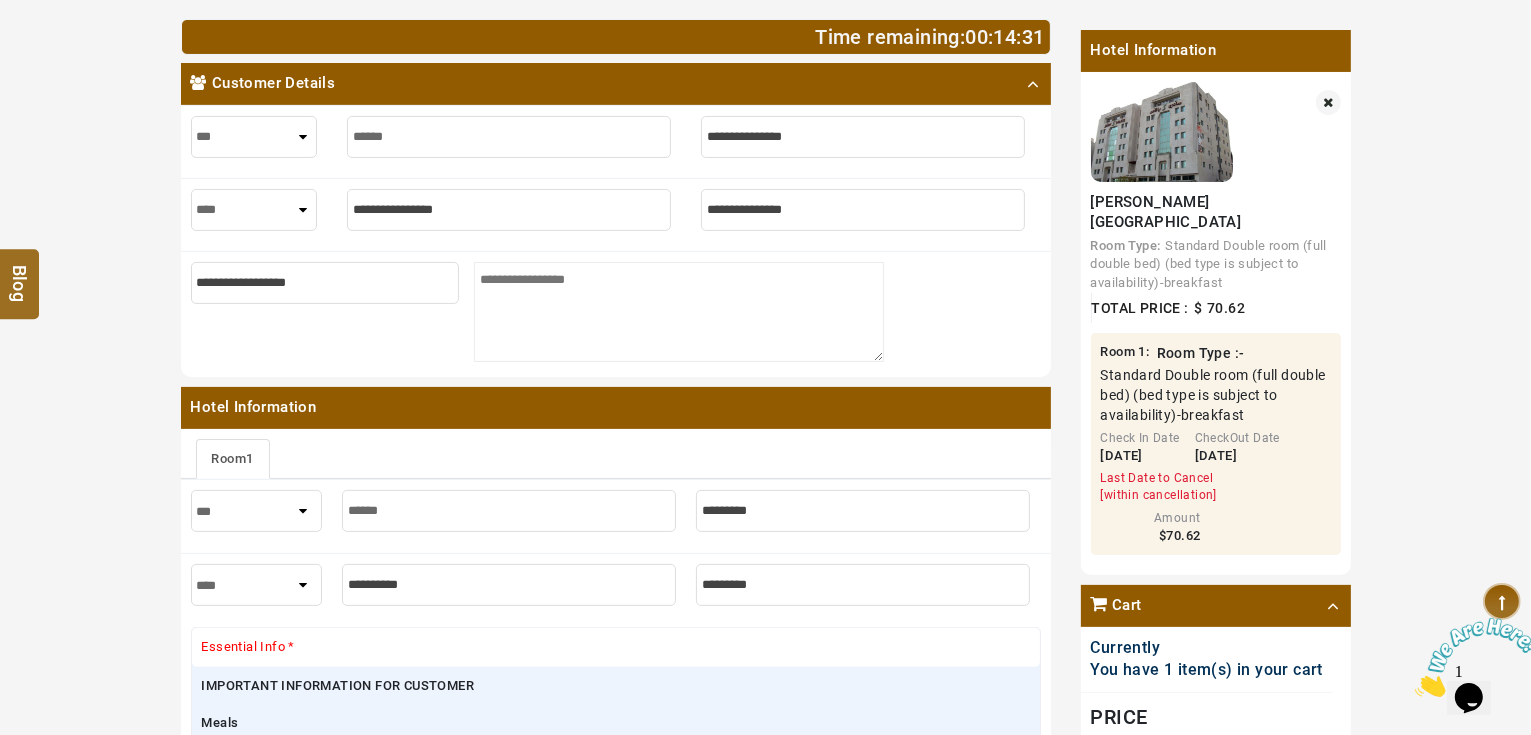type on "*******" 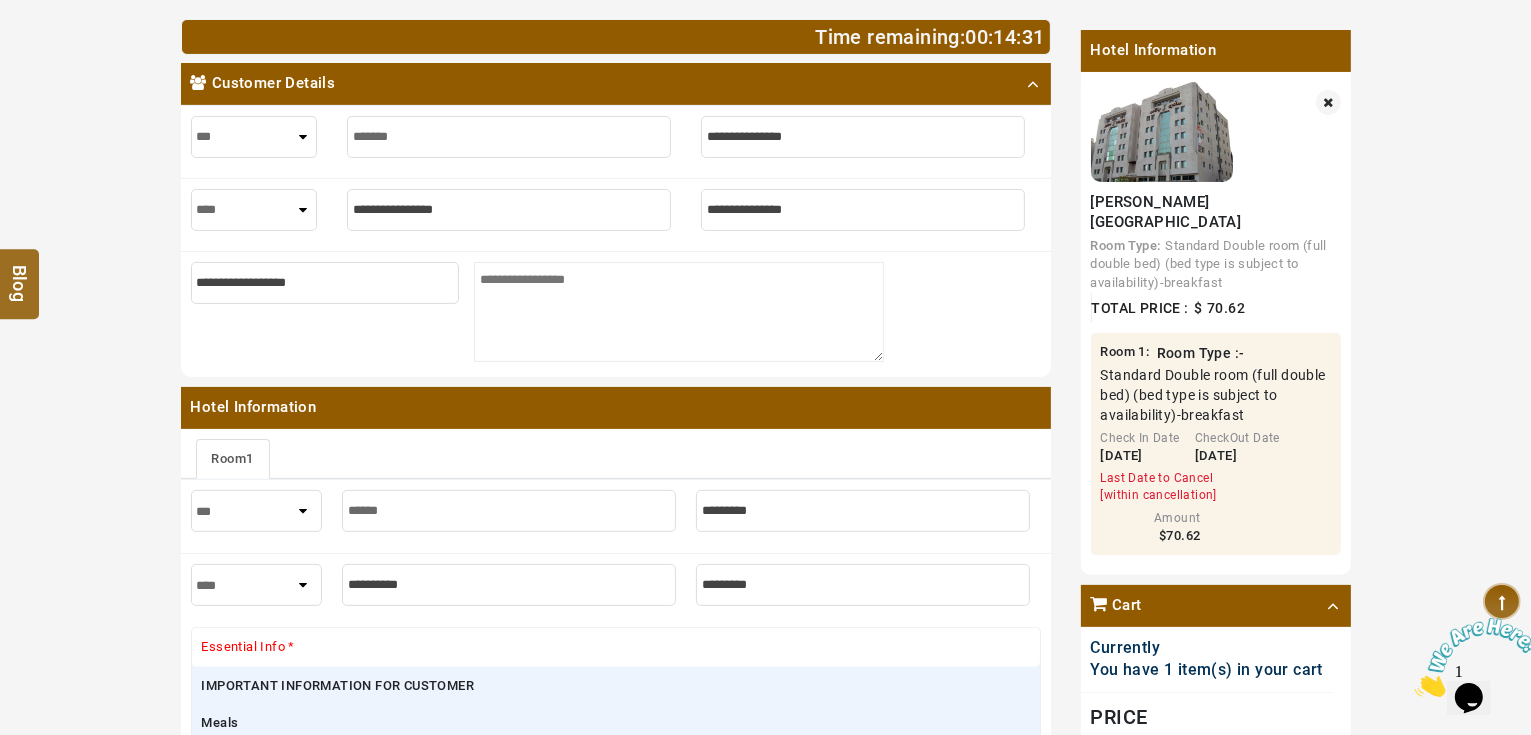 type on "*******" 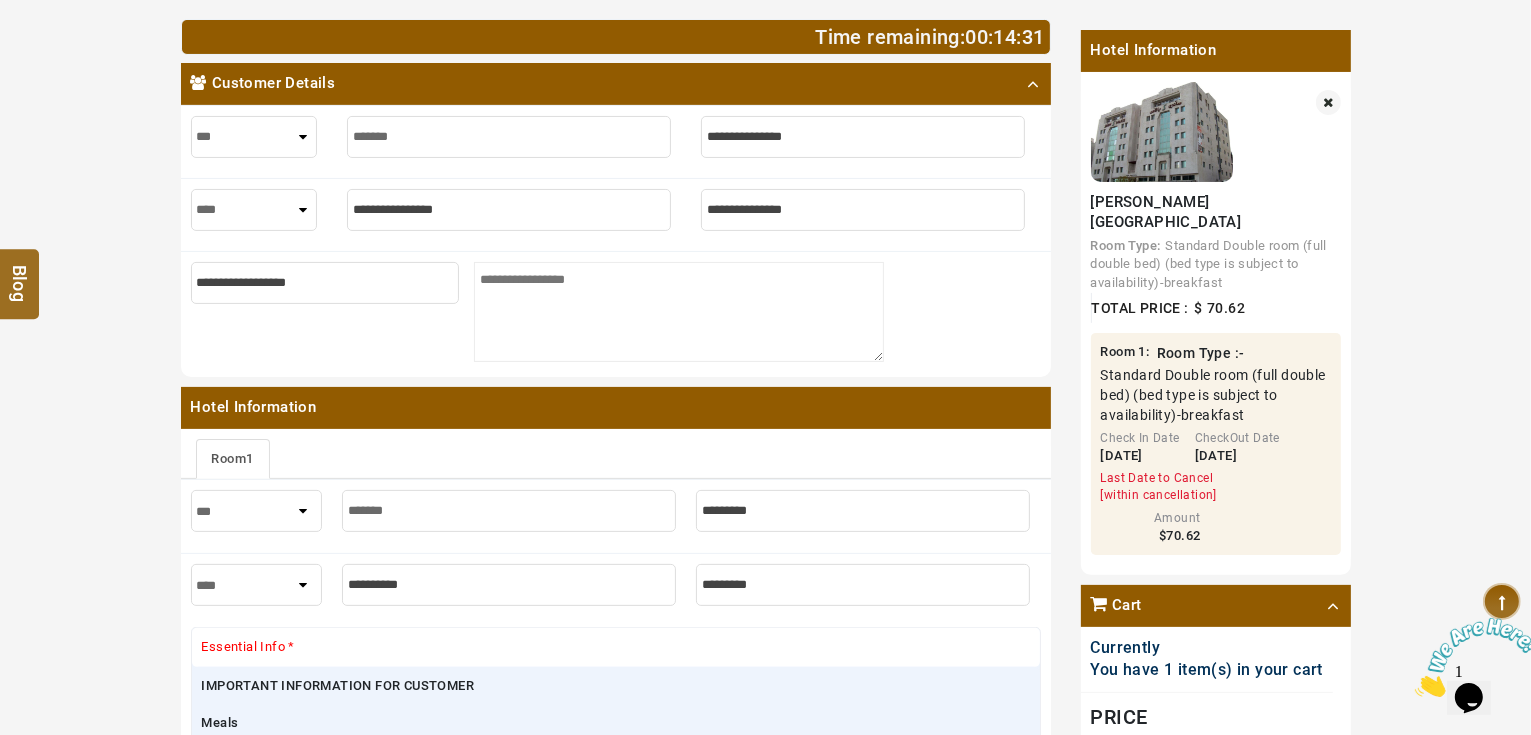 type on "********" 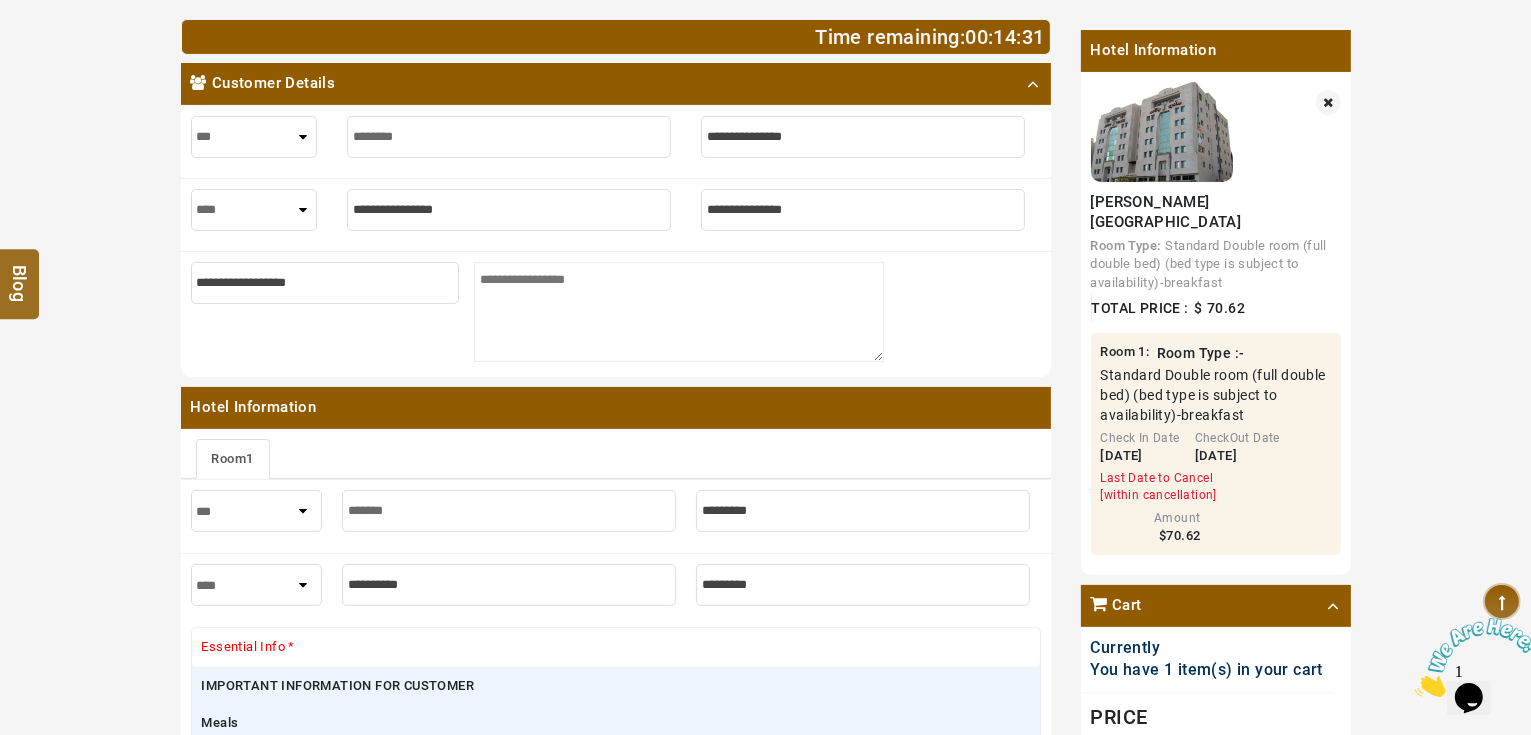 type on "********" 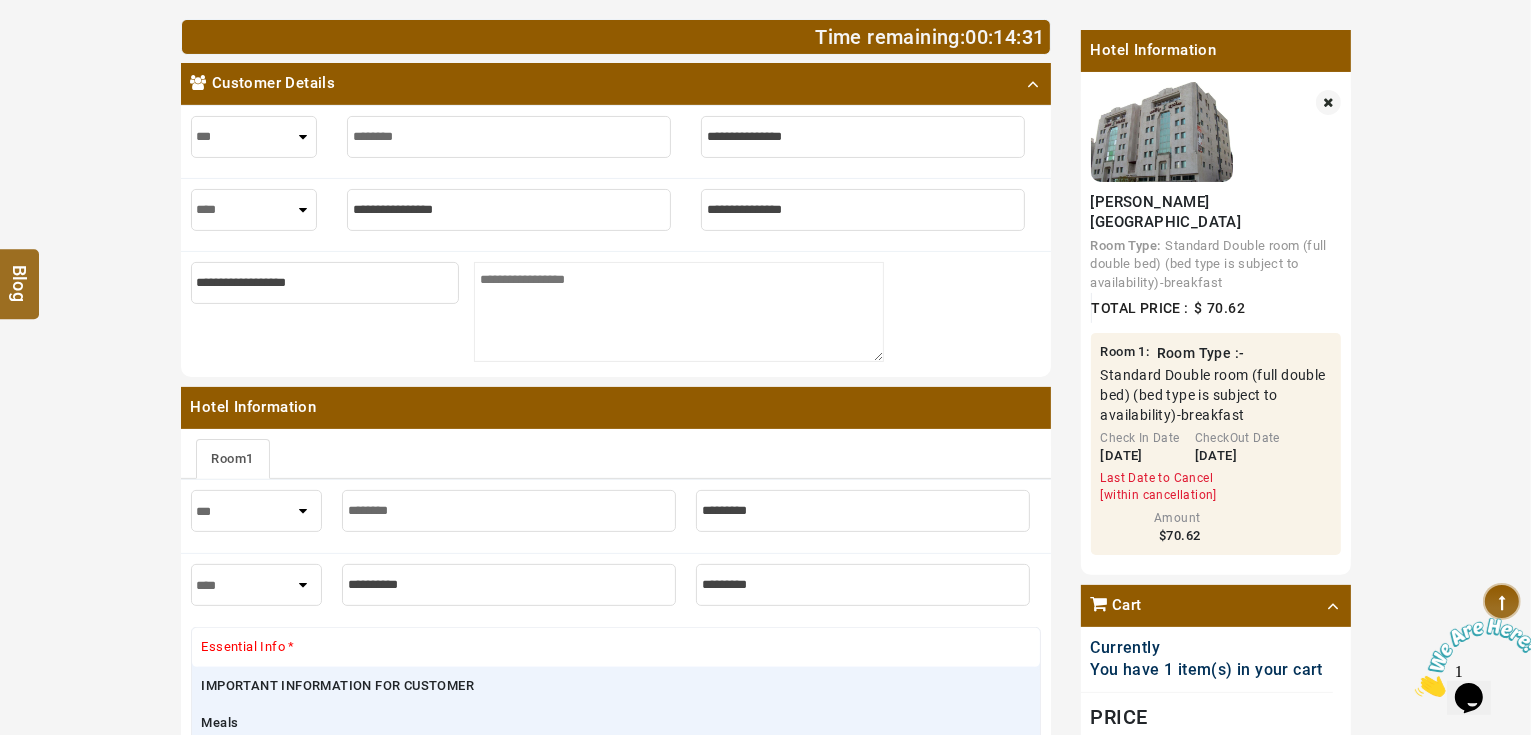 type on "********" 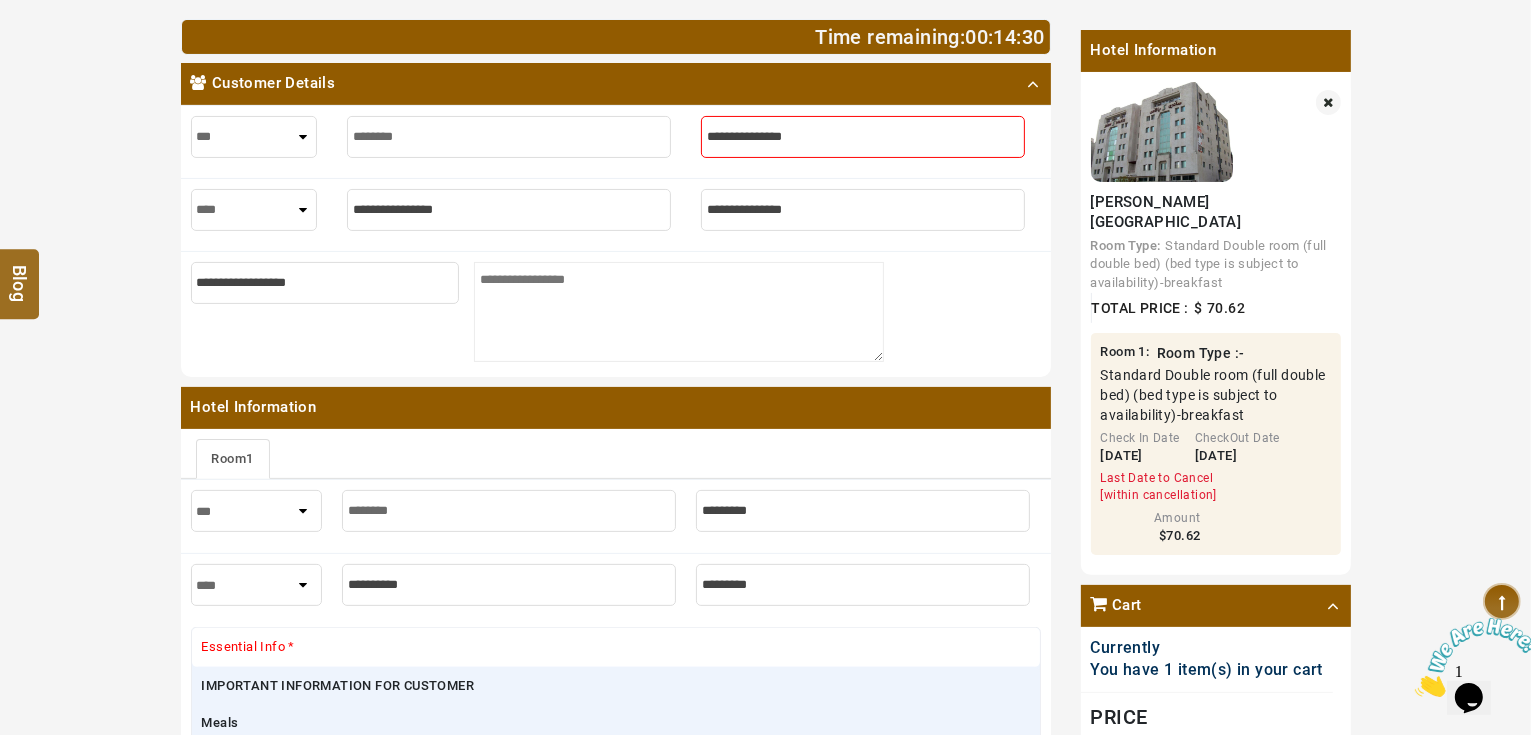 type on "*" 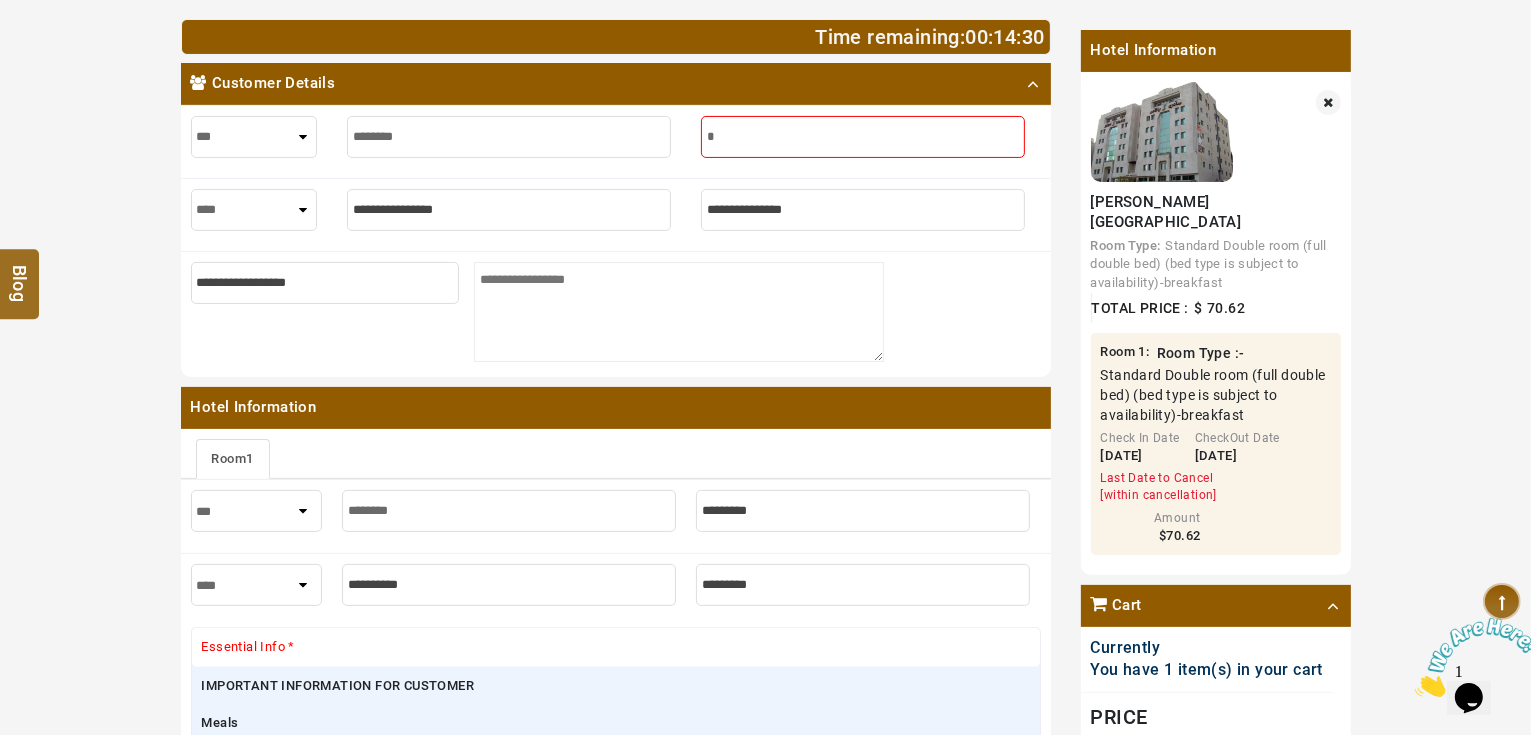 type on "*" 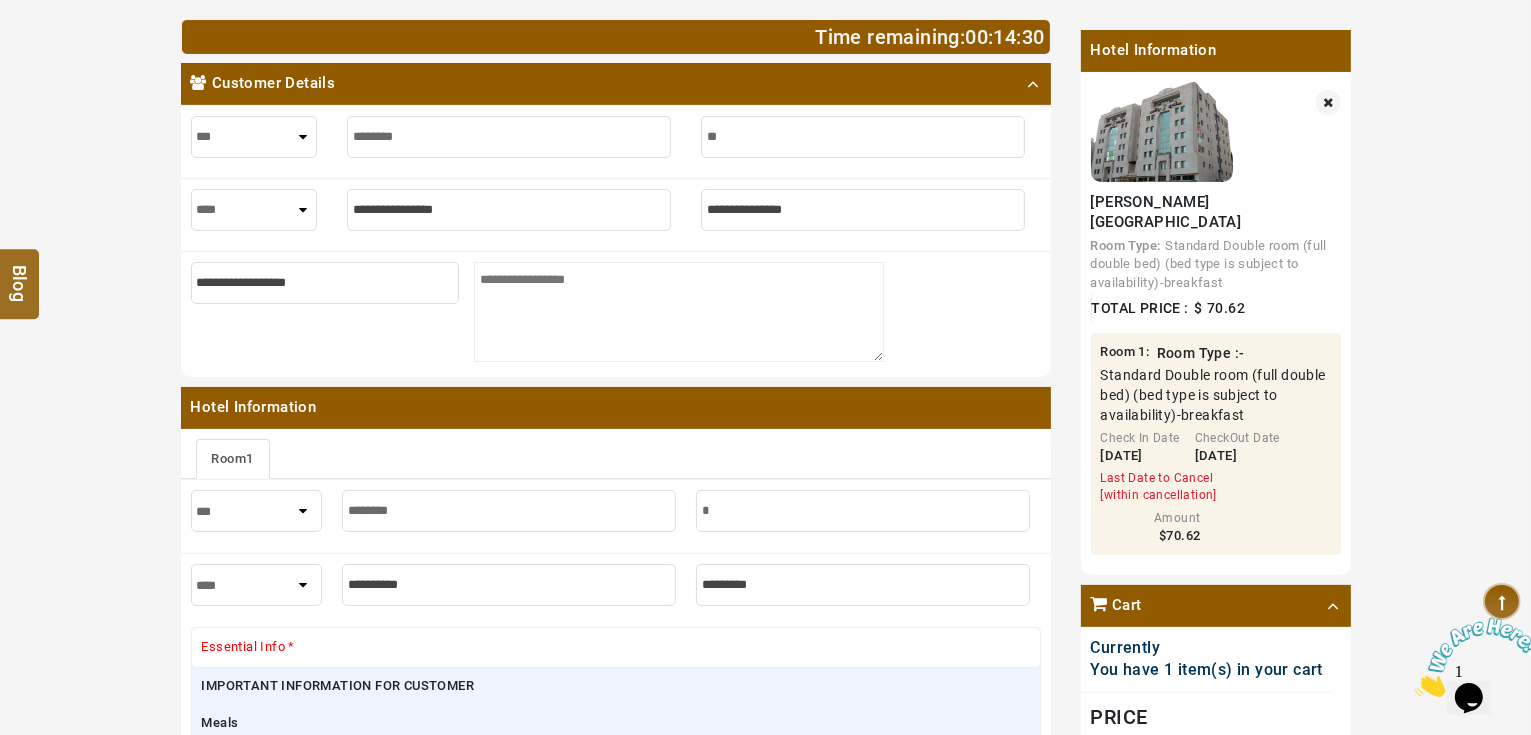 type on "***" 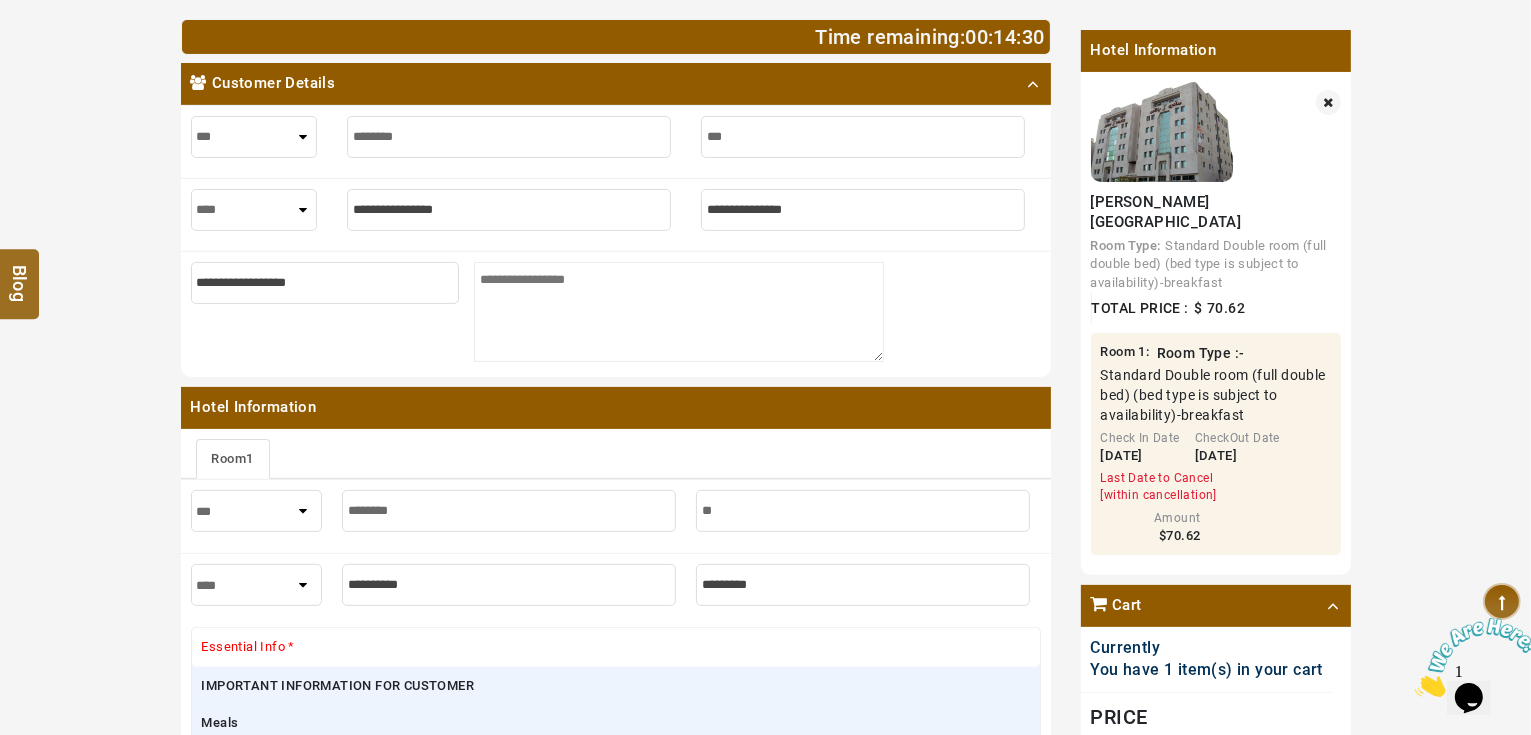 type on "***" 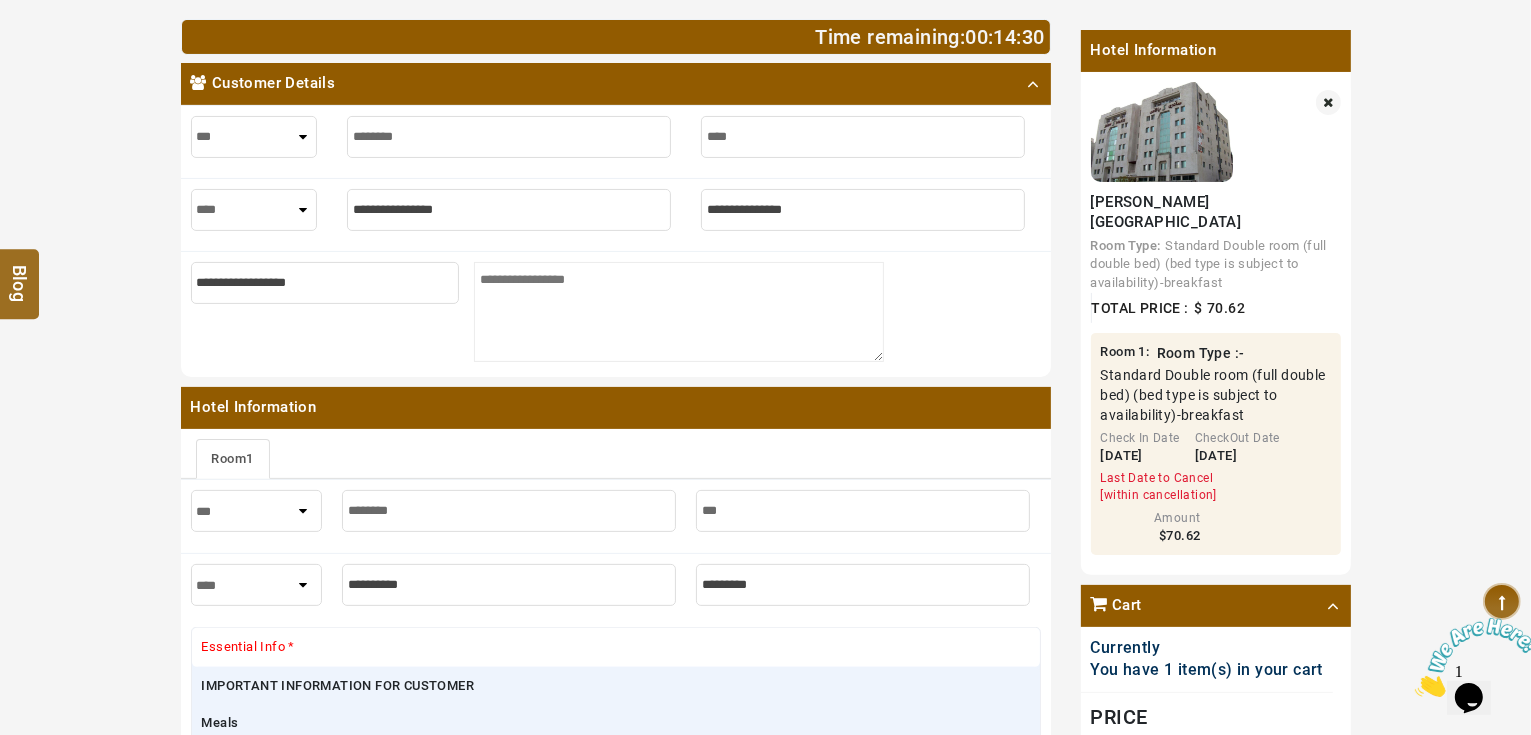 type on "*****" 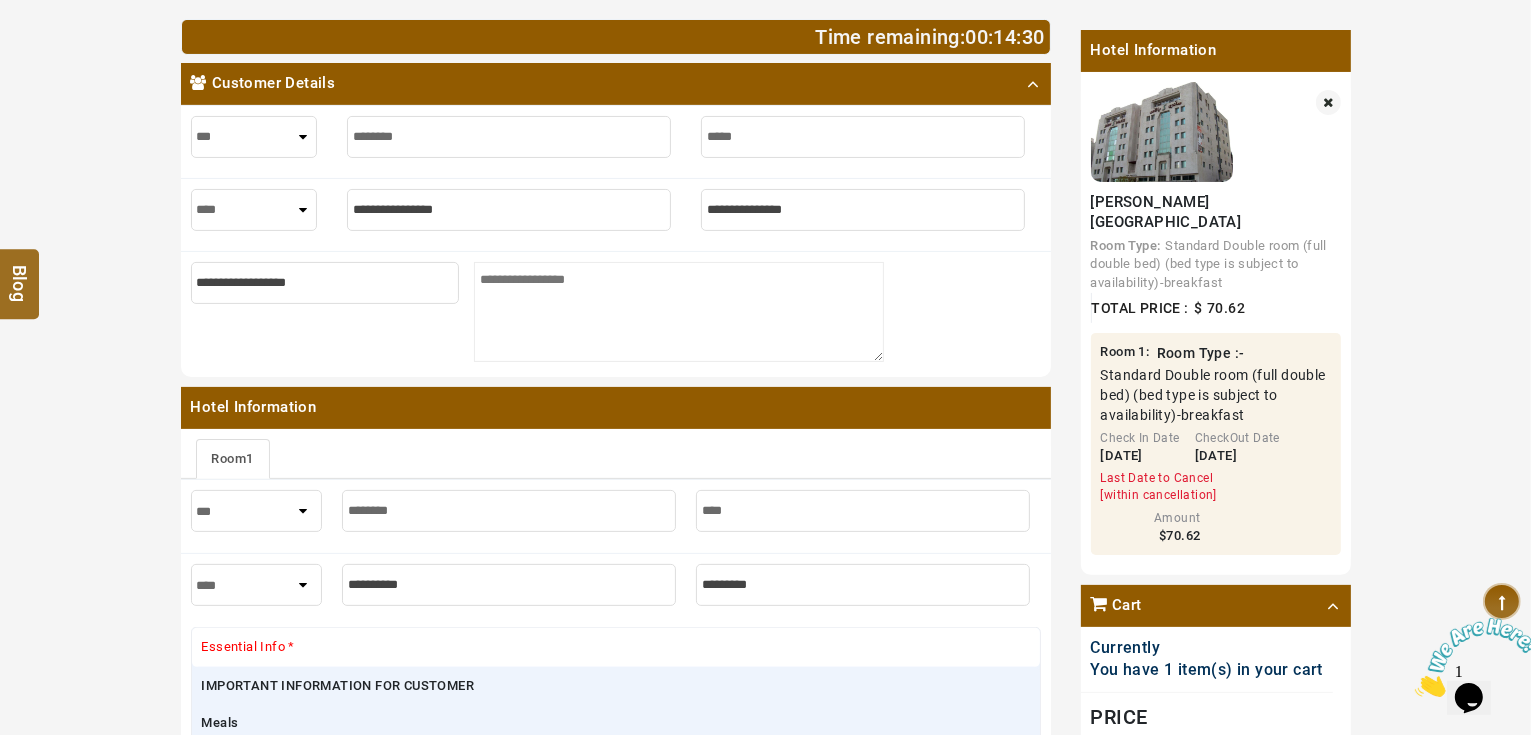 type on "*****" 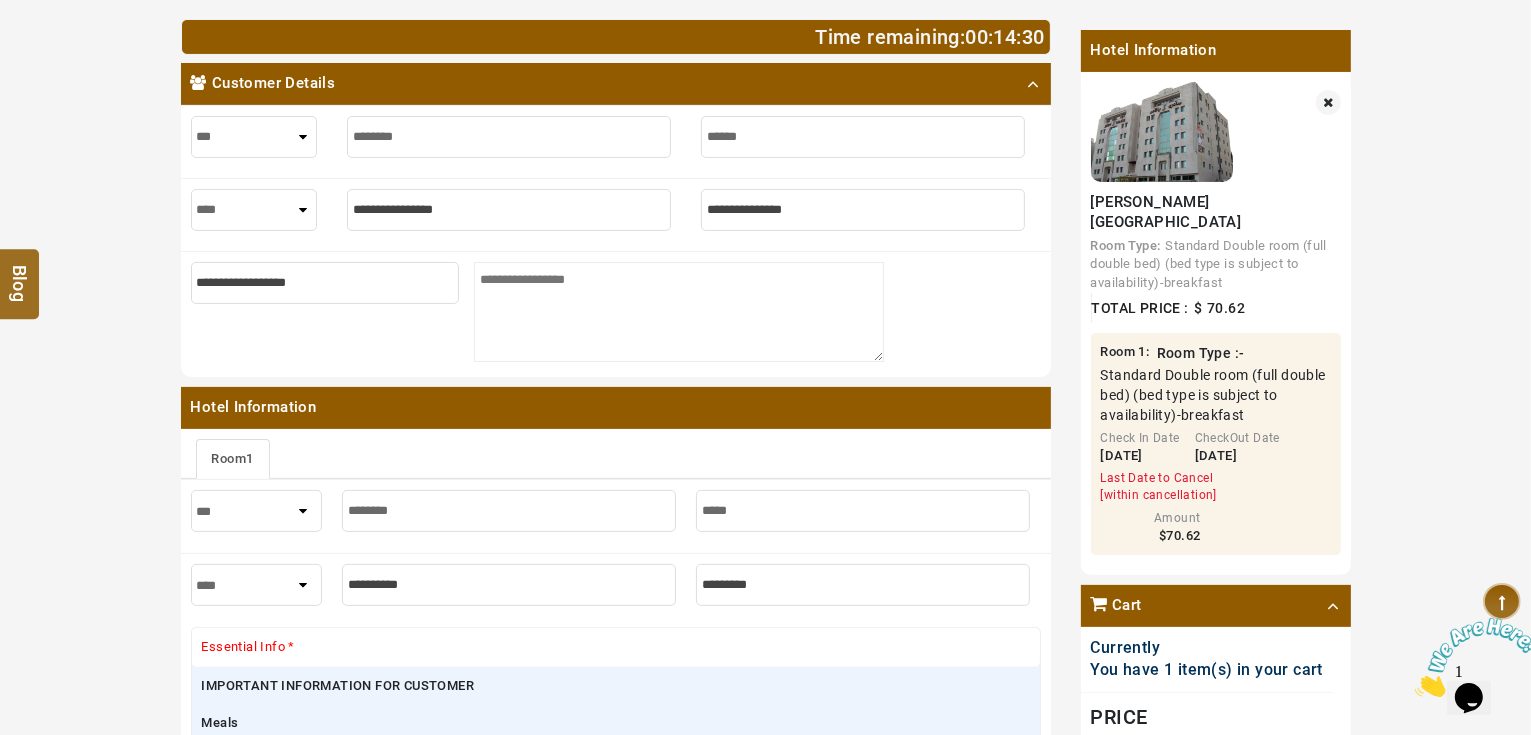 type on "*******" 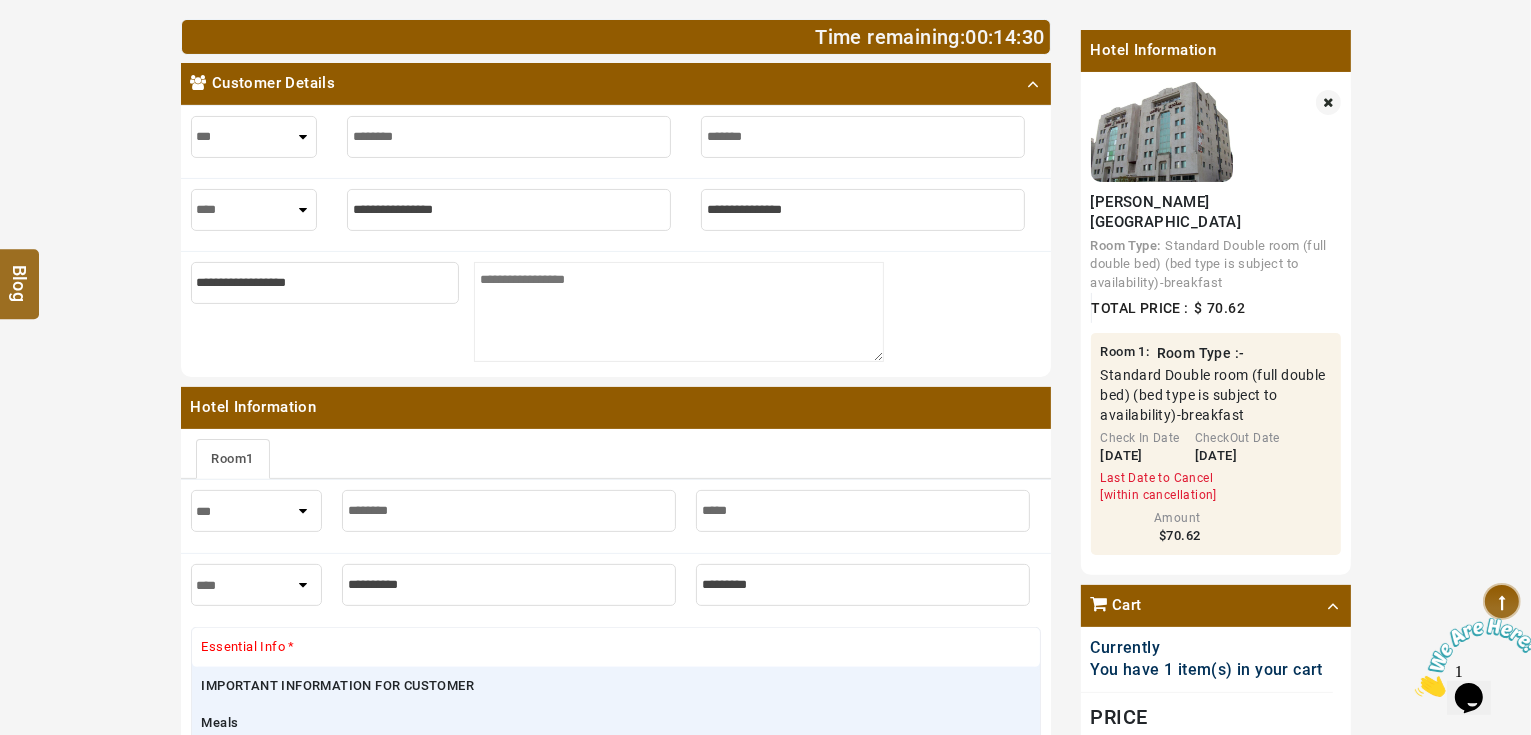 type on "*******" 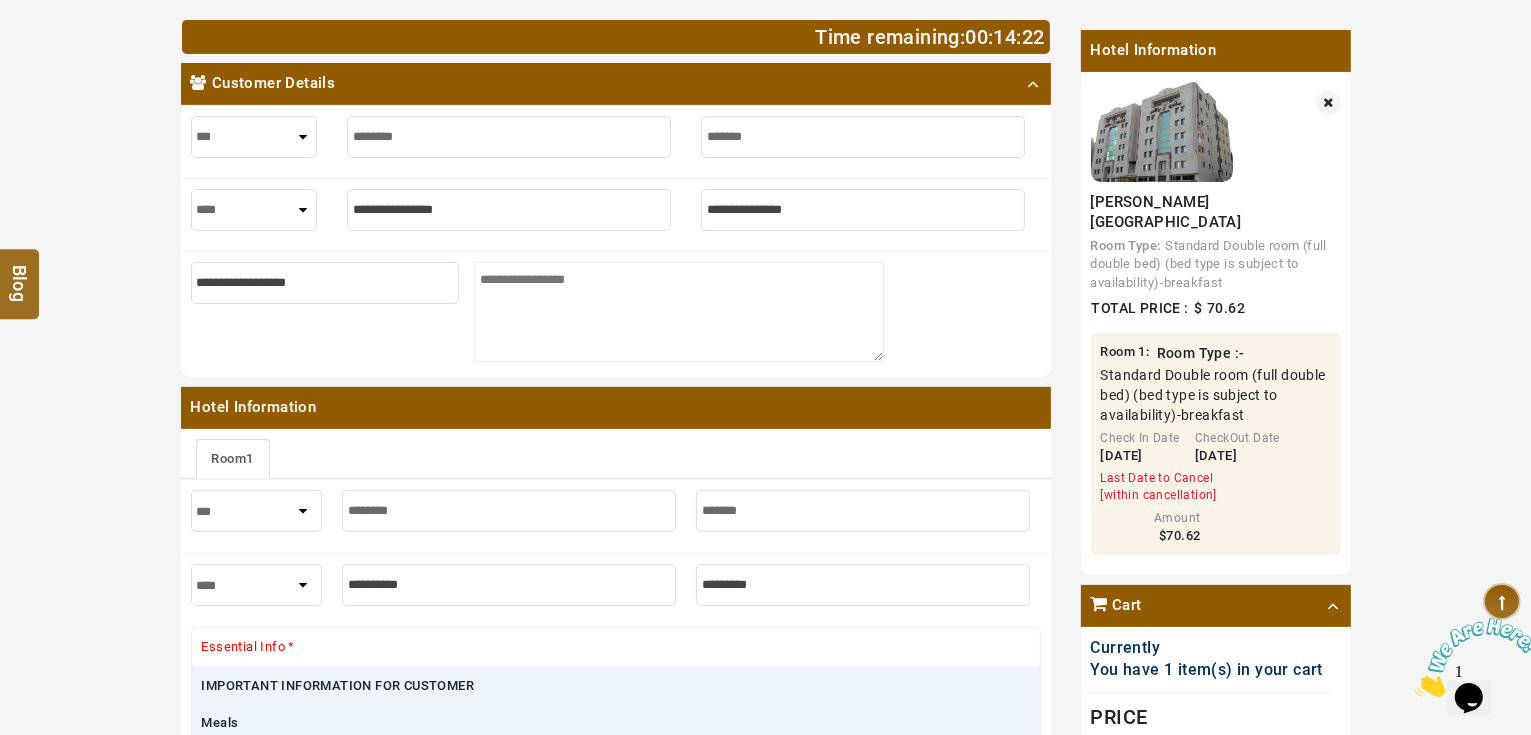 type on "*******" 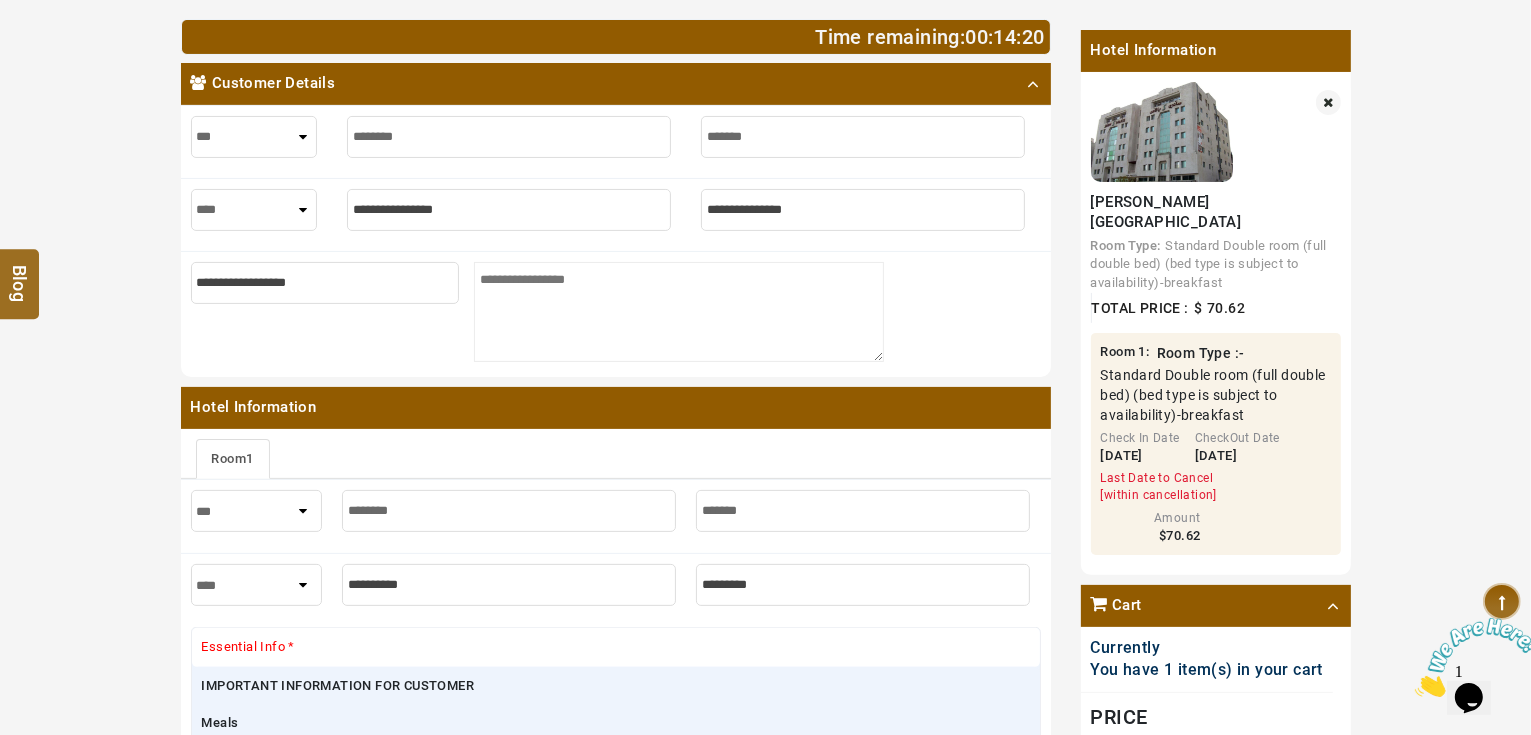 type on "*" 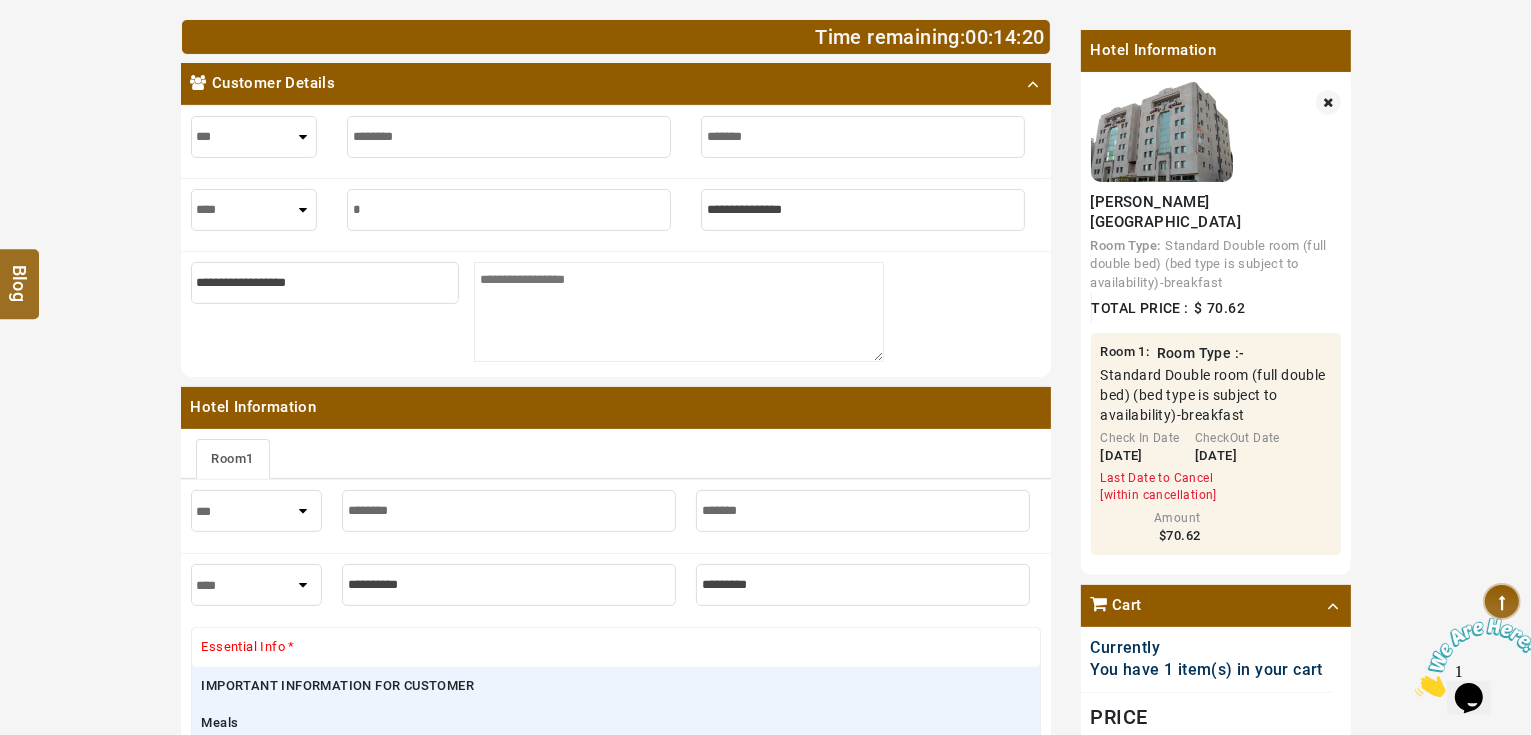type on "*" 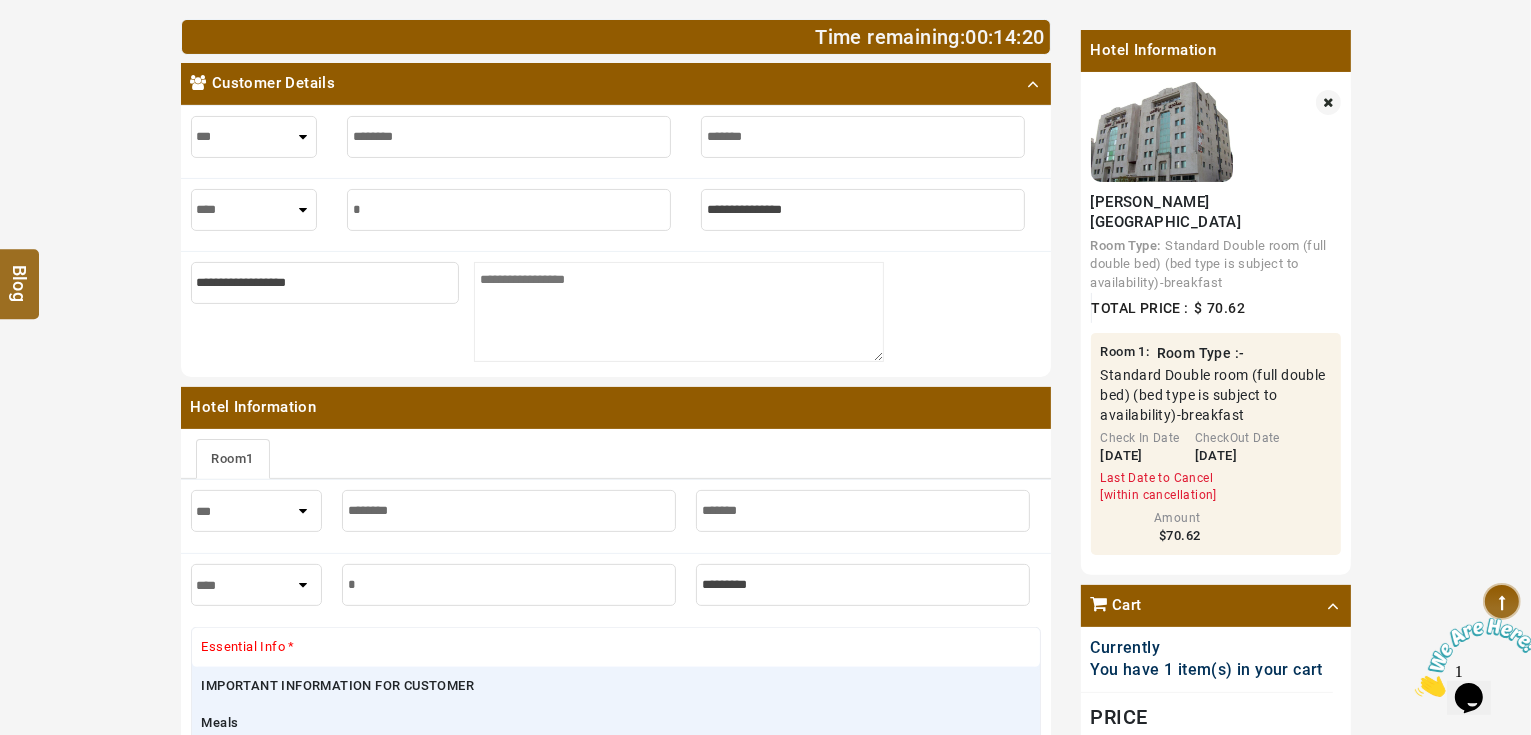 type on "**" 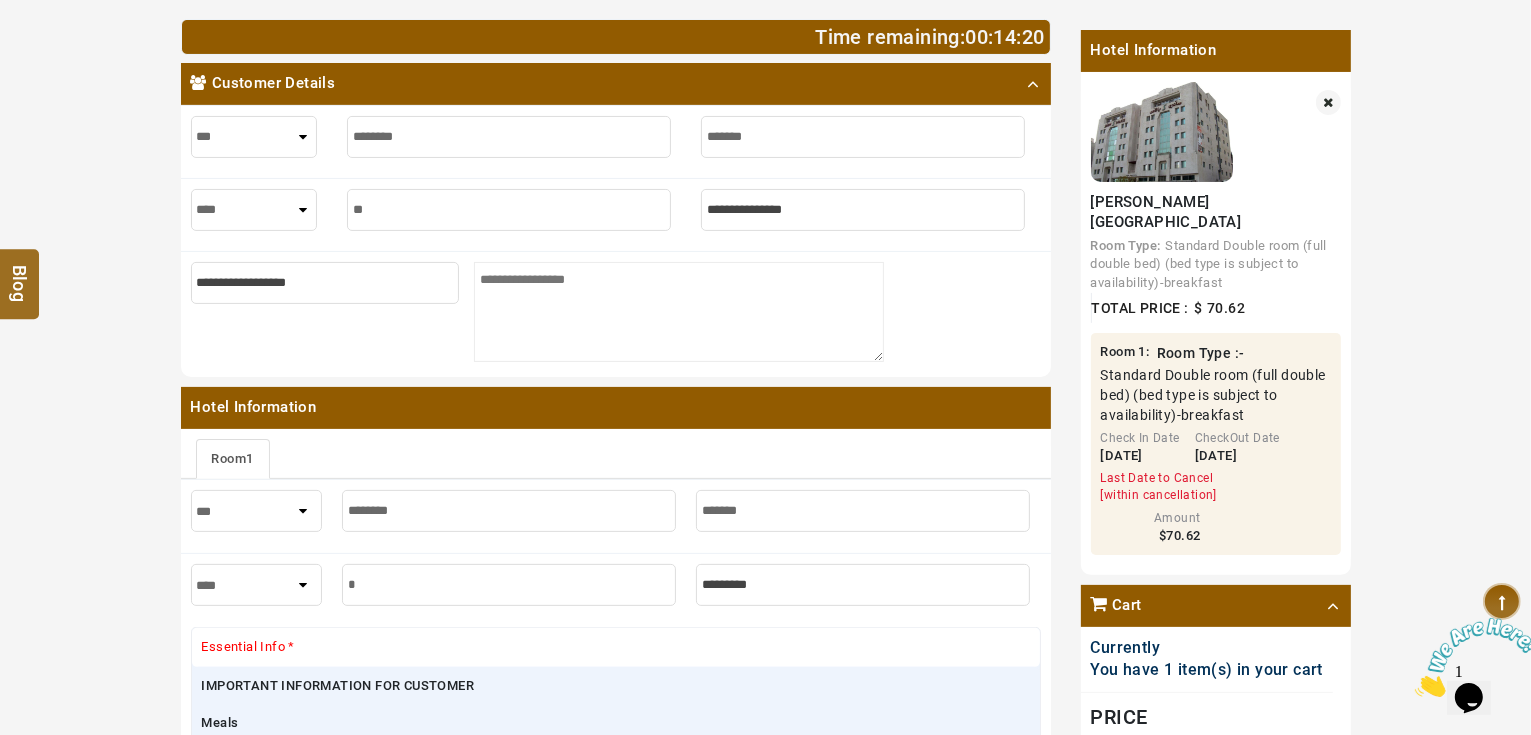 type on "**" 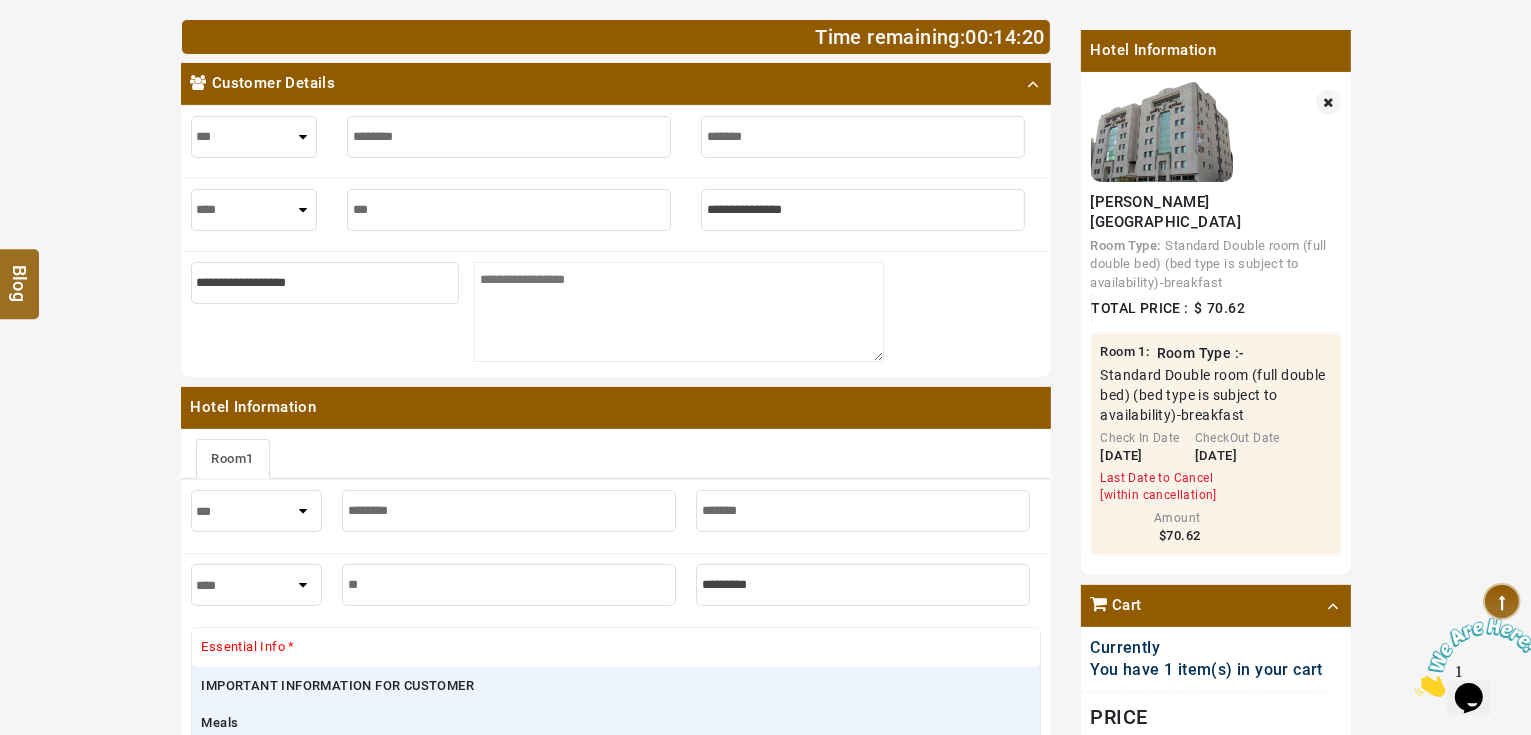 type on "****" 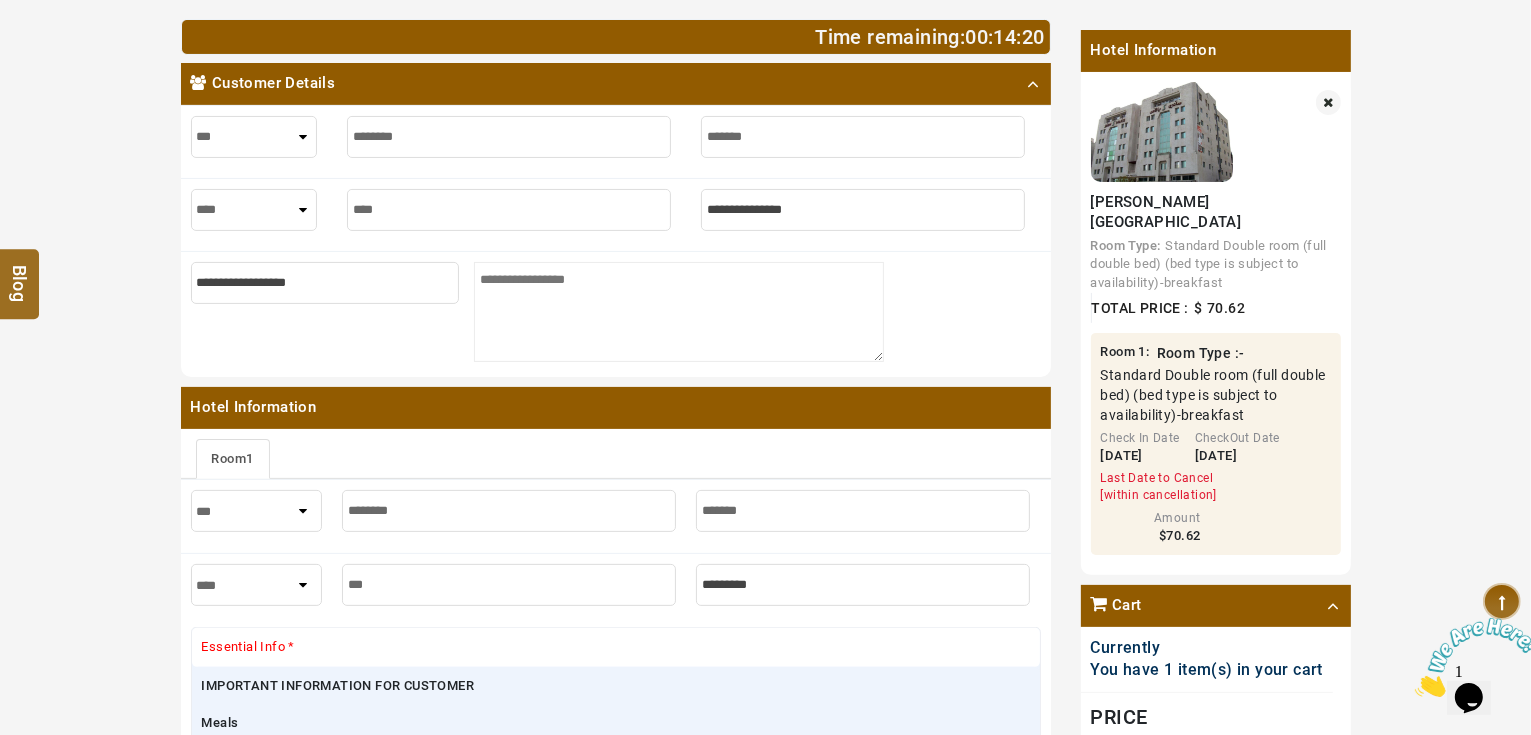 type on "****" 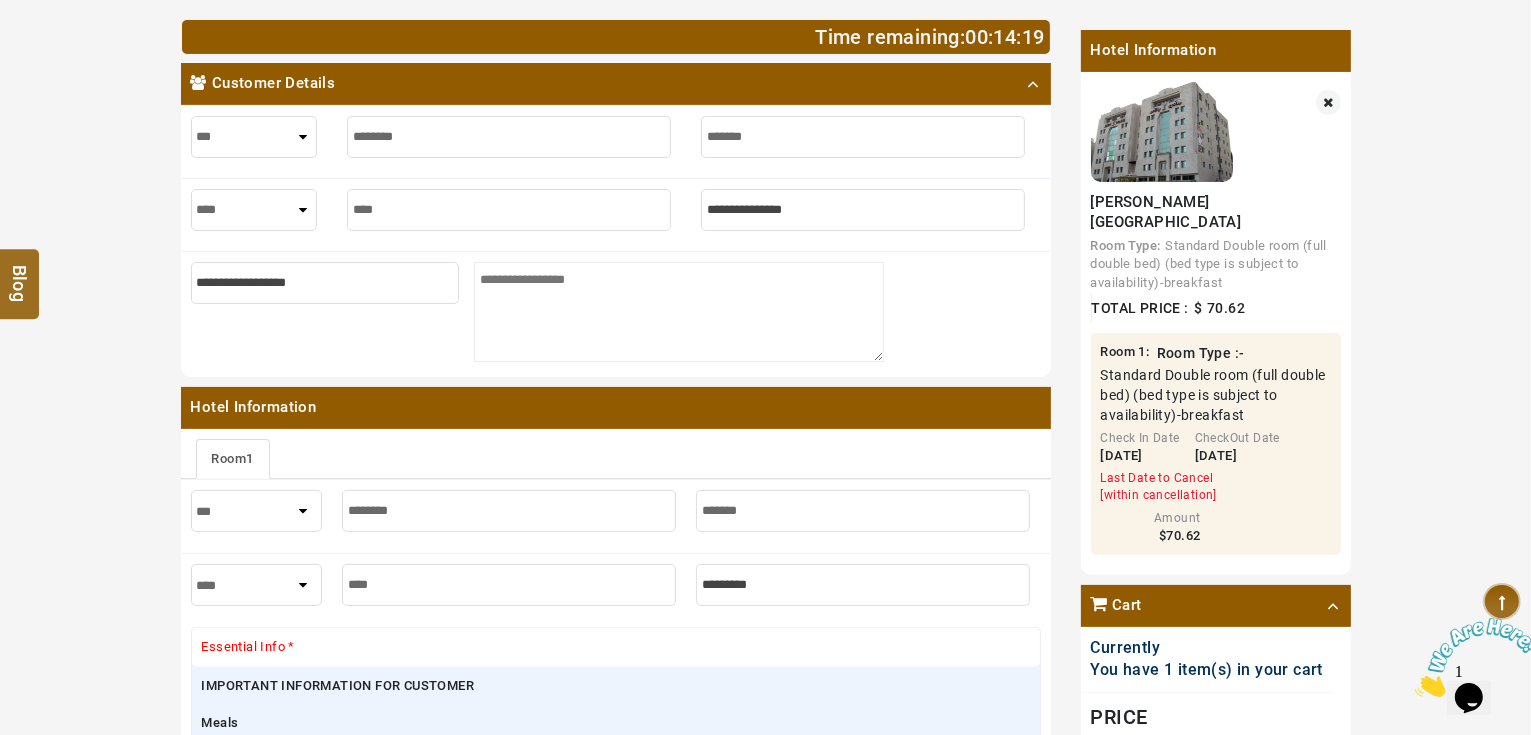 type on "****" 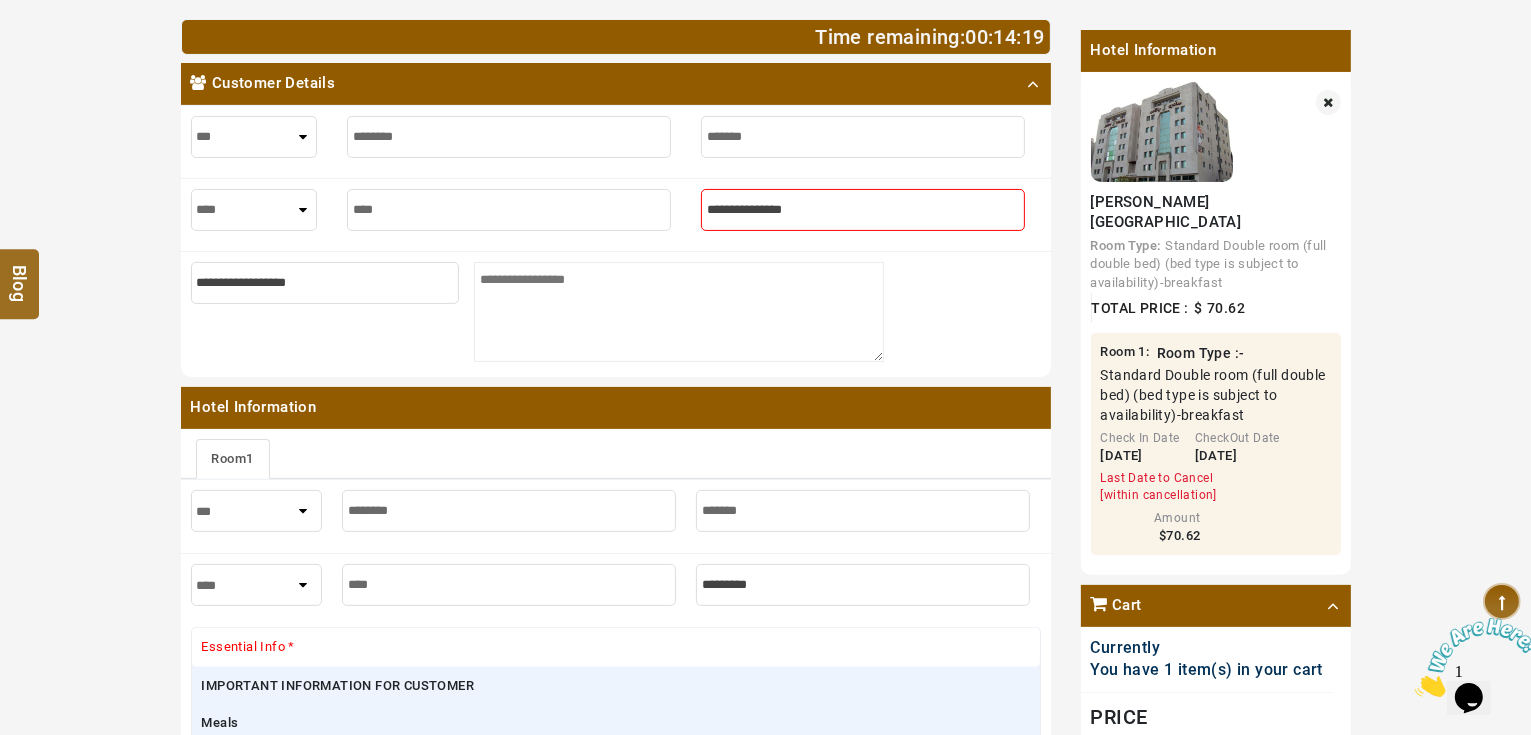type on "*" 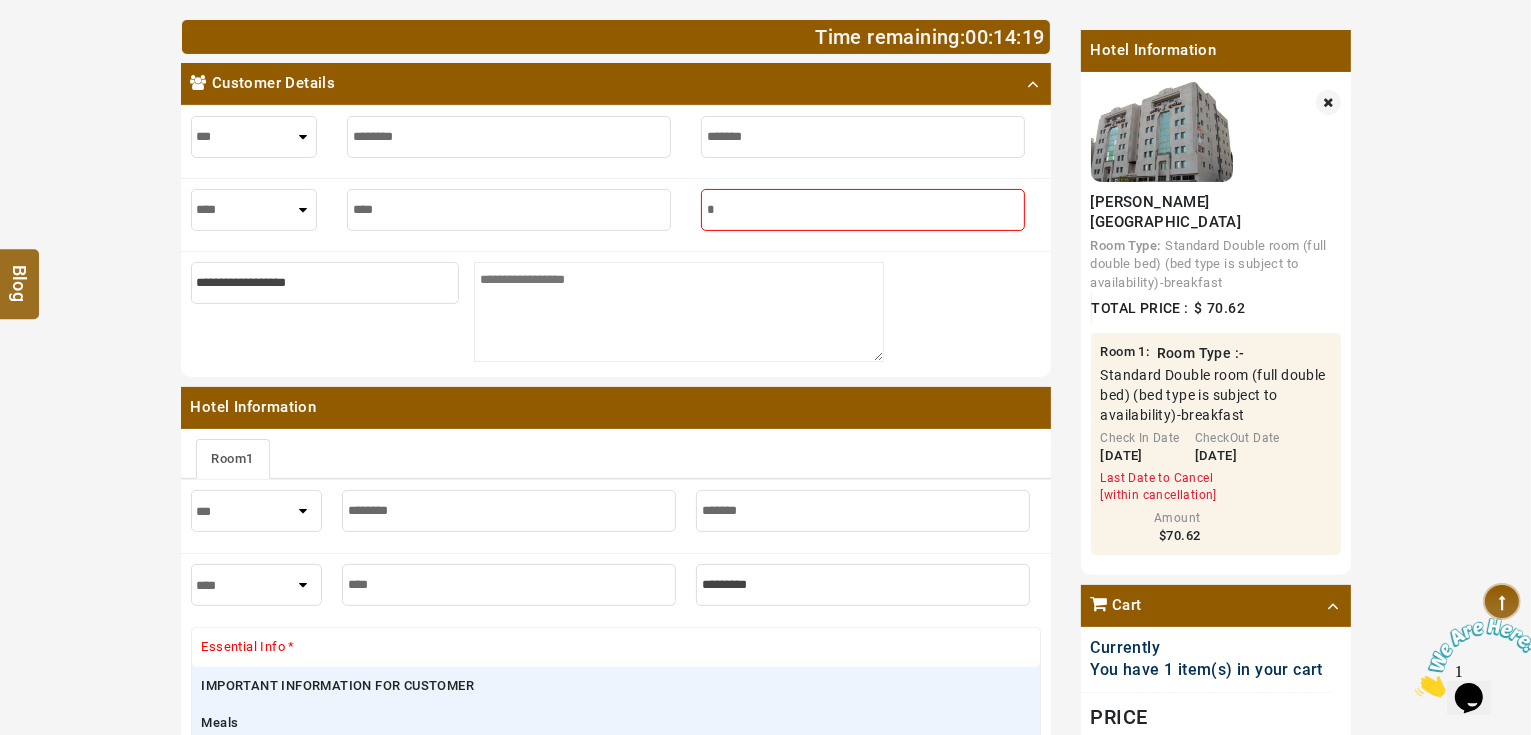 type on "*" 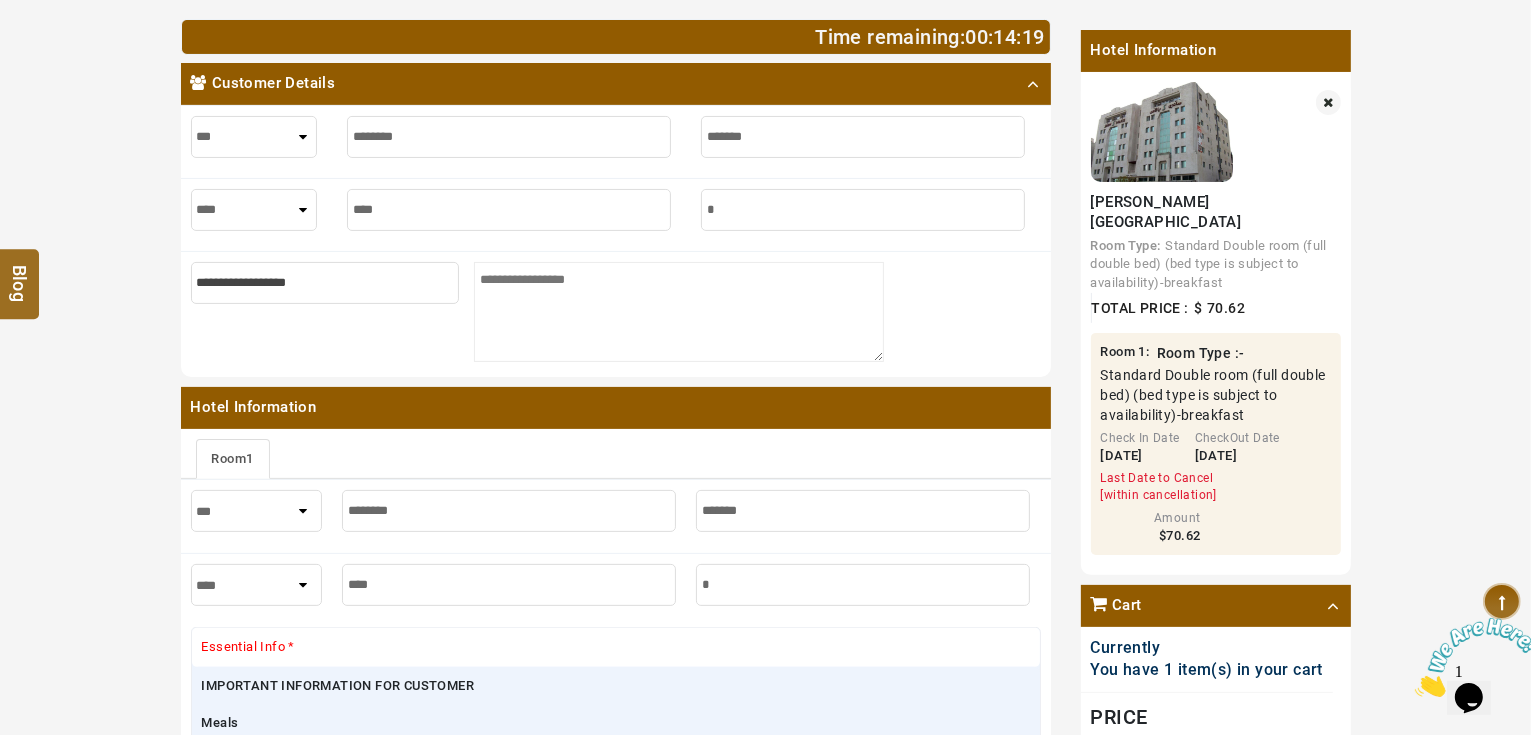 type on "**" 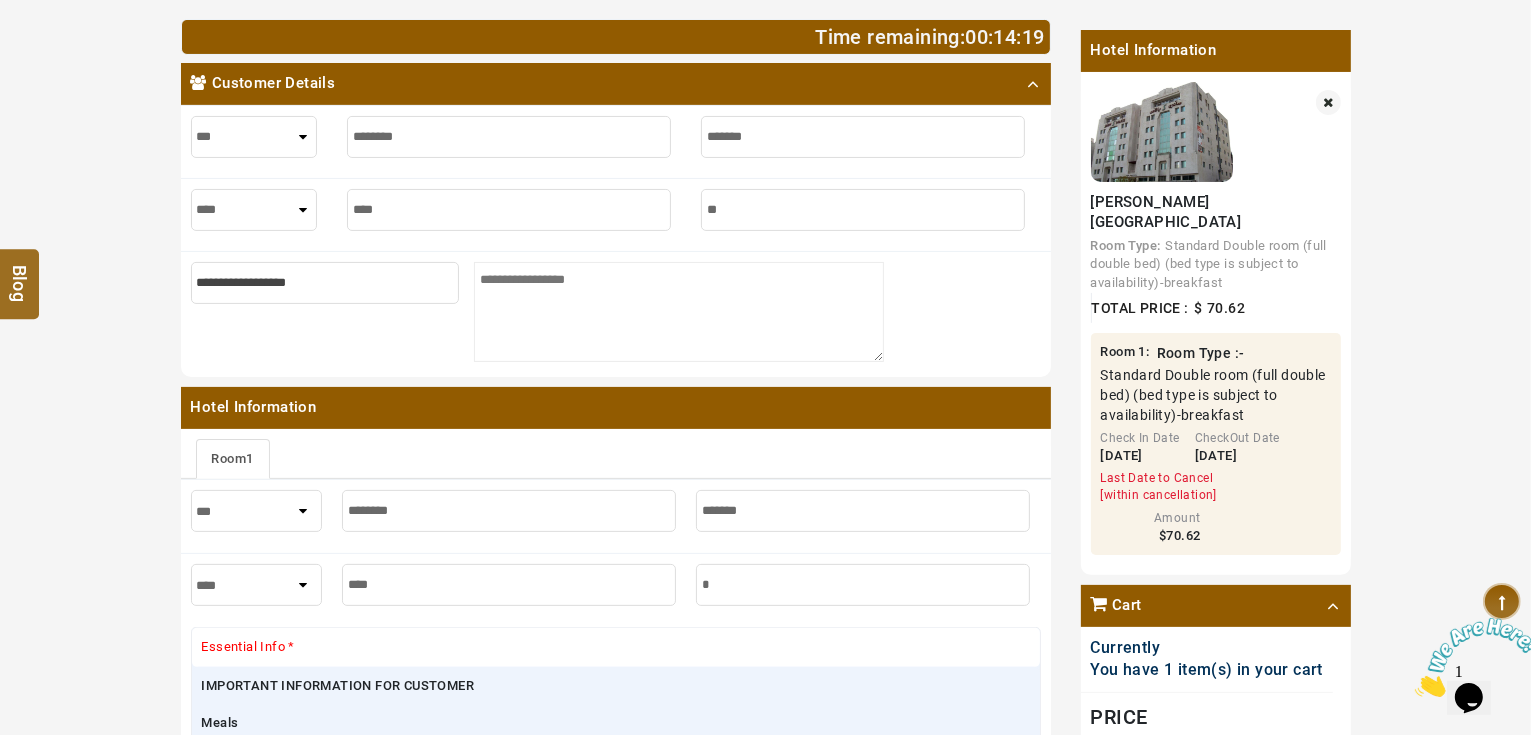 type on "**" 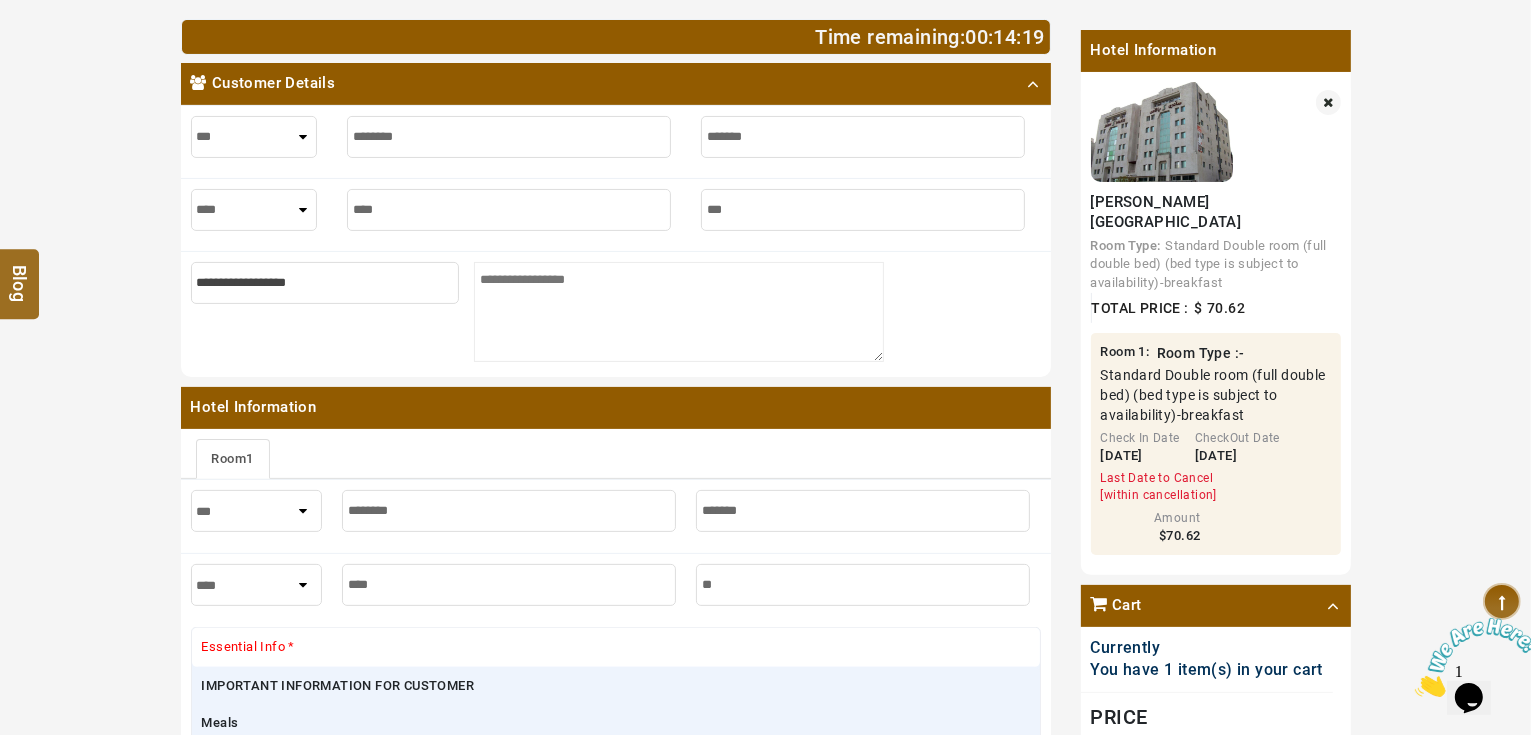 type on "****" 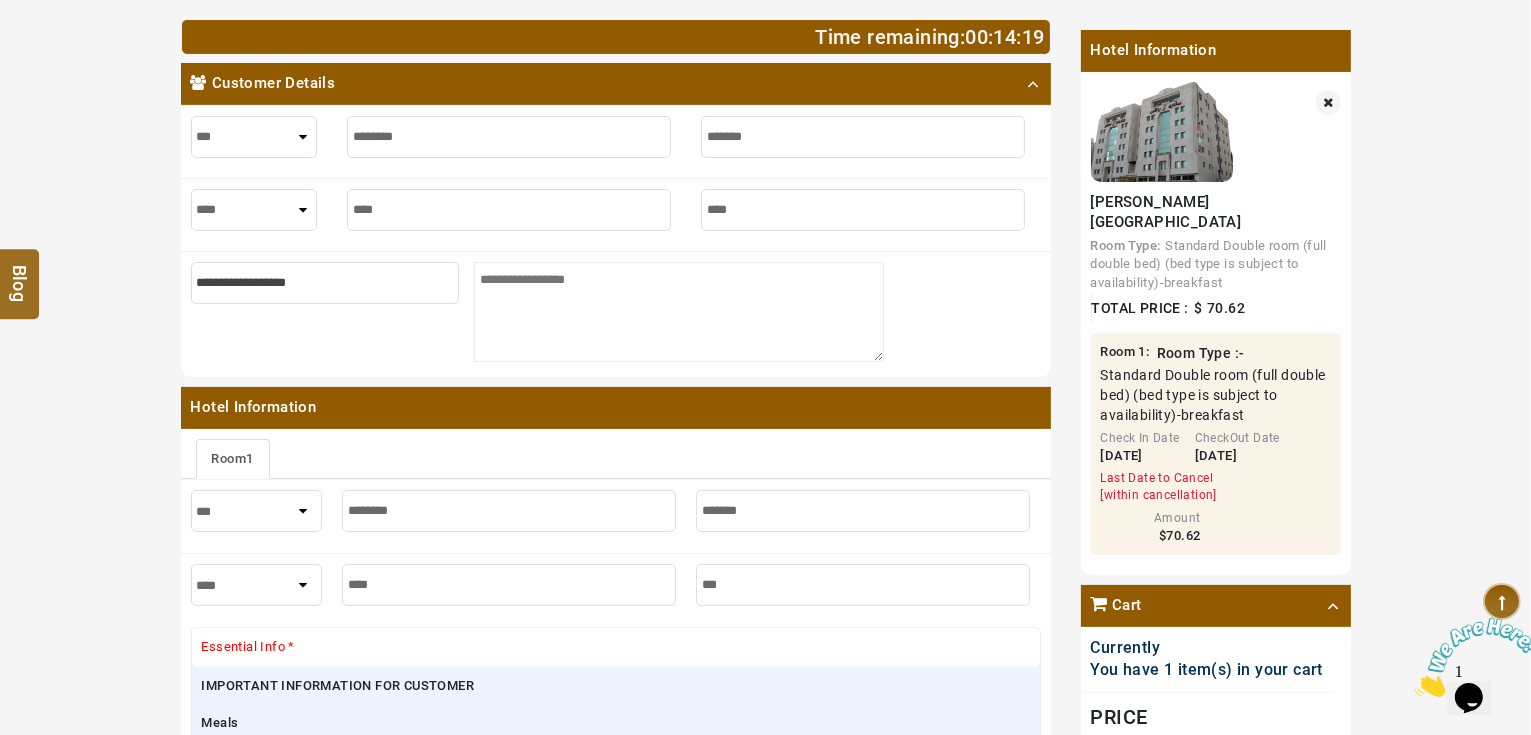 type on "****" 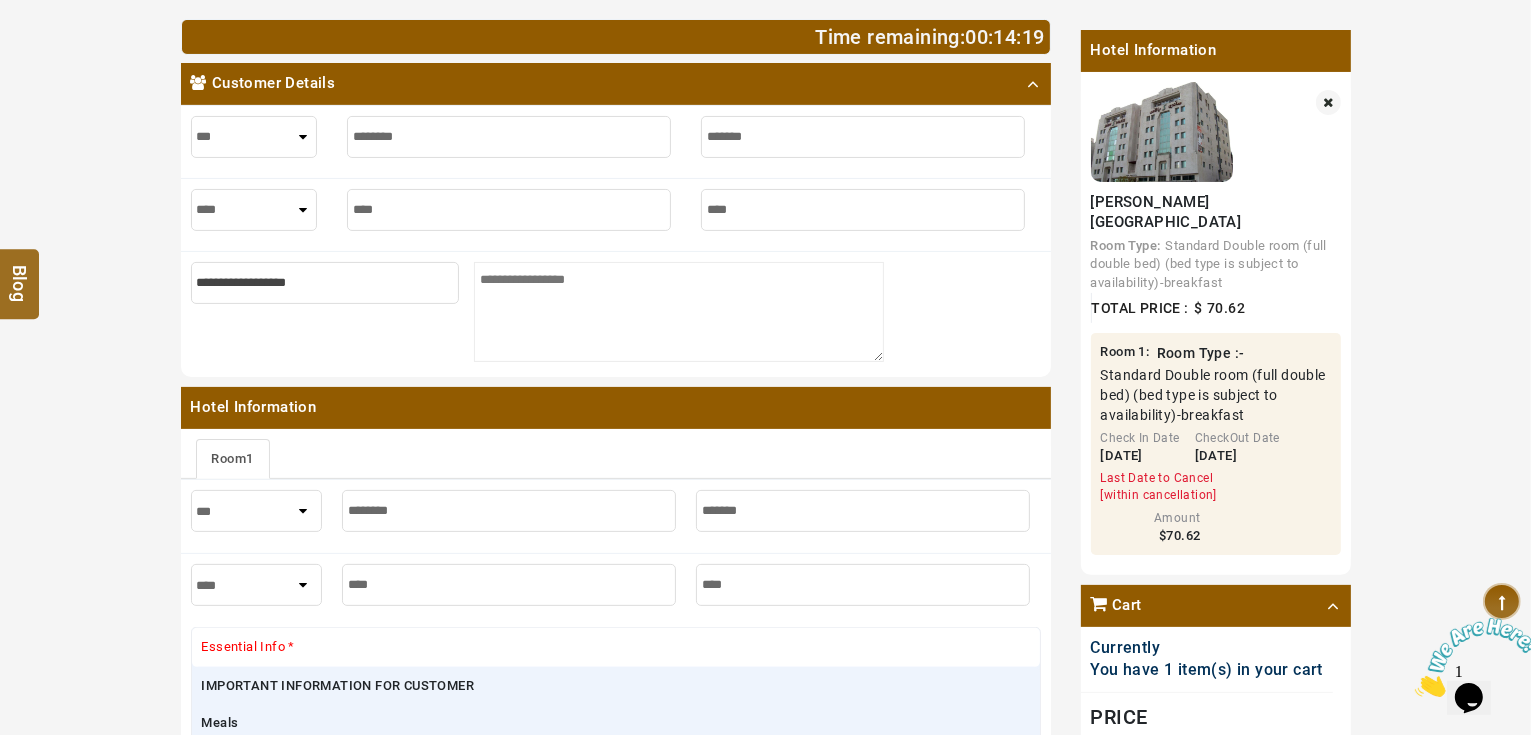 type on "*****" 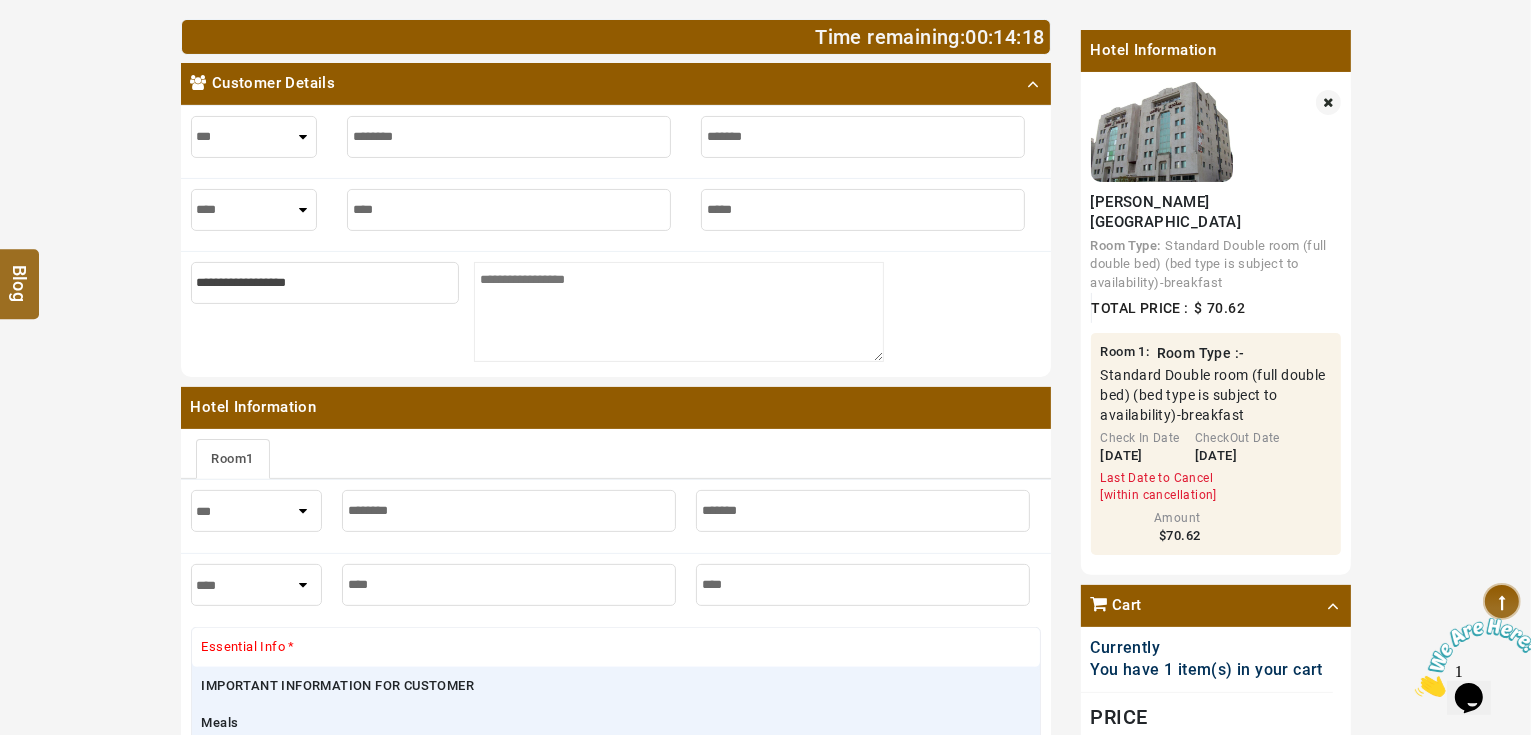 type on "*****" 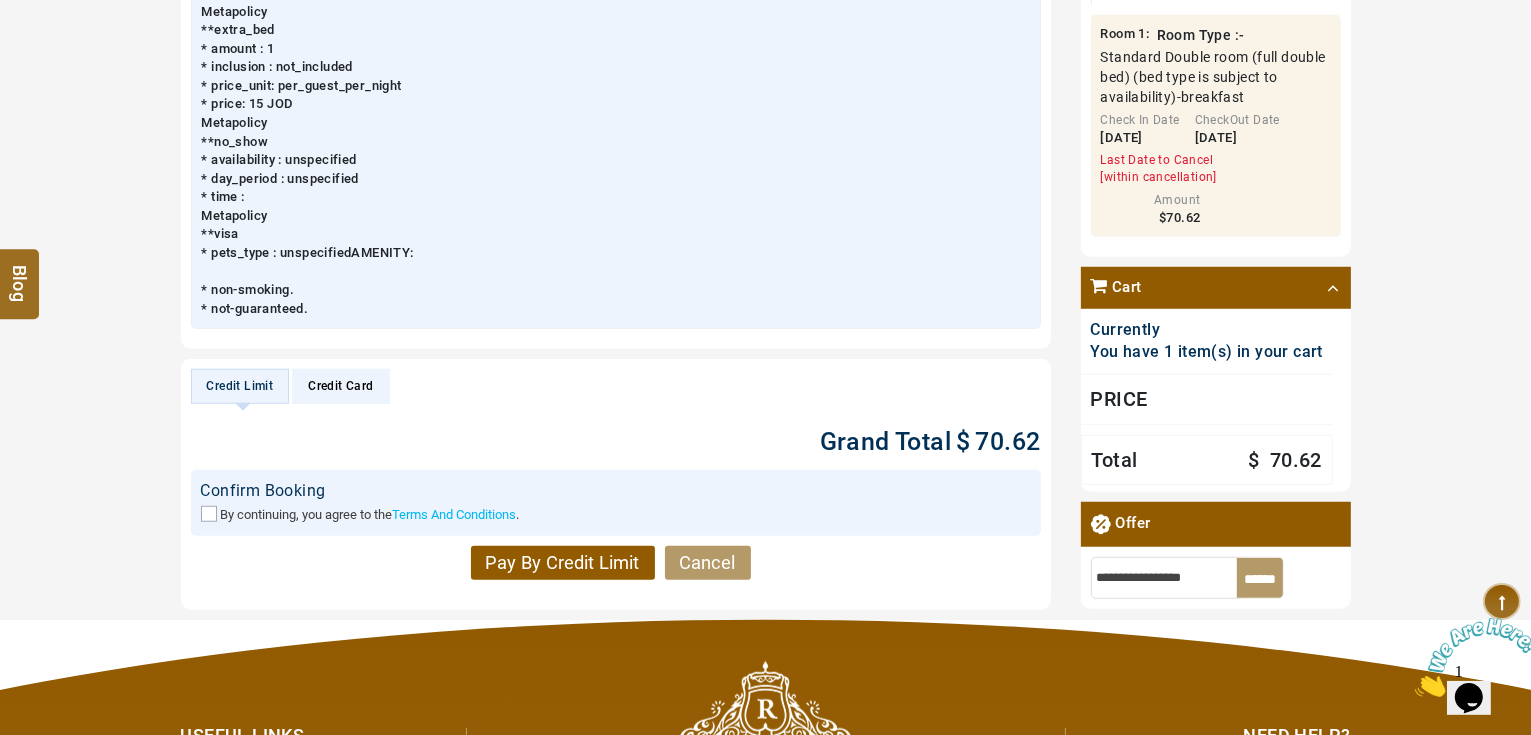 scroll, scrollTop: 1520, scrollLeft: 0, axis: vertical 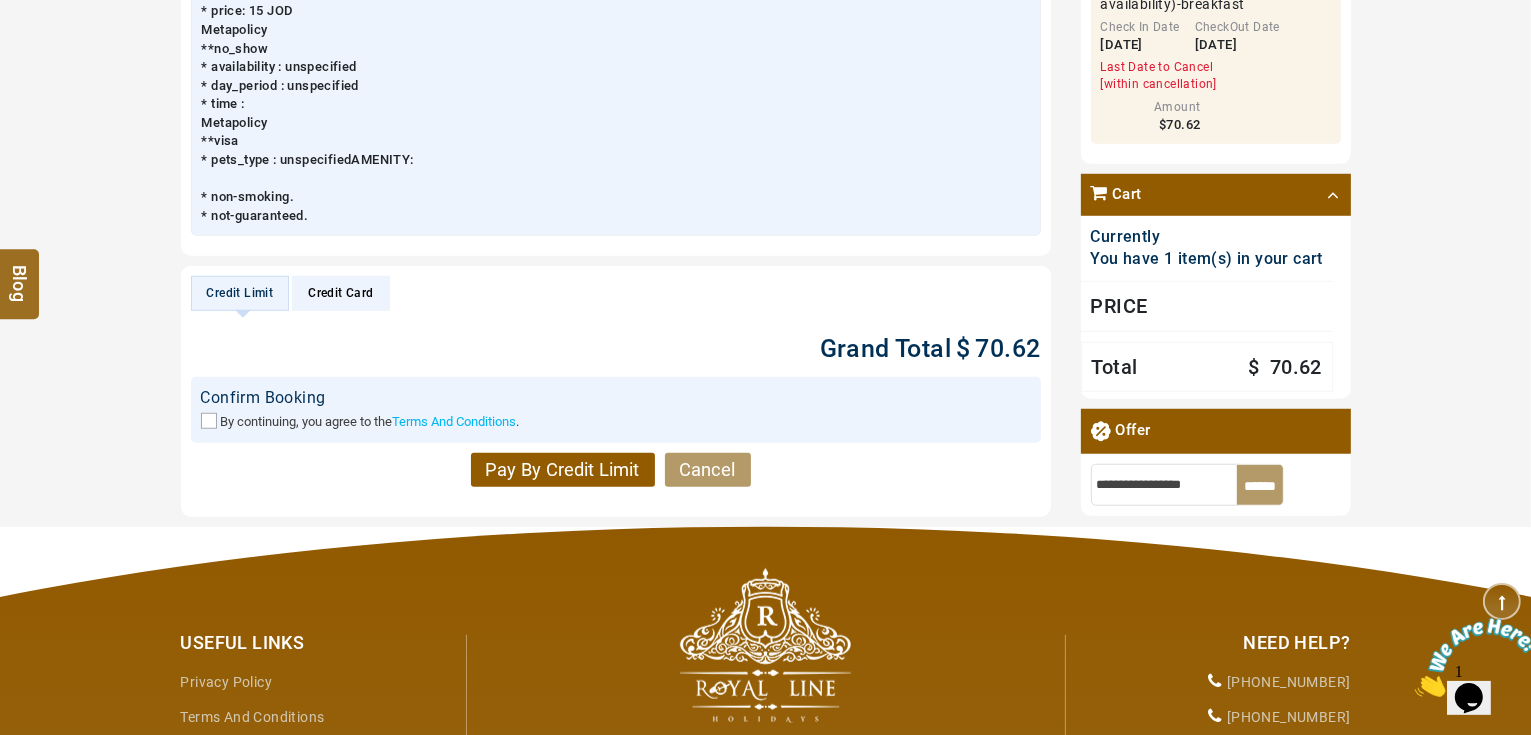type on "*****" 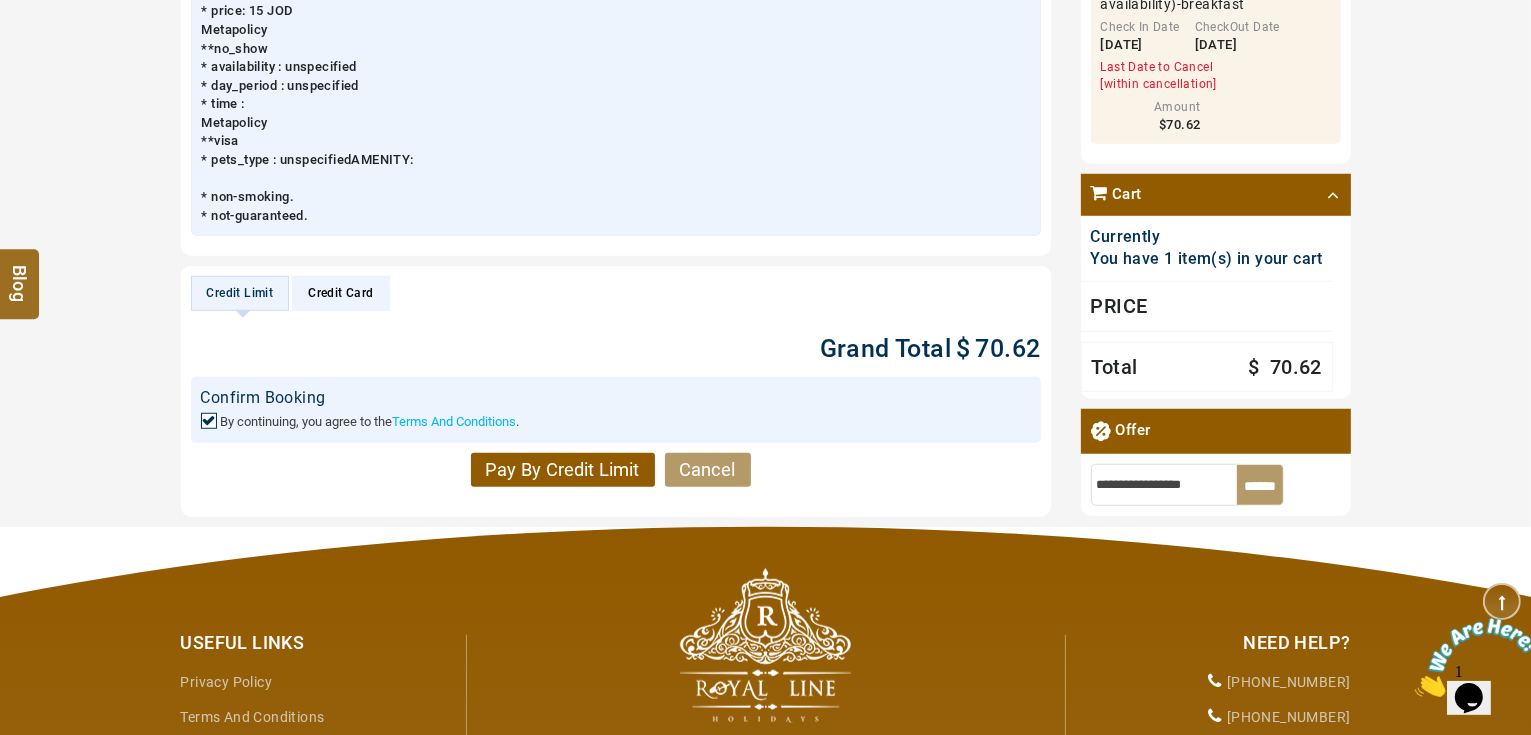 click on "Pay By Credit Limit" at bounding box center [563, 470] 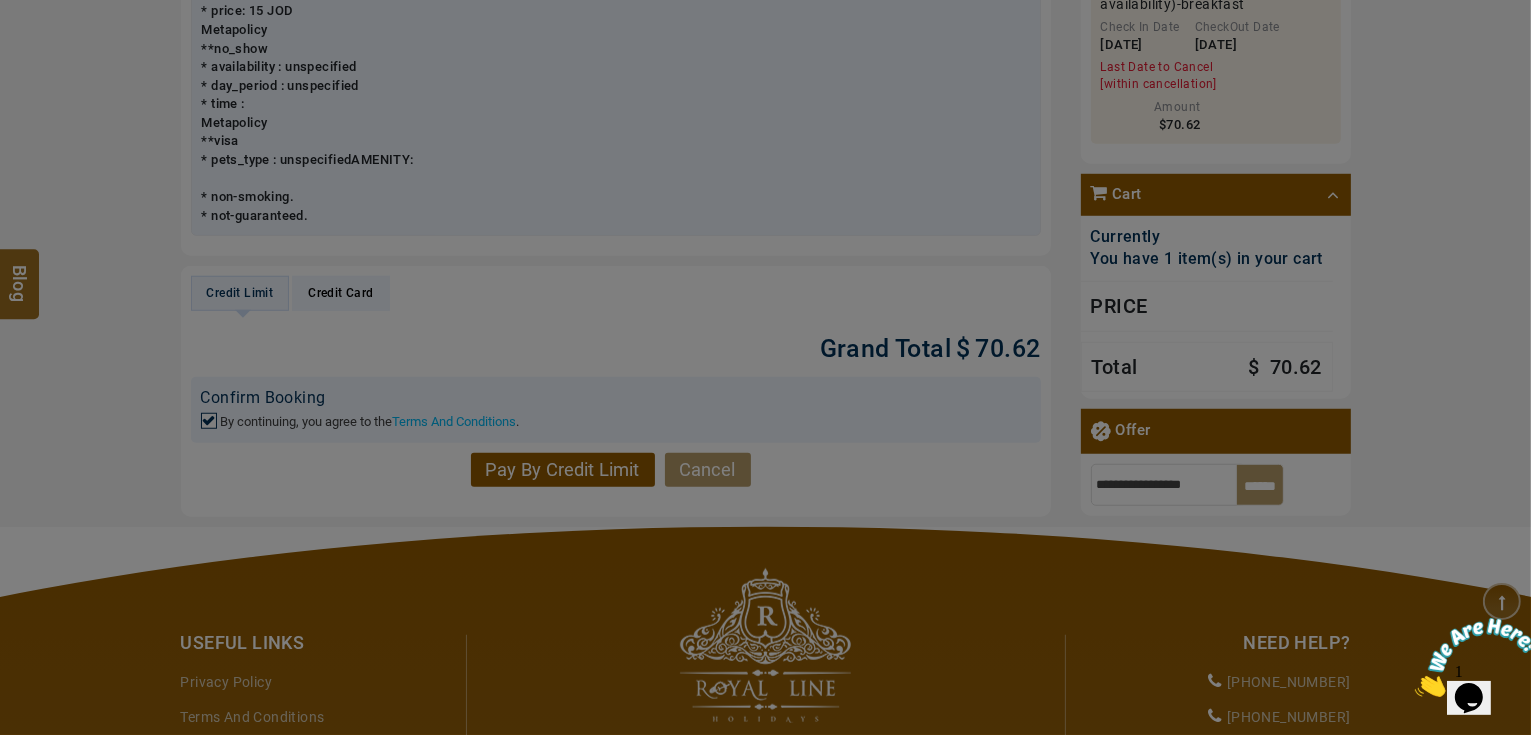 scroll, scrollTop: 160, scrollLeft: 0, axis: vertical 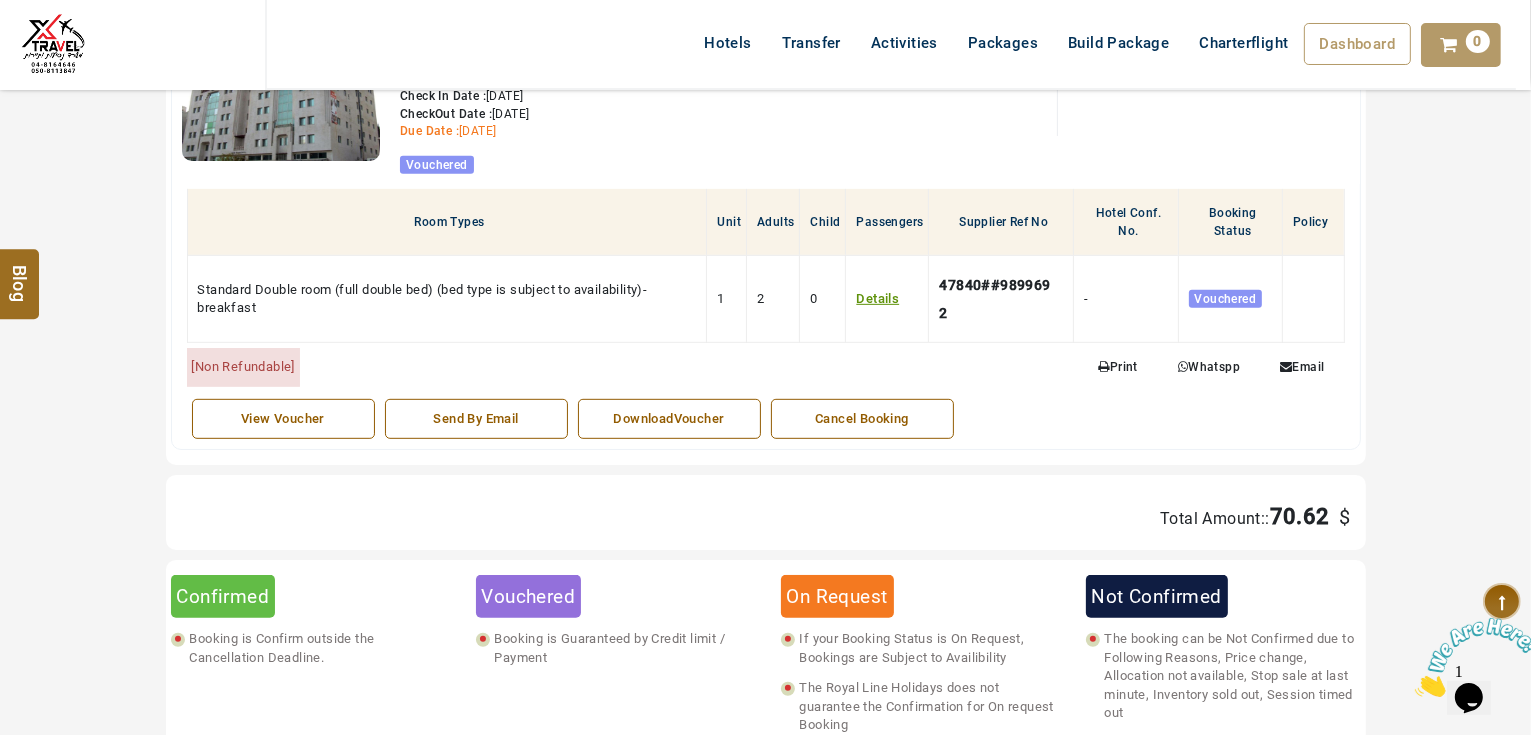 click on "View Voucher" at bounding box center [283, 419] 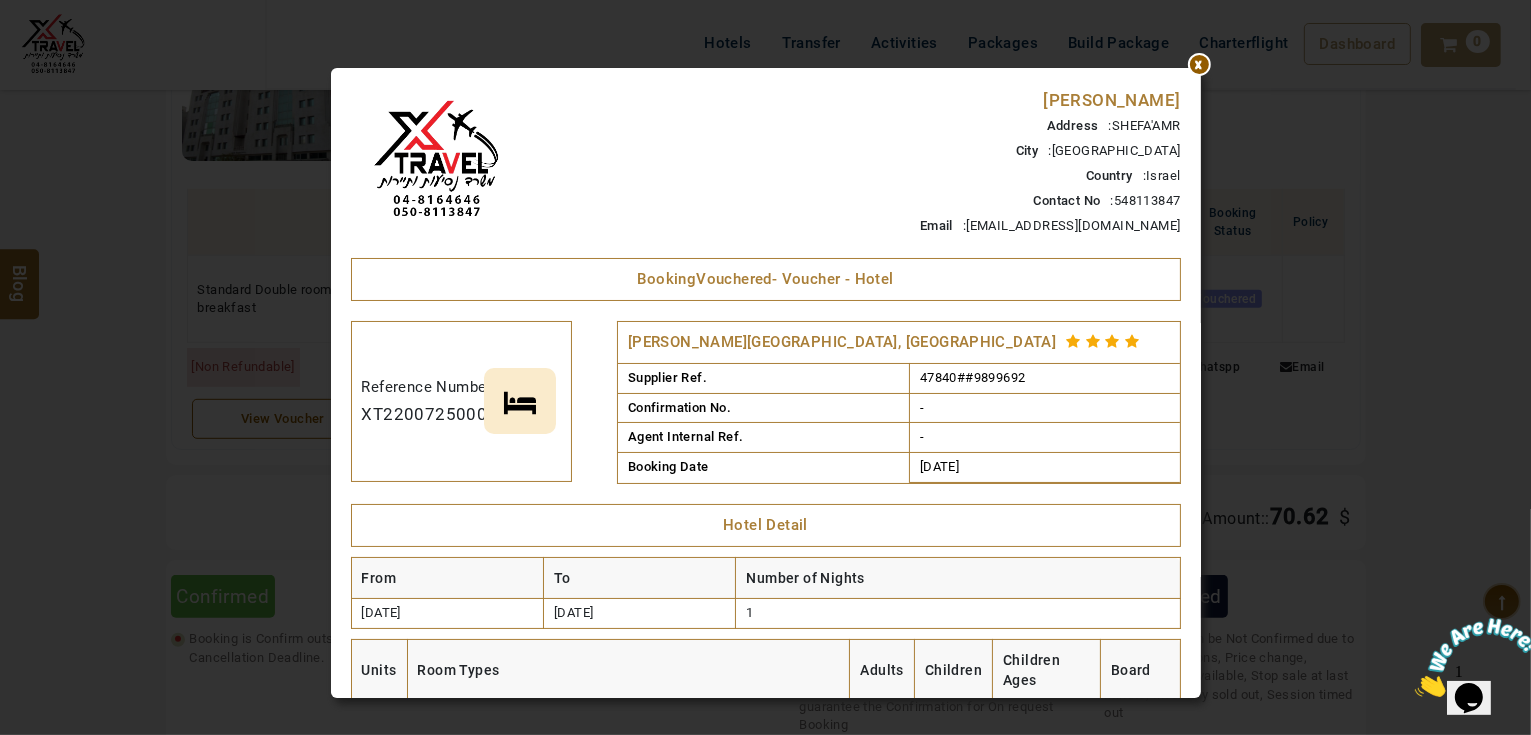 click at bounding box center (1201, 68) 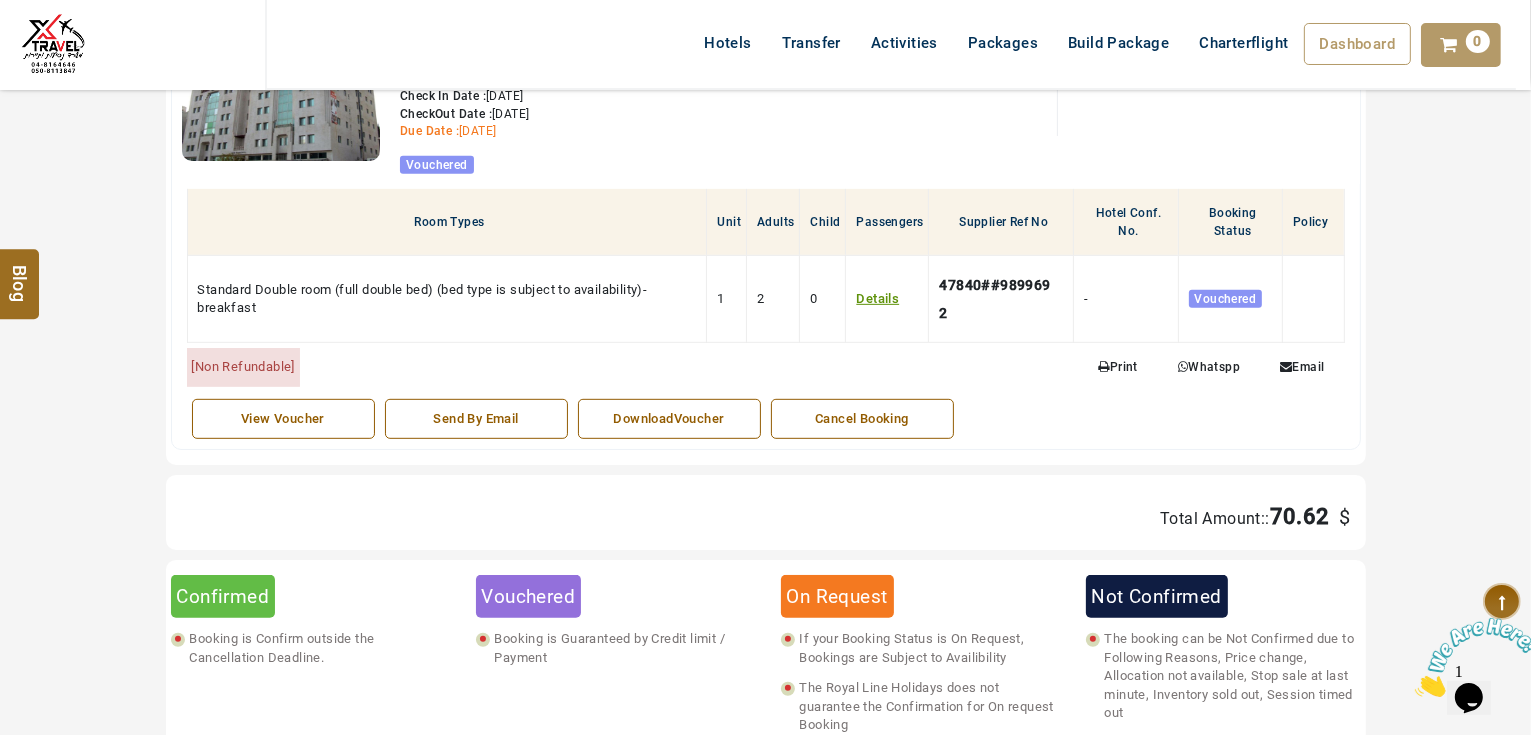 click at bounding box center (1103, 367) 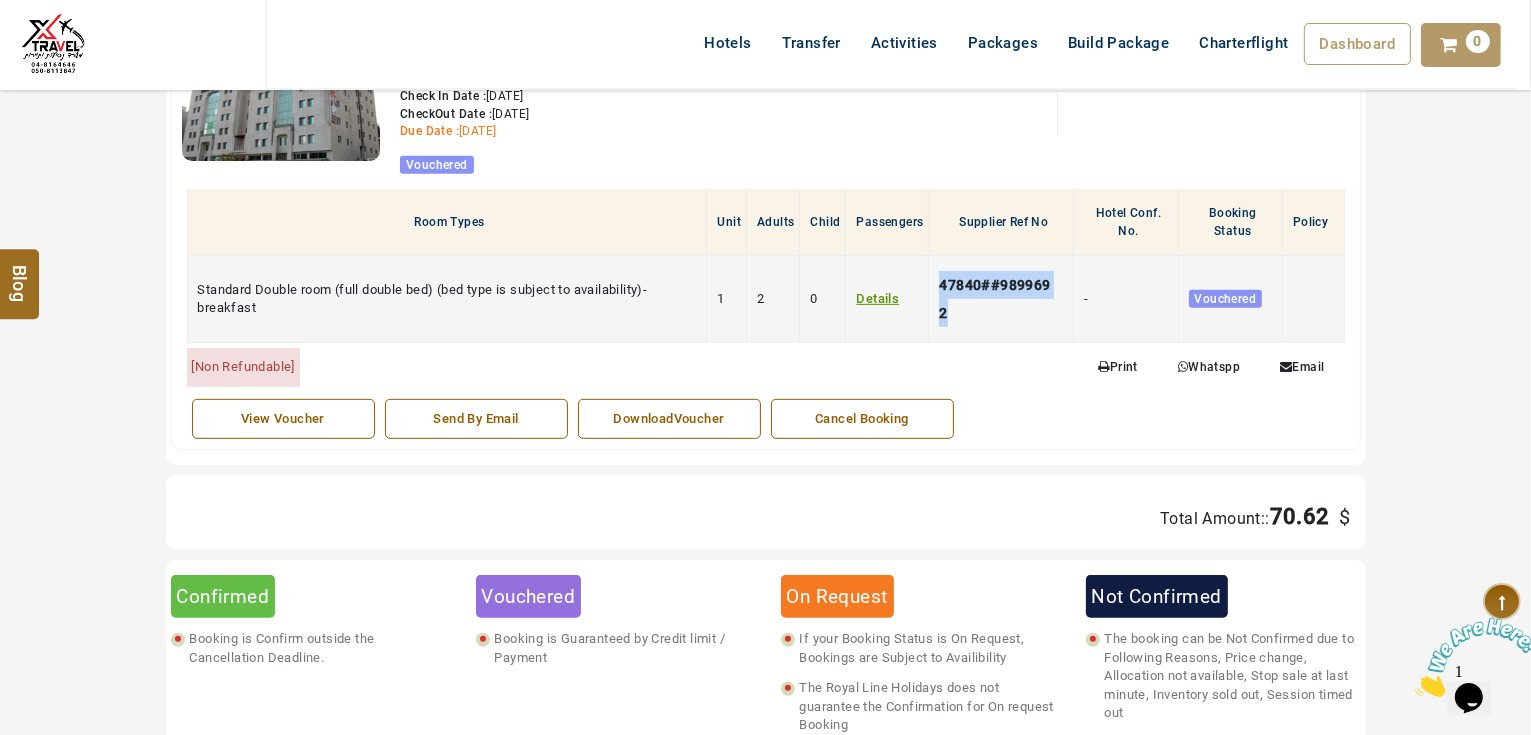 drag, startPoint x: 960, startPoint y: 312, endPoint x: 938, endPoint y: 285, distance: 34.828148 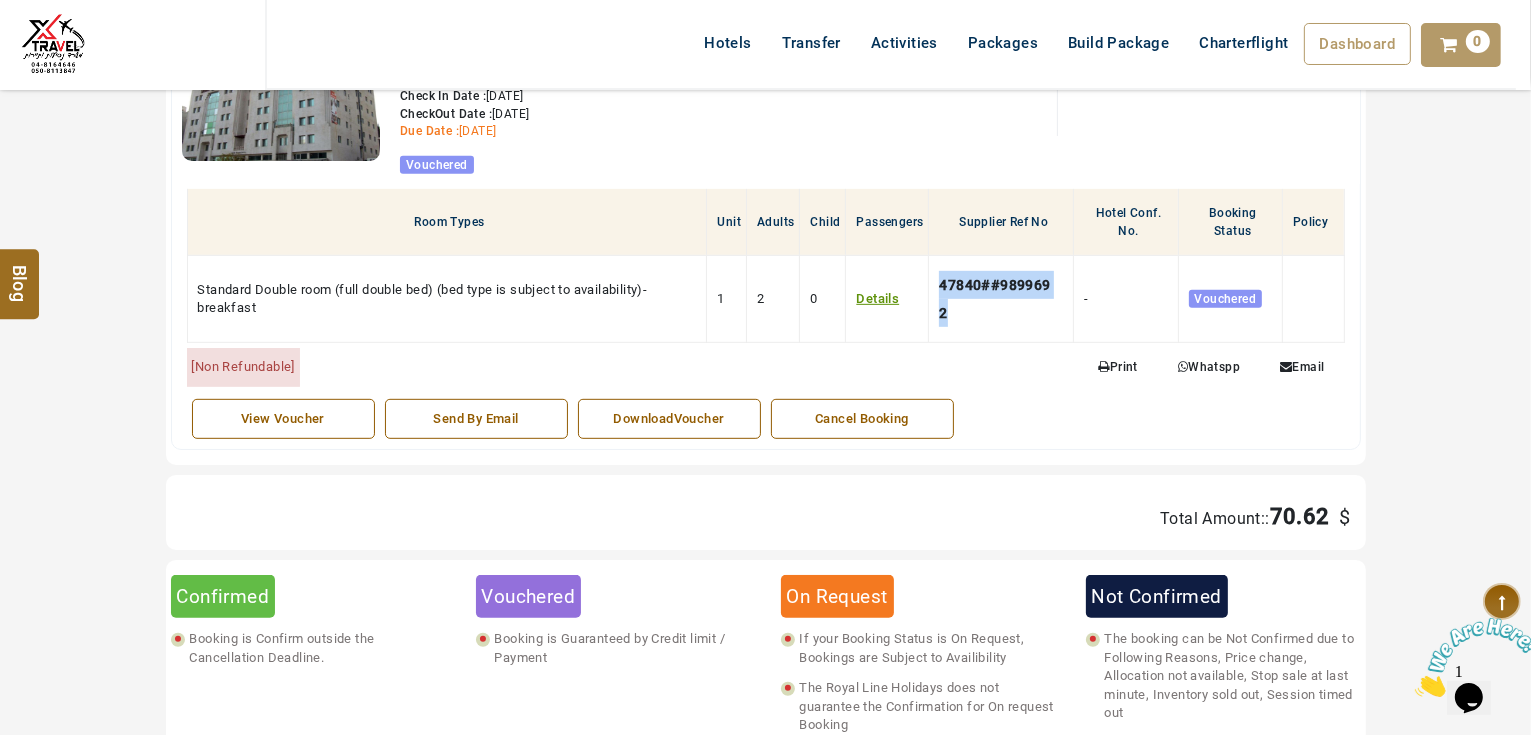 copy on "47840##9899692" 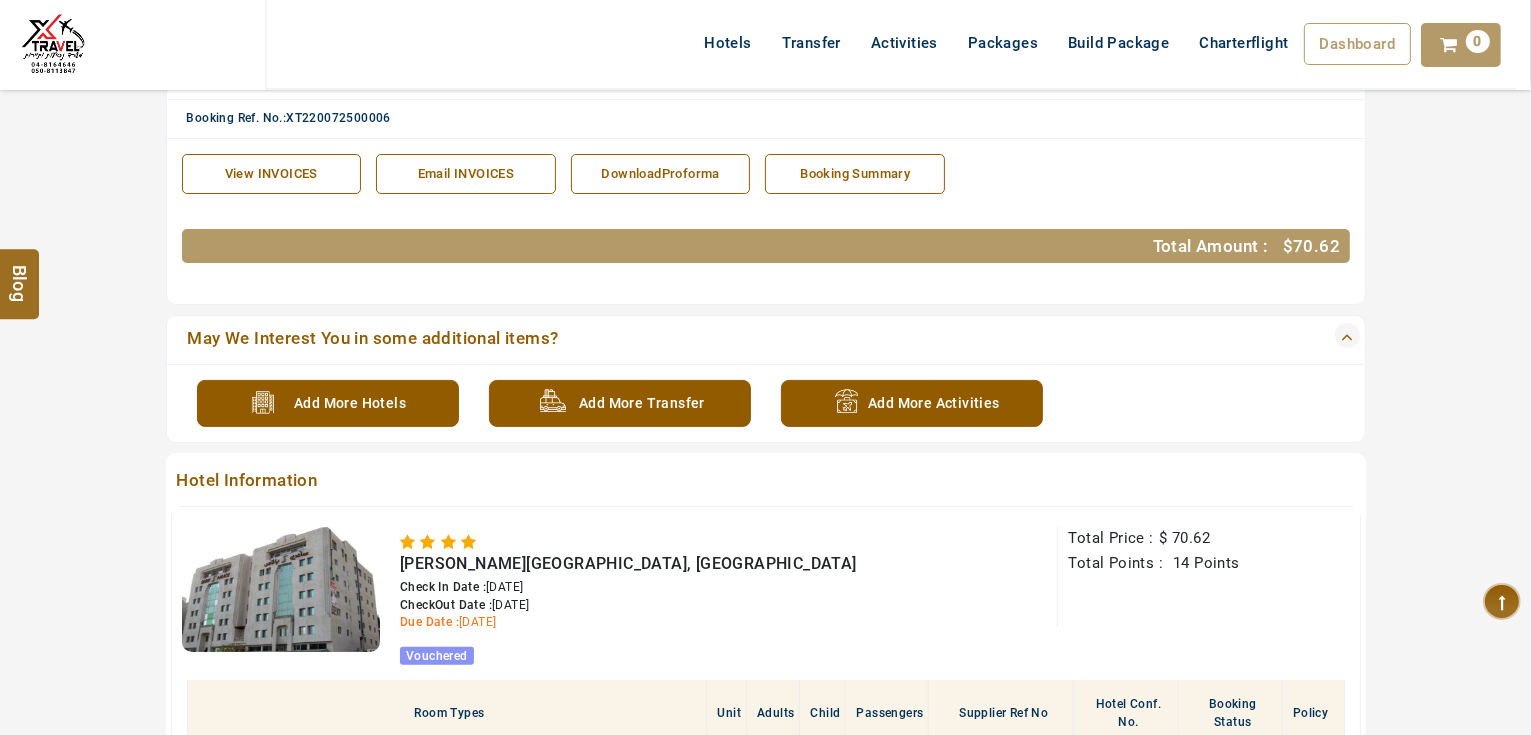 scroll, scrollTop: 240, scrollLeft: 0, axis: vertical 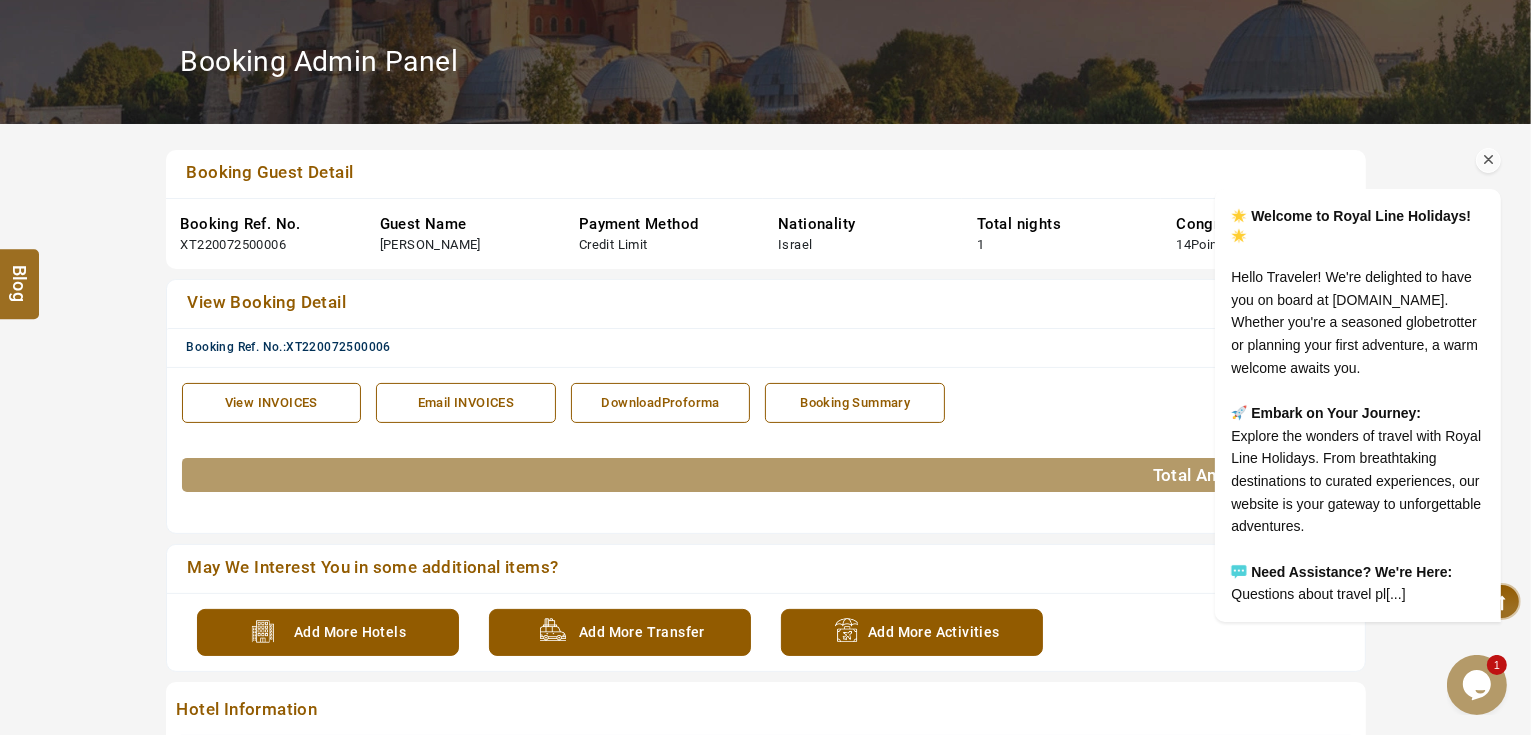 click at bounding box center (1488, 160) 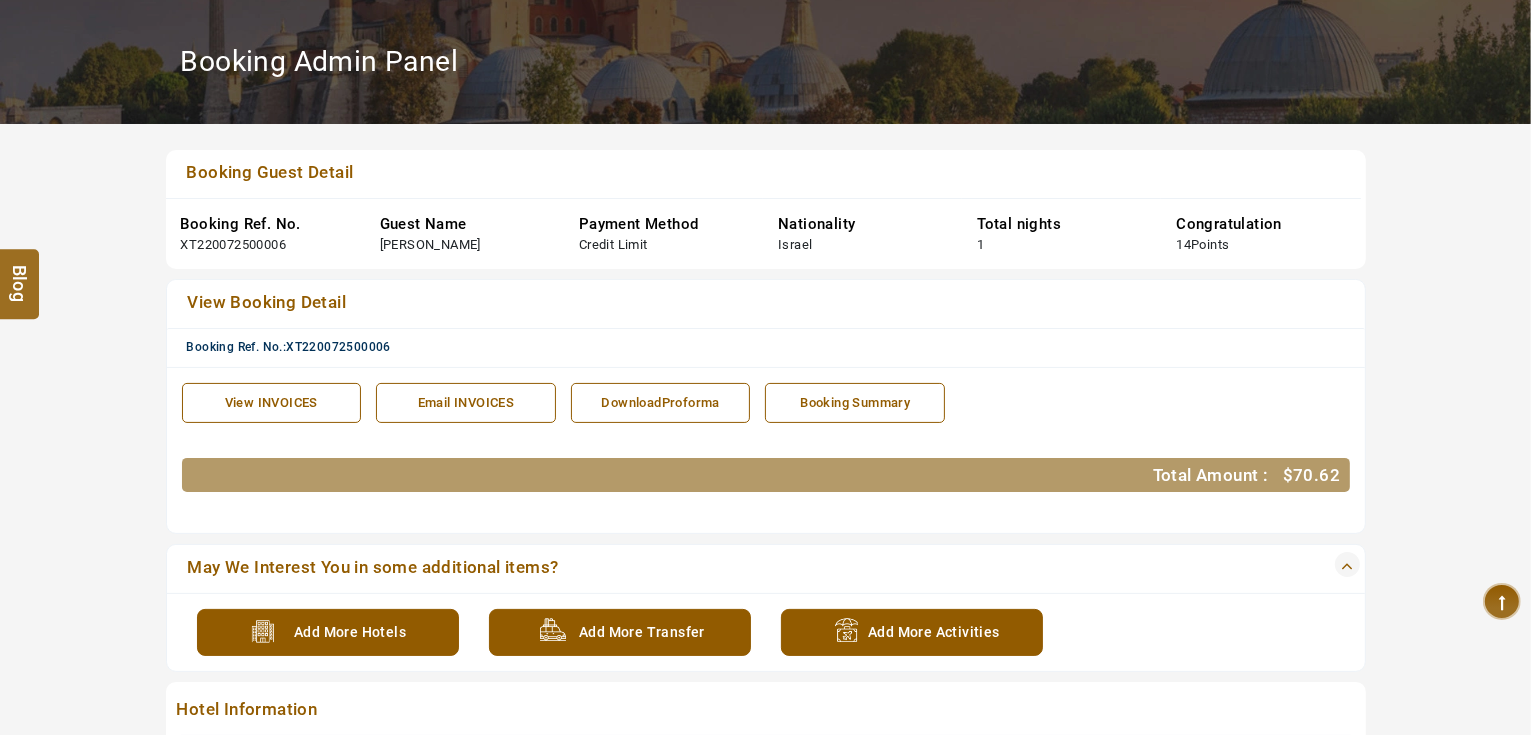 scroll, scrollTop: 240, scrollLeft: 0, axis: vertical 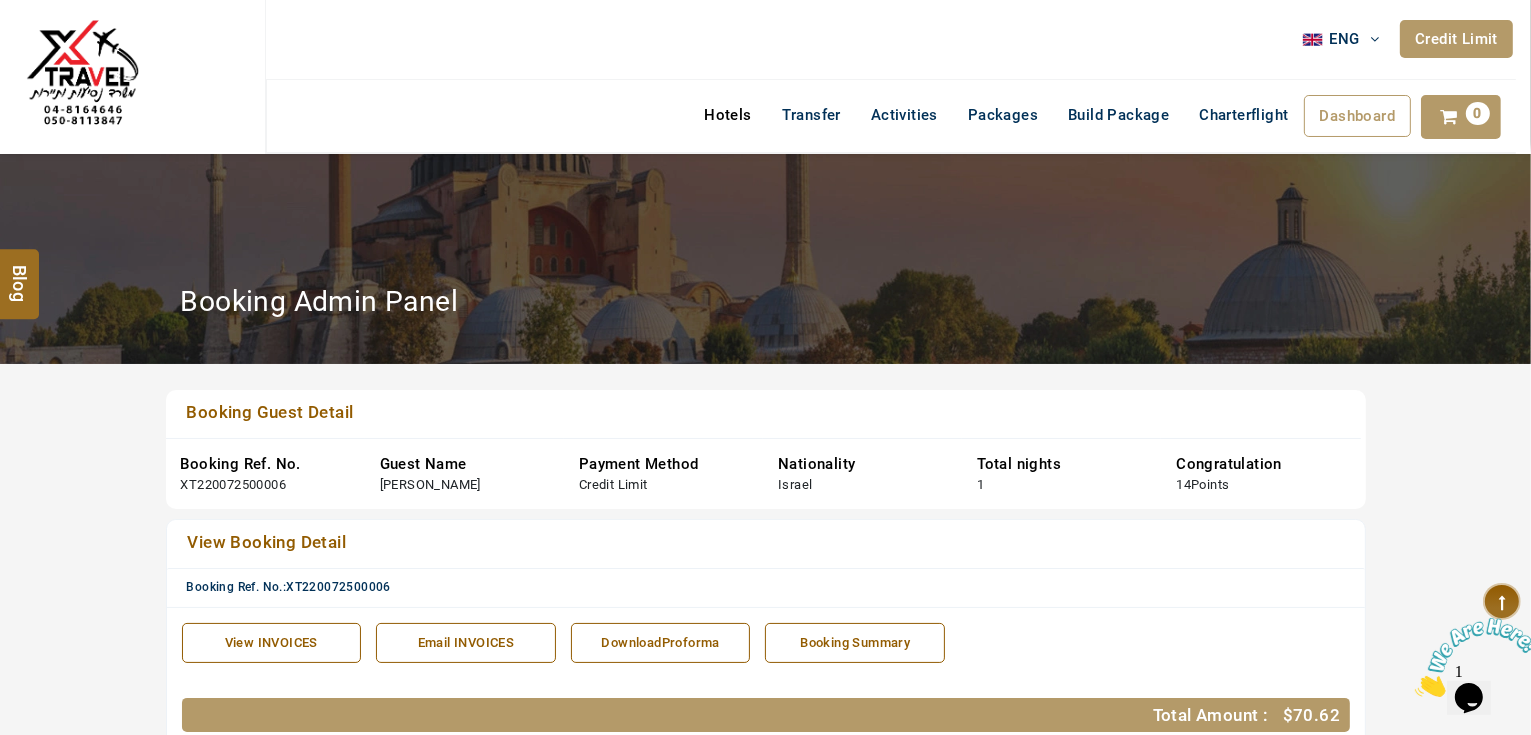click on "Hotels" at bounding box center [727, 115] 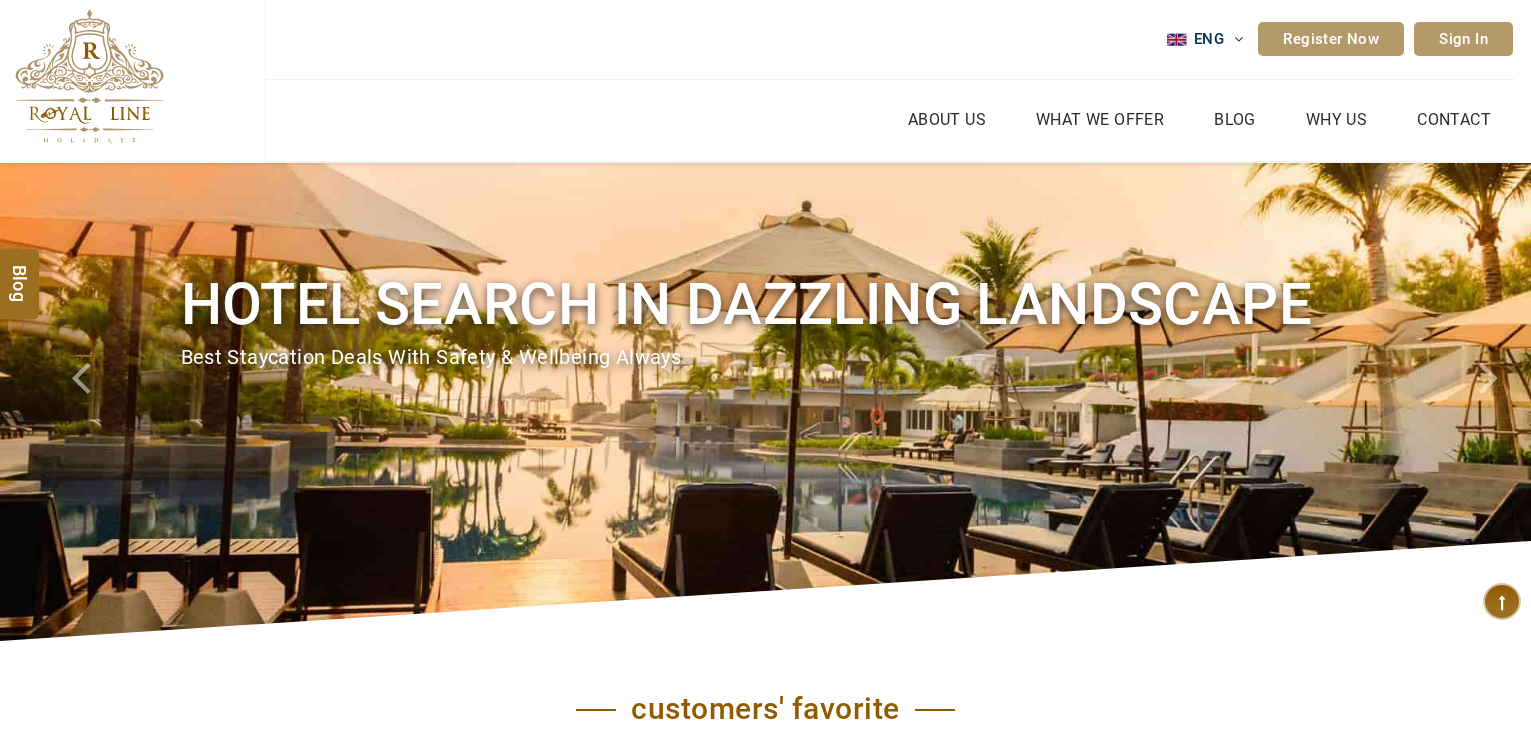 scroll, scrollTop: 0, scrollLeft: 0, axis: both 